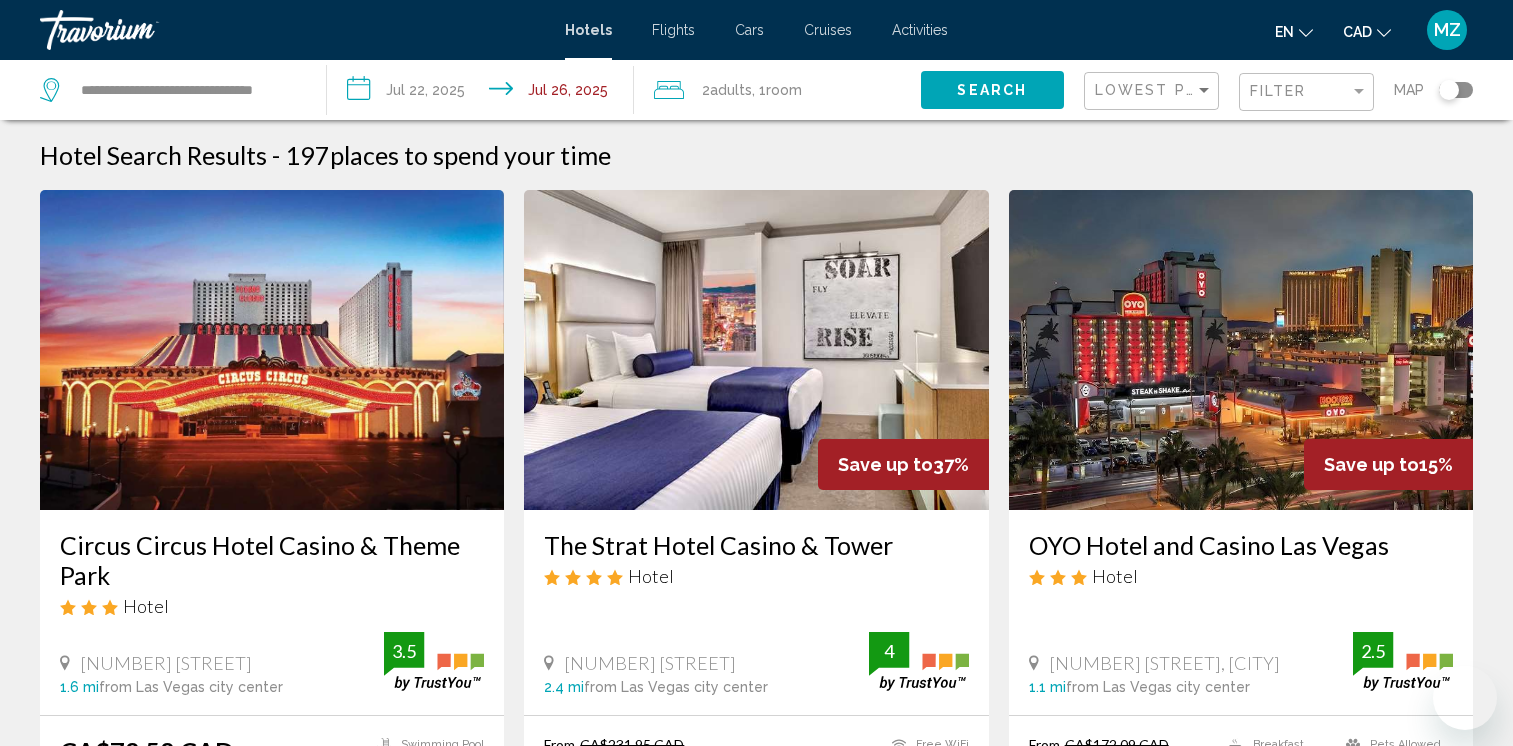 scroll, scrollTop: 1900, scrollLeft: 0, axis: vertical 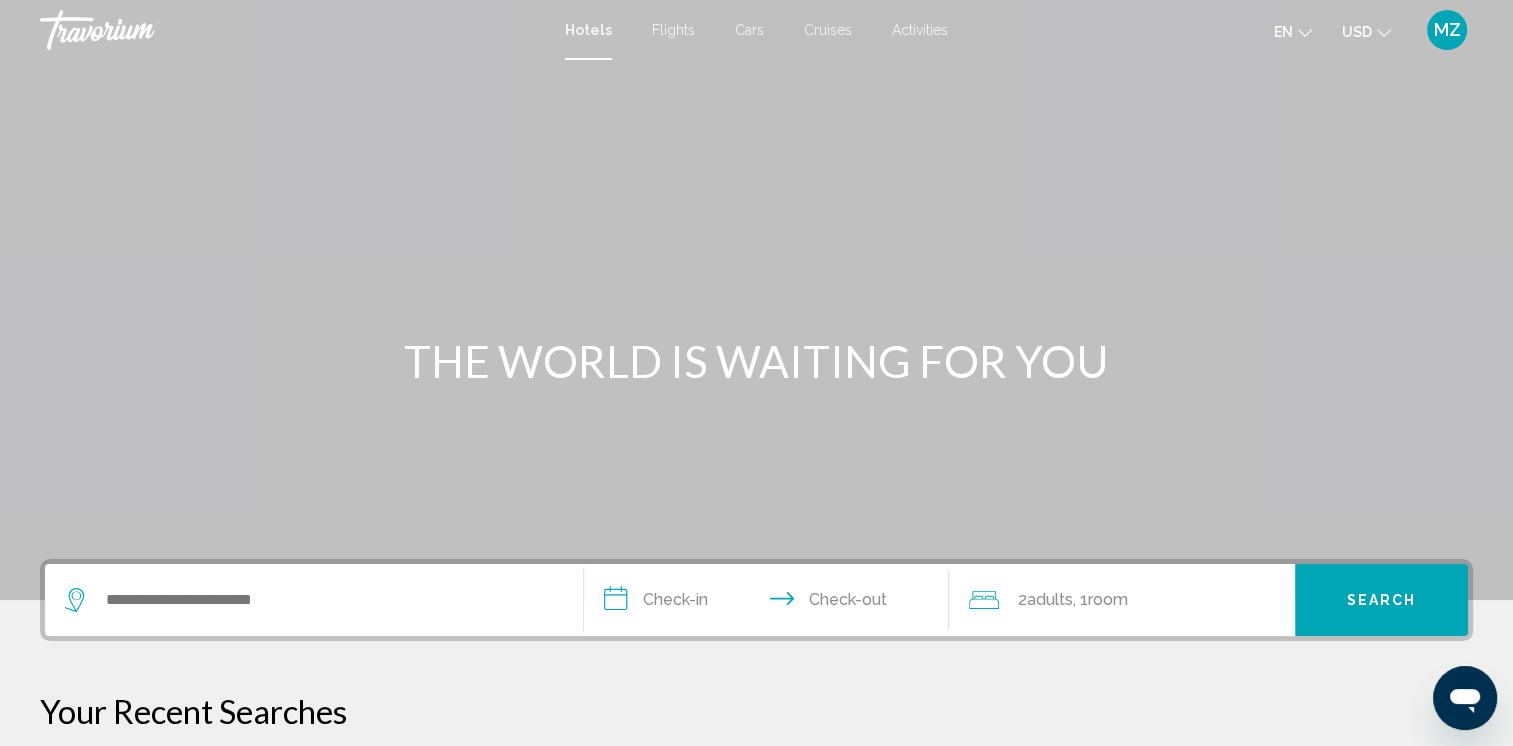 click on "USD
USD ($) MXN (Mex$) CAD (Can$) GBP (£) EUR (€) AUD (A$) NZD (NZ$) CNY (CN¥)" 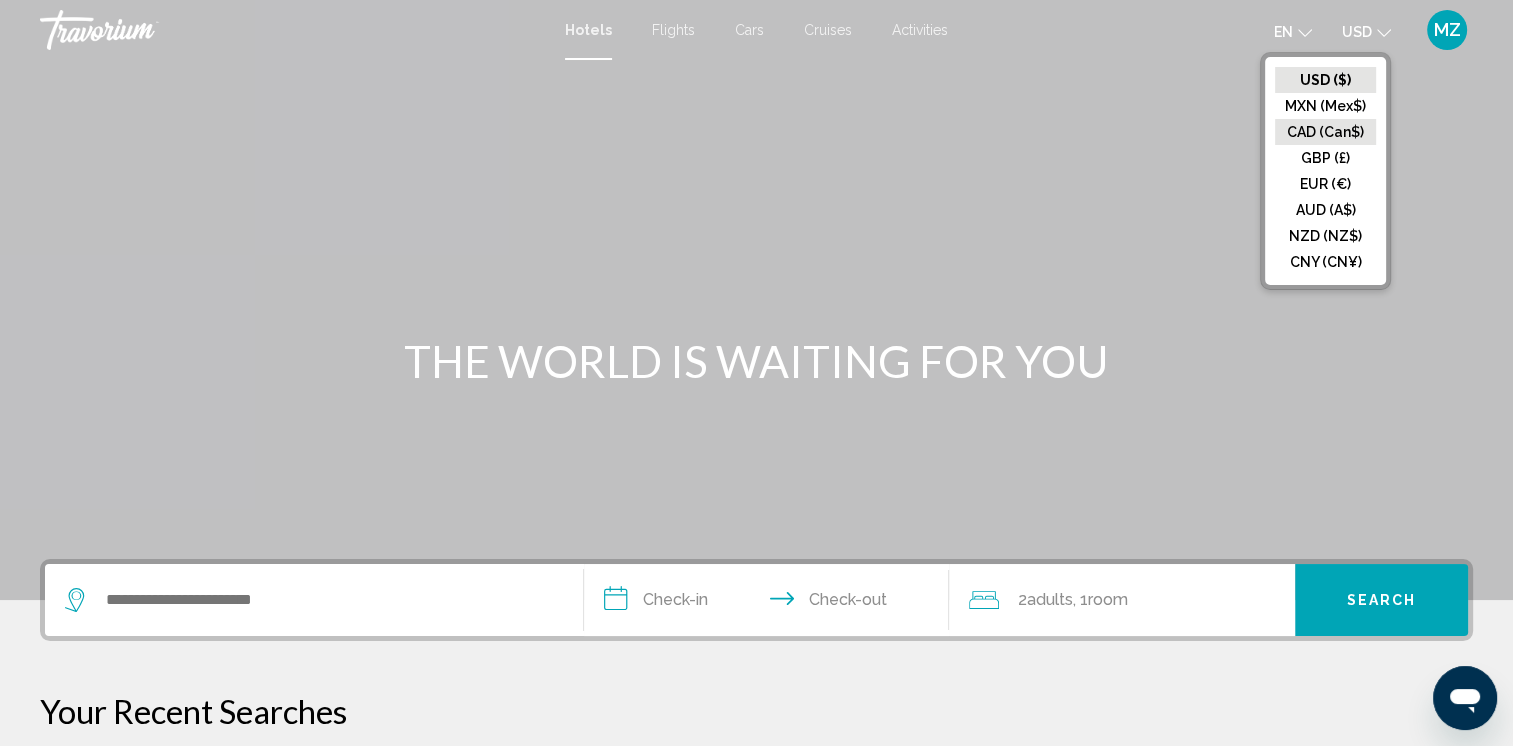click on "CAD (Can$)" 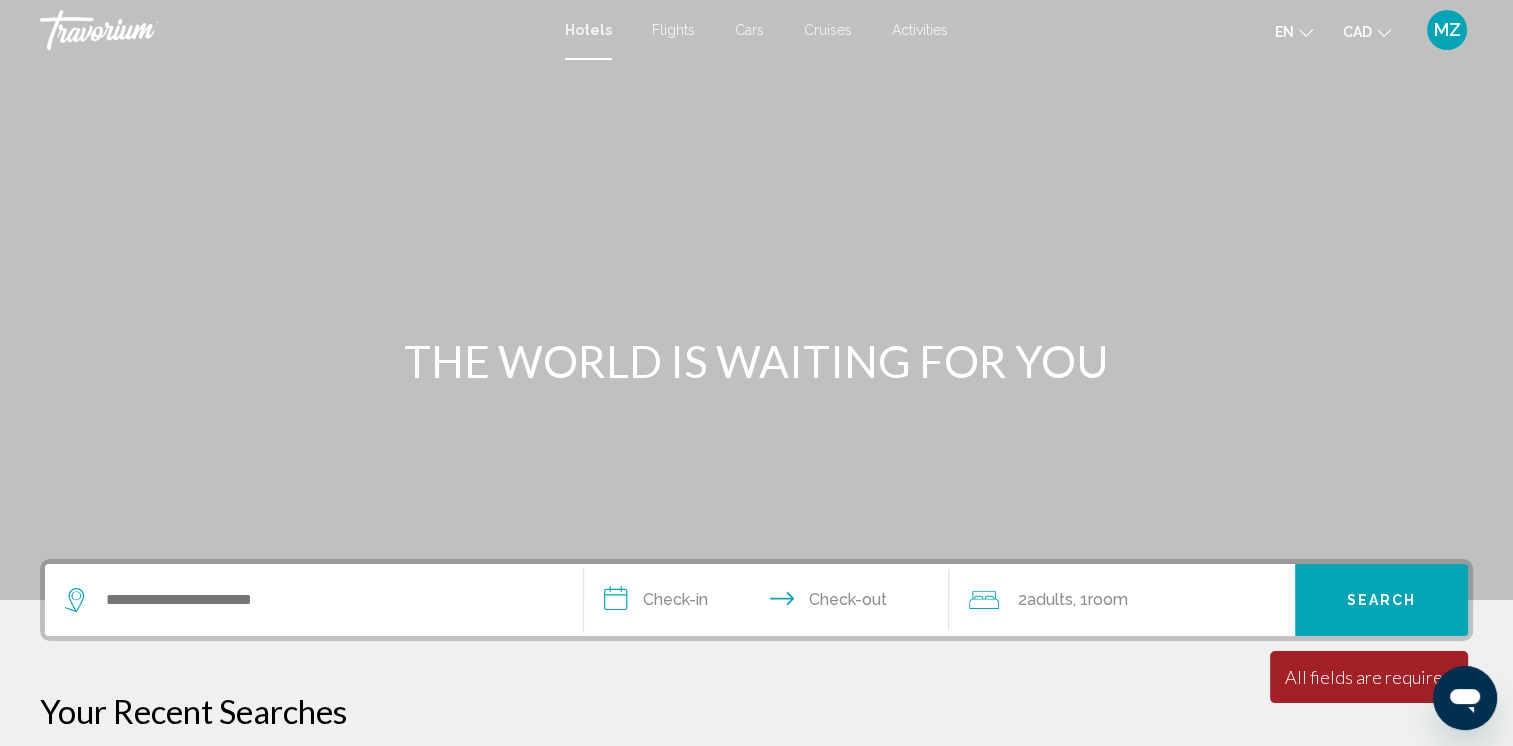 scroll, scrollTop: 300, scrollLeft: 0, axis: vertical 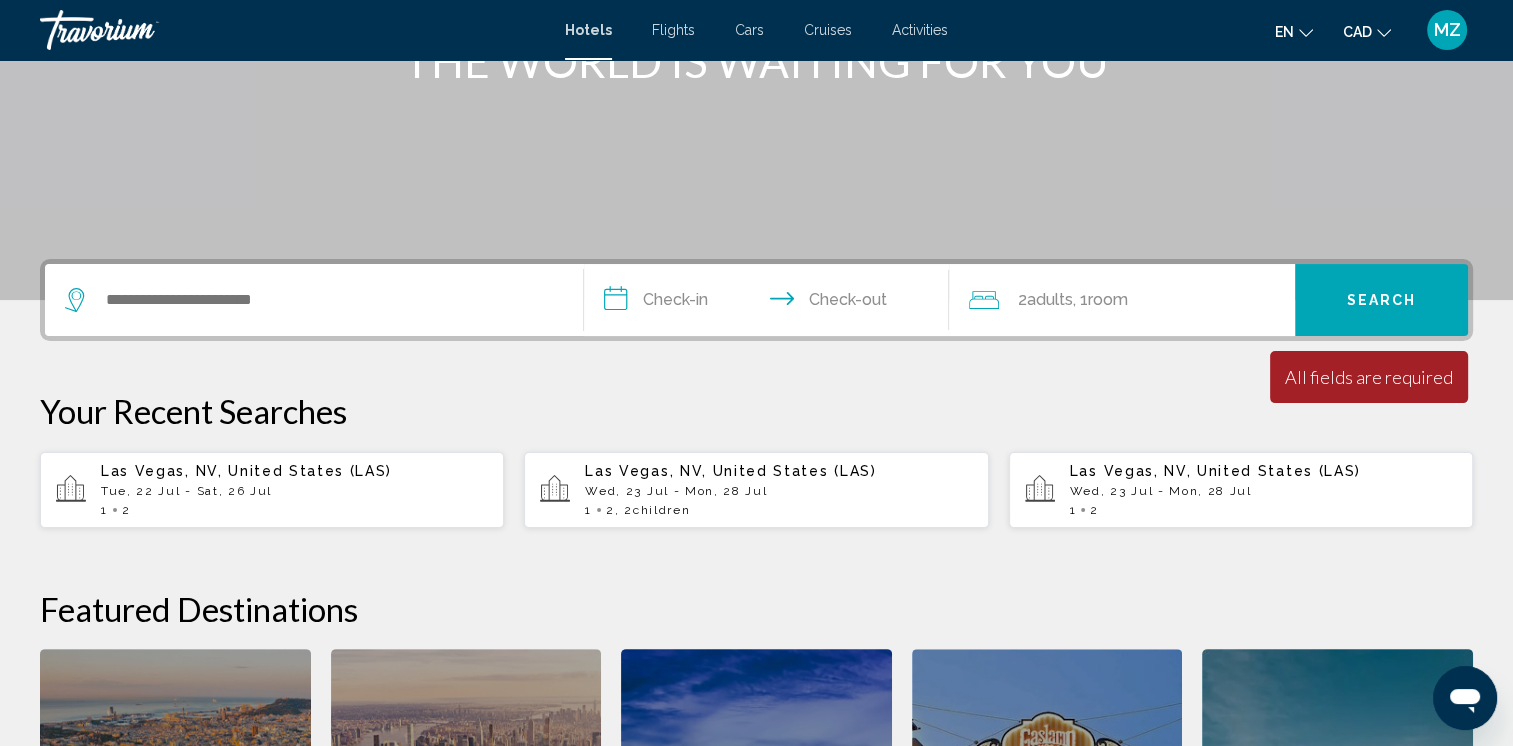 click on "Tue, 22 Jul - Sat, 26 Jul" at bounding box center (294, 491) 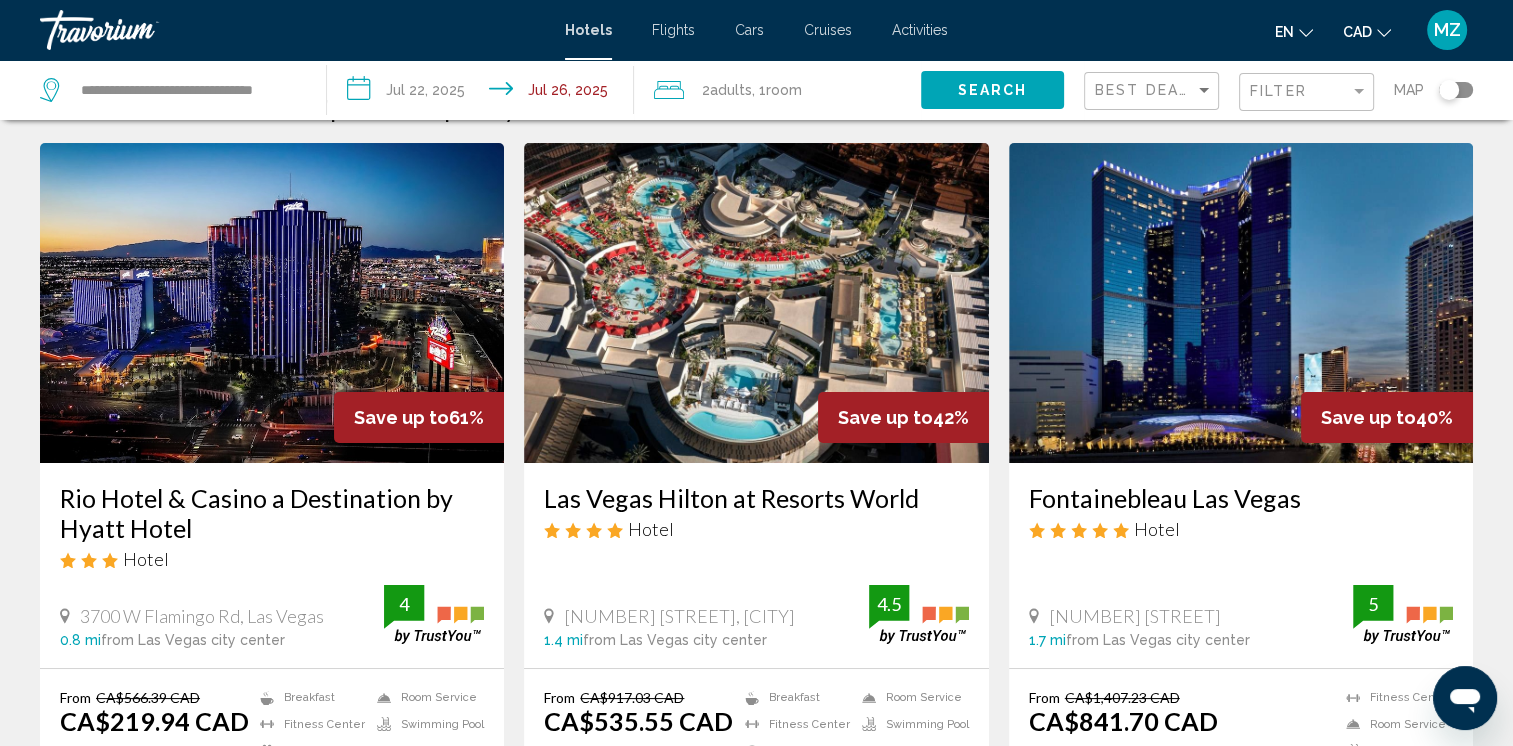 scroll, scrollTop: 0, scrollLeft: 0, axis: both 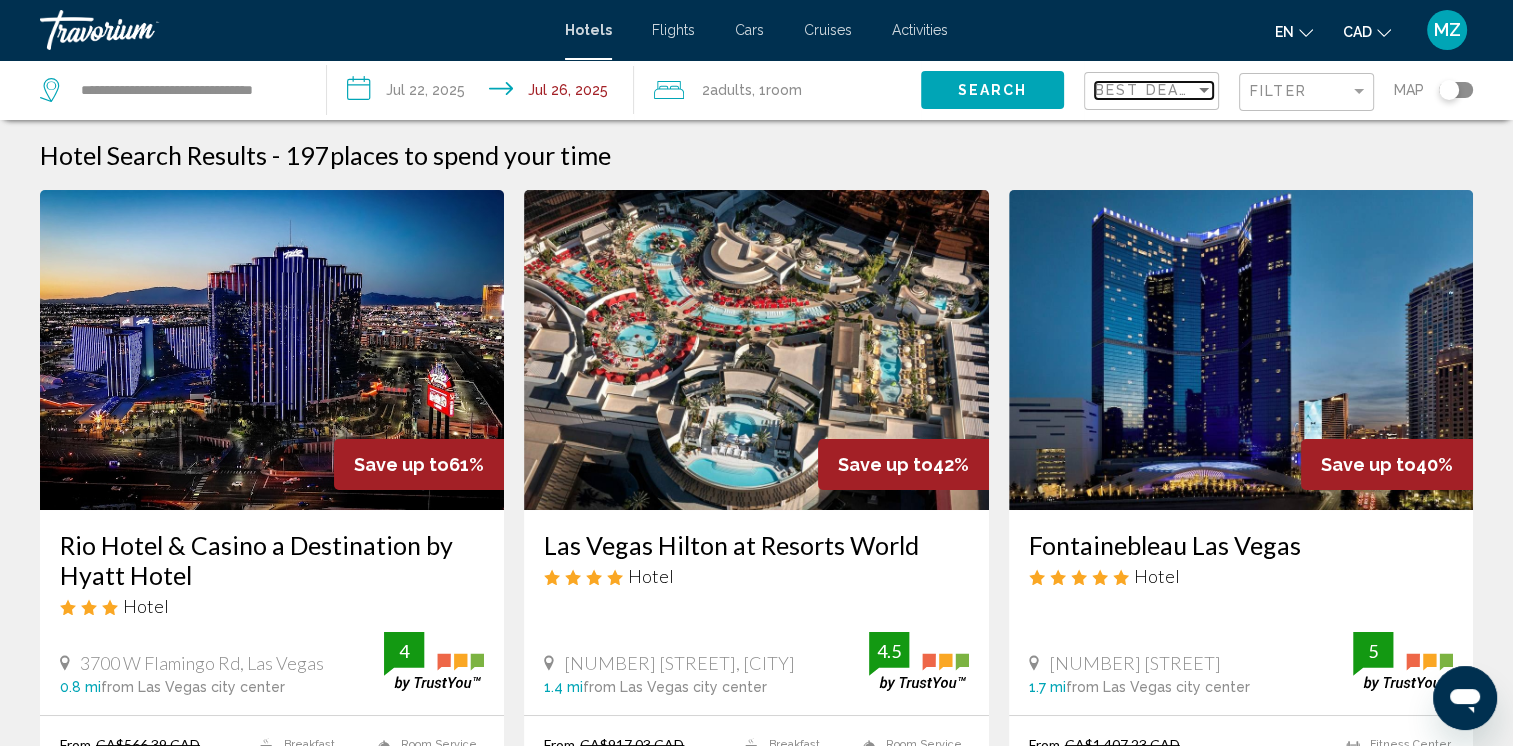 click on "Best Deals" at bounding box center [1147, 90] 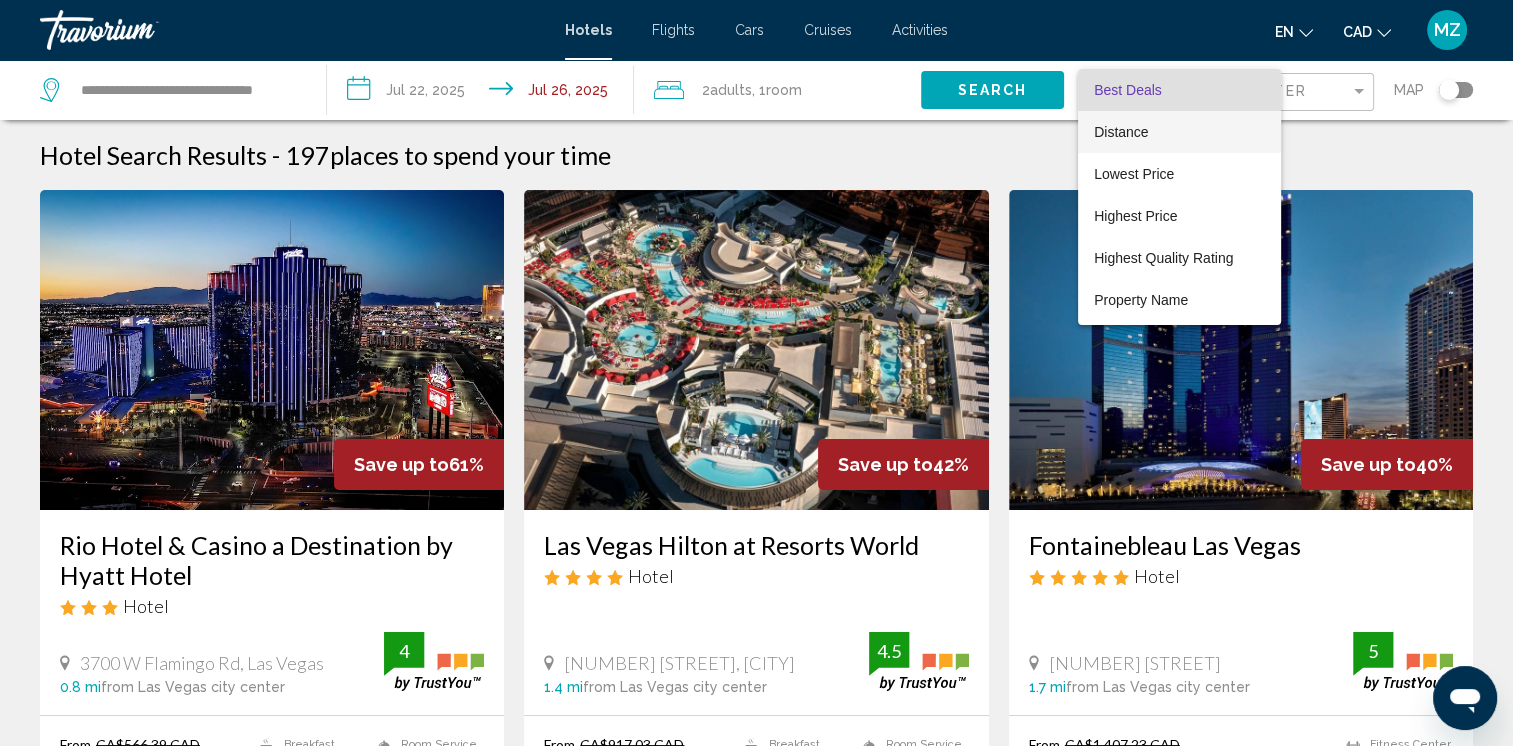 click on "Distance" at bounding box center [1121, 132] 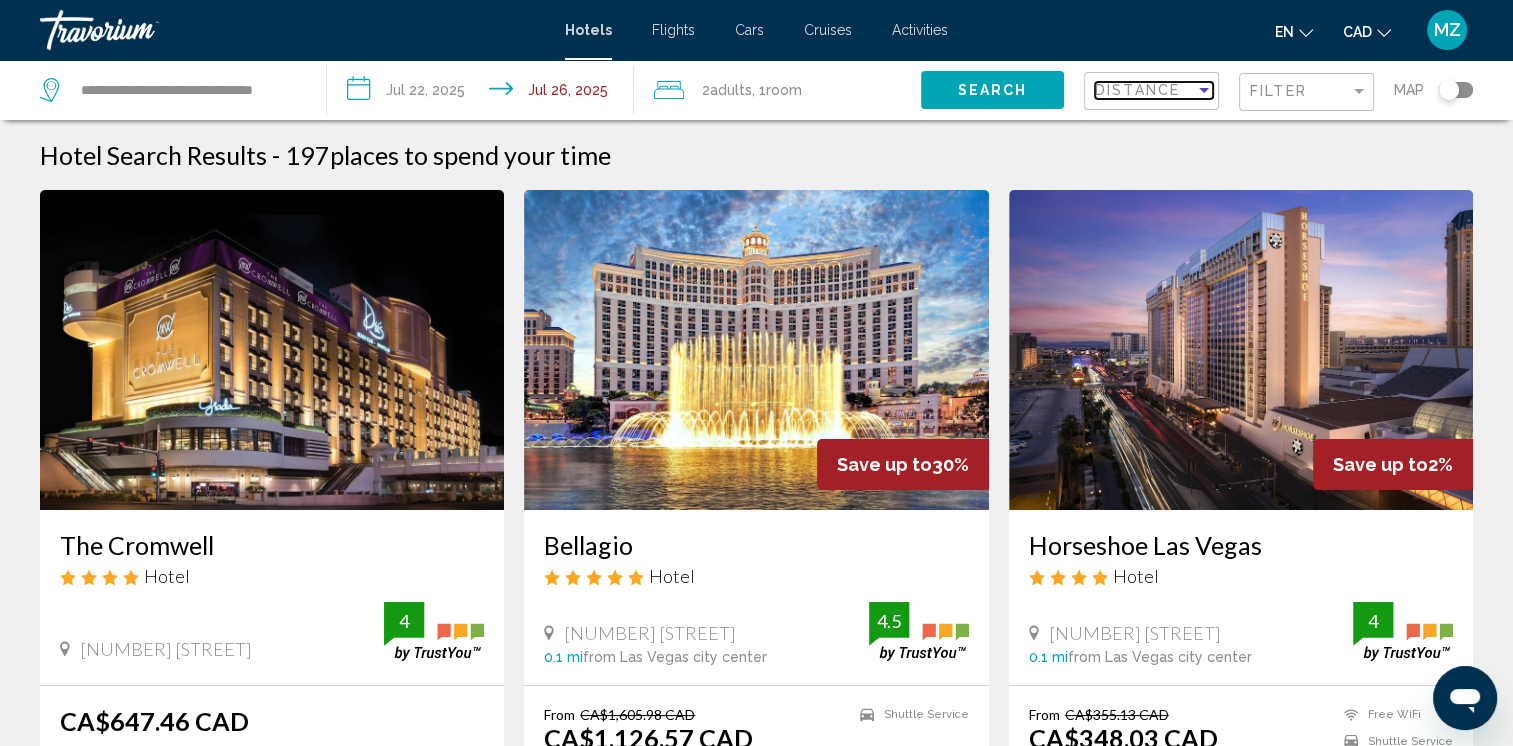 click on "Distance" at bounding box center (1137, 90) 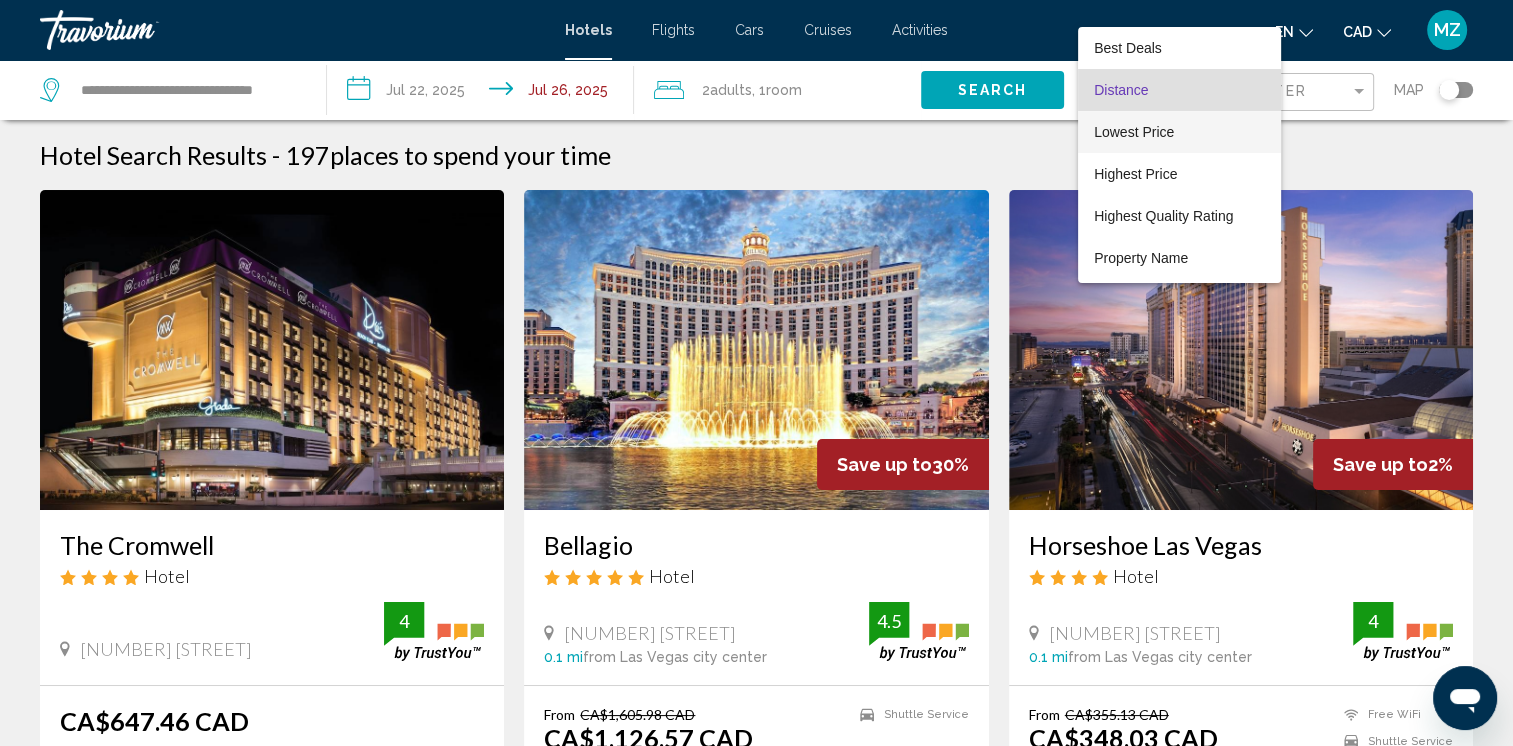 click on "Lowest Price" at bounding box center (1134, 132) 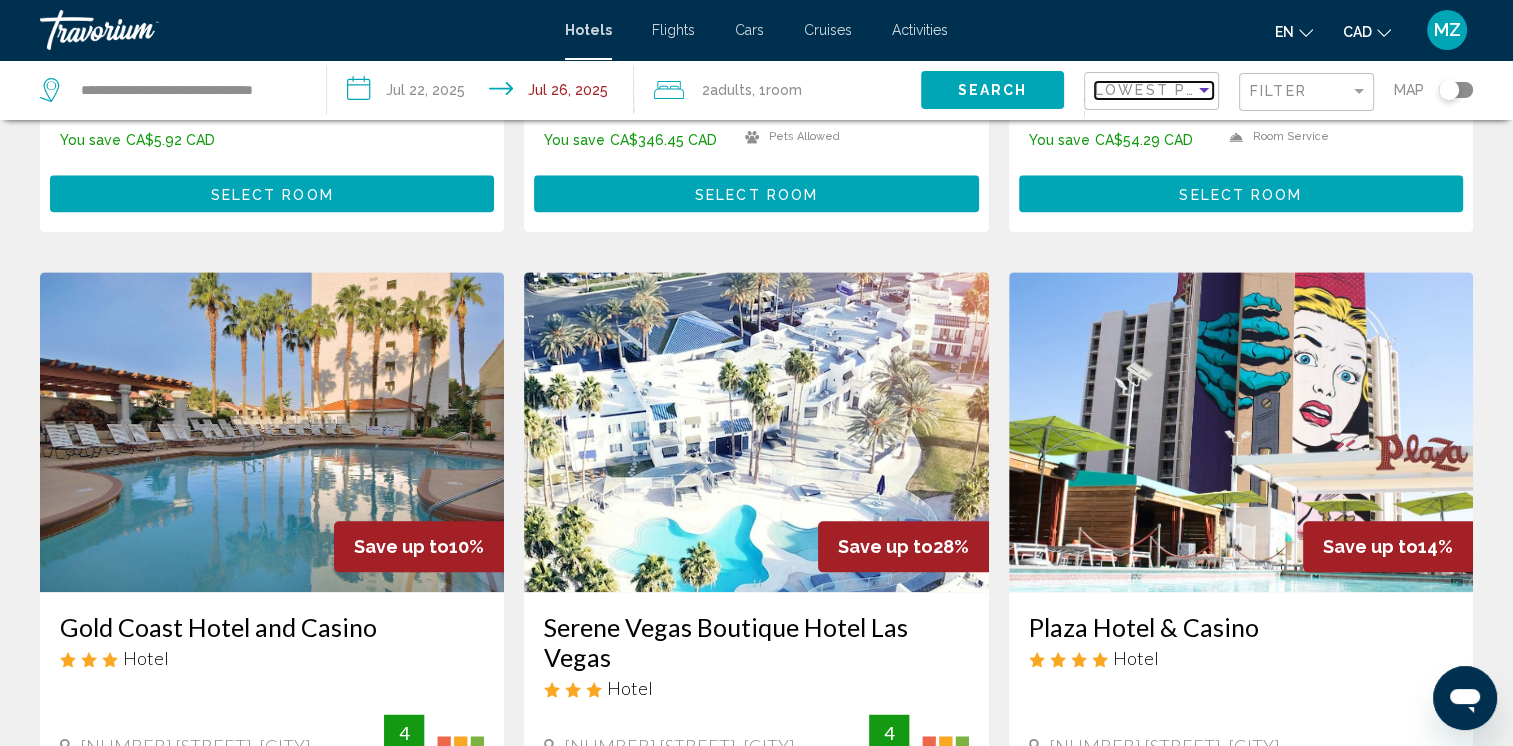 scroll, scrollTop: 2000, scrollLeft: 0, axis: vertical 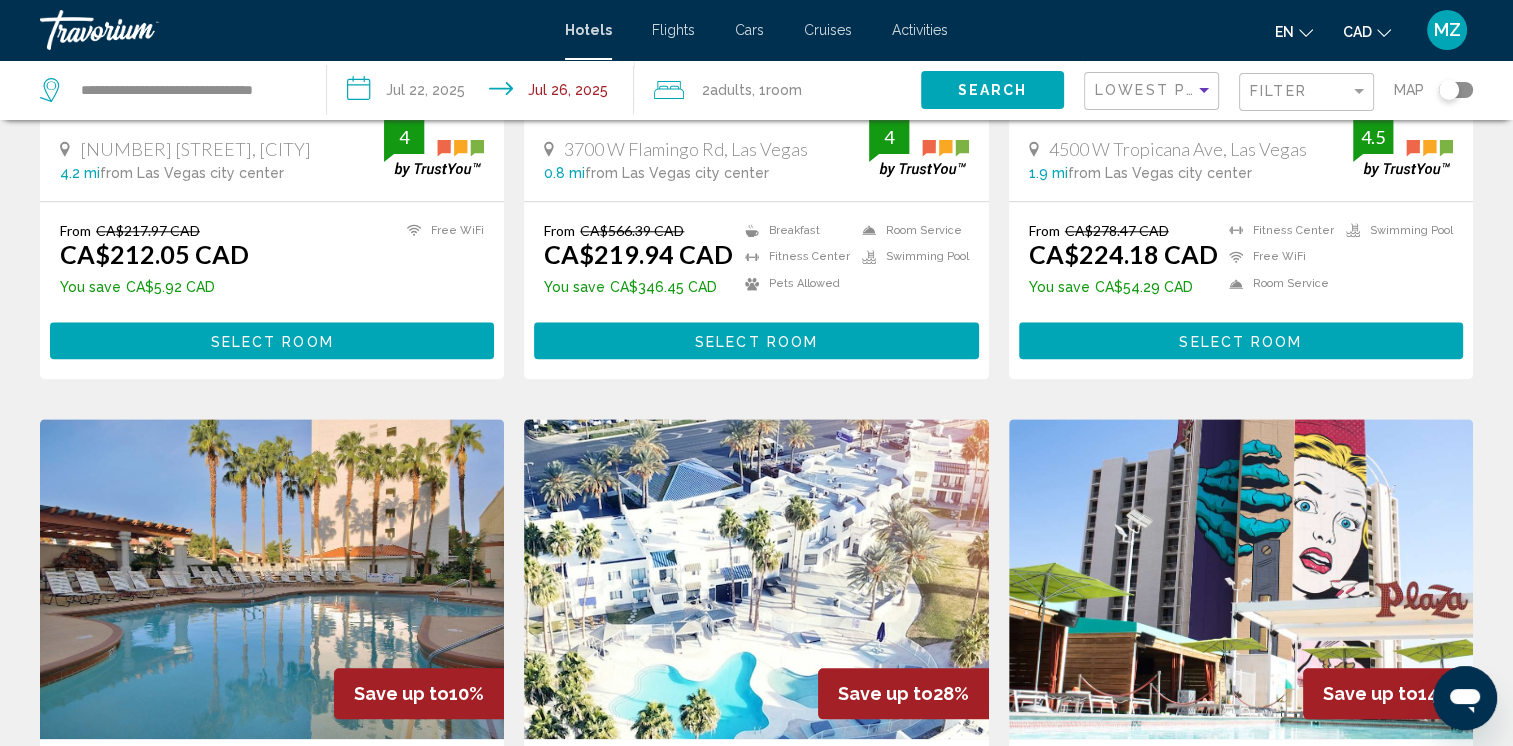 click on "Select Room" at bounding box center (756, 341) 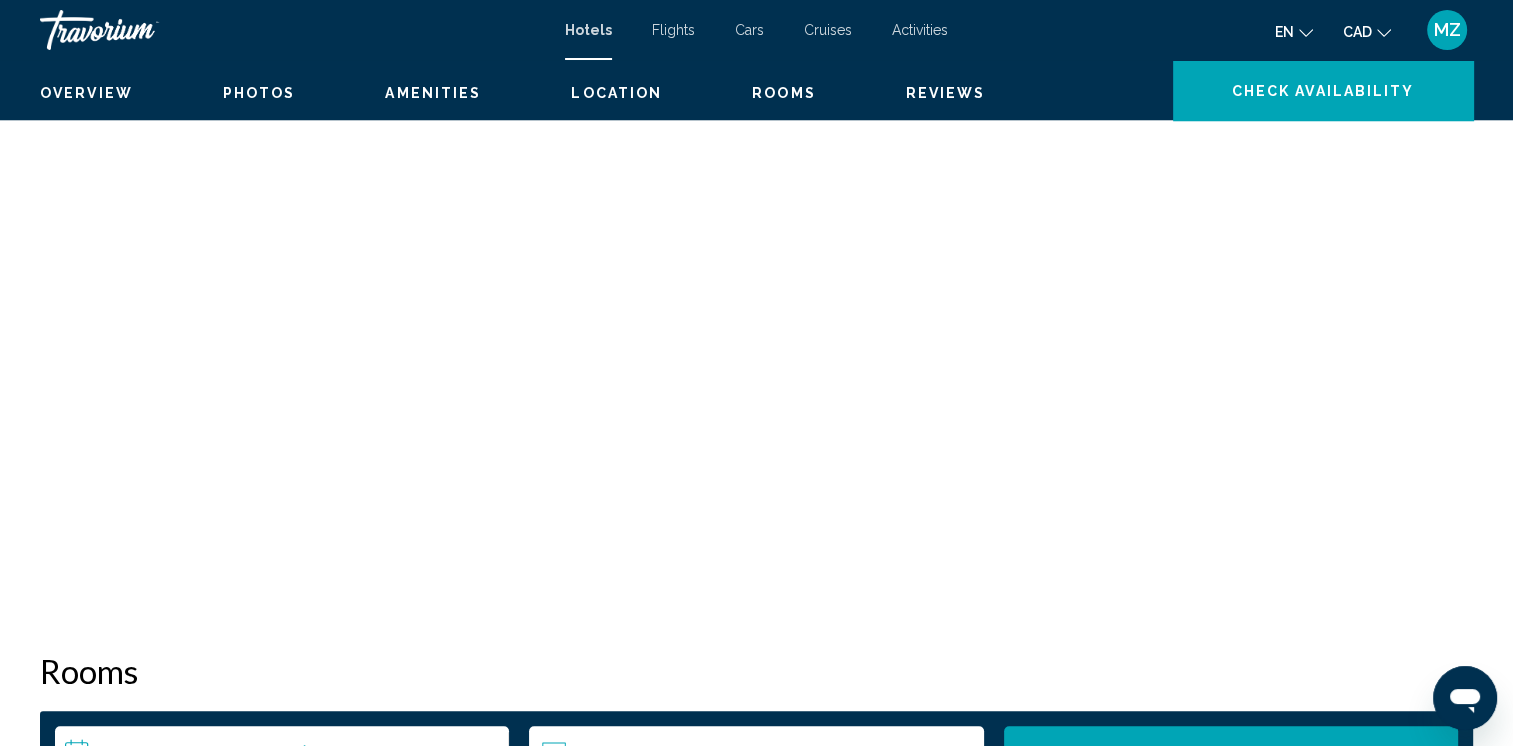 scroll, scrollTop: 0, scrollLeft: 0, axis: both 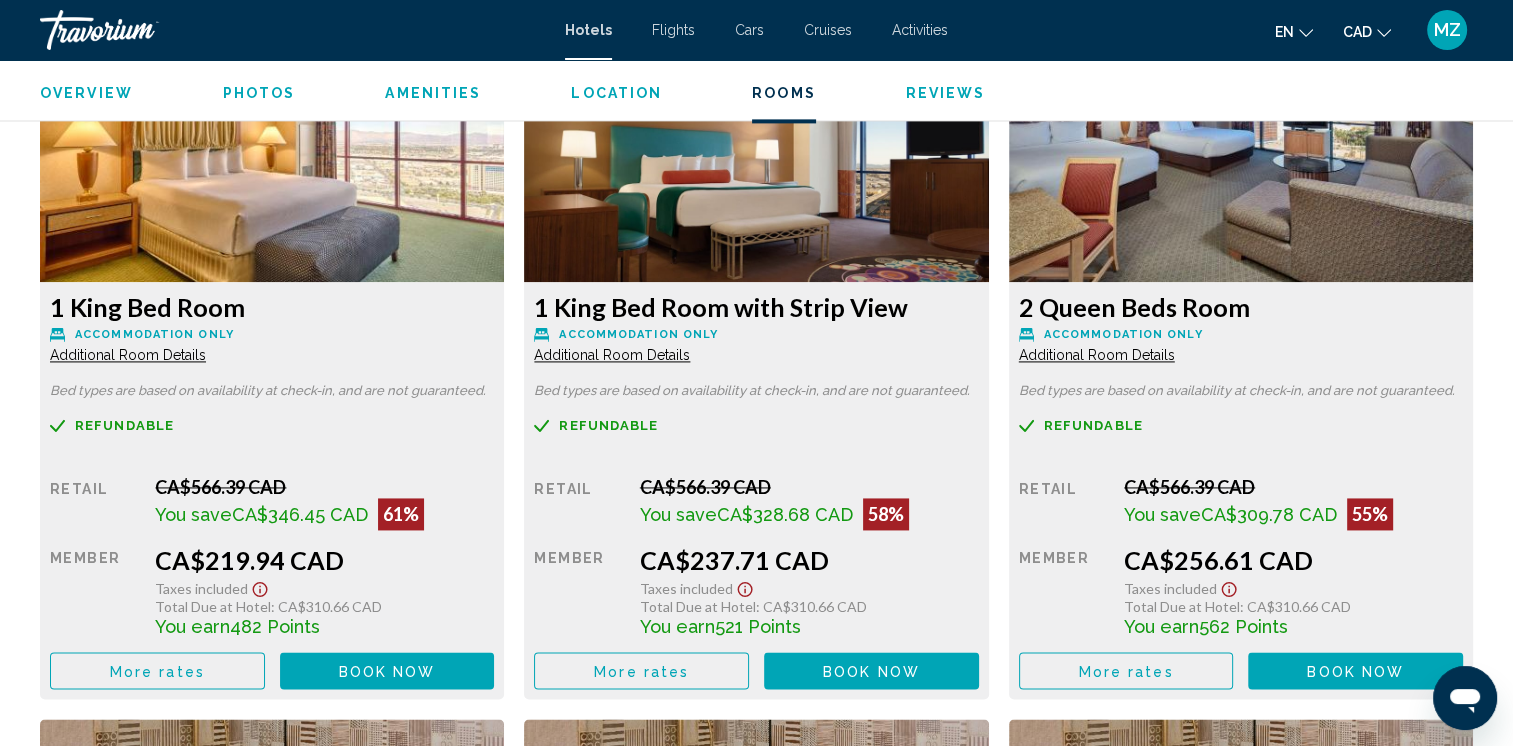 click on "More rates" at bounding box center [157, 670] 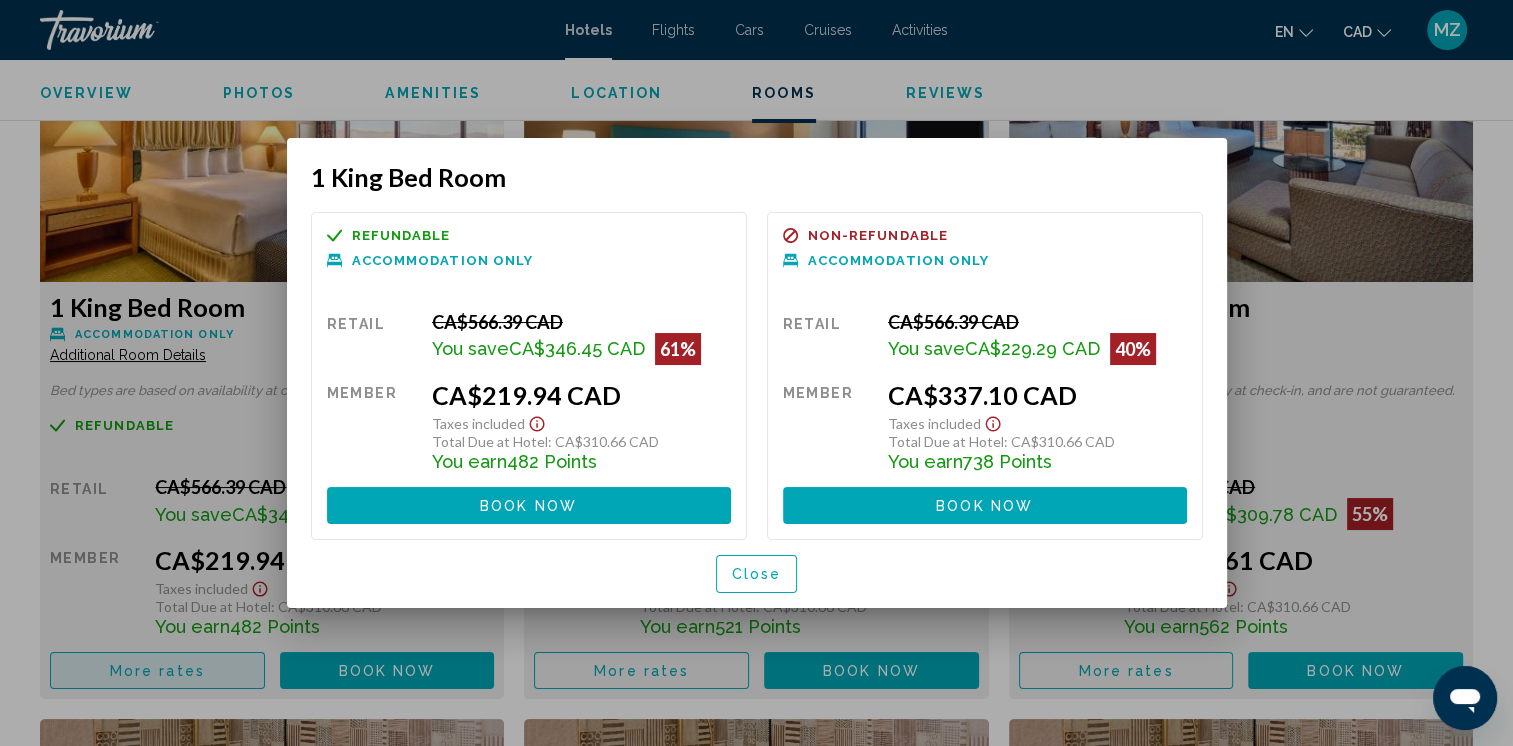 scroll, scrollTop: 0, scrollLeft: 0, axis: both 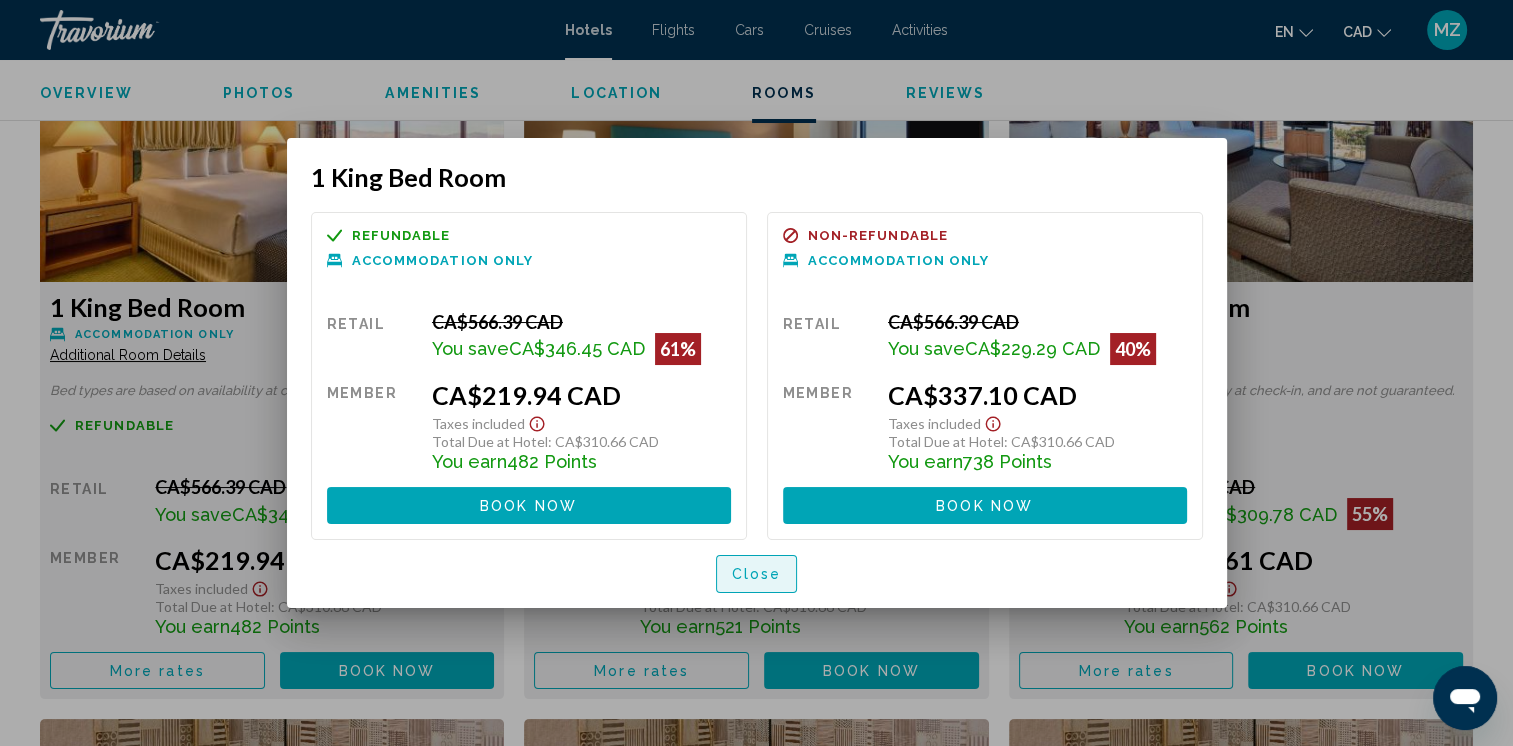 click on "Close" at bounding box center [757, 575] 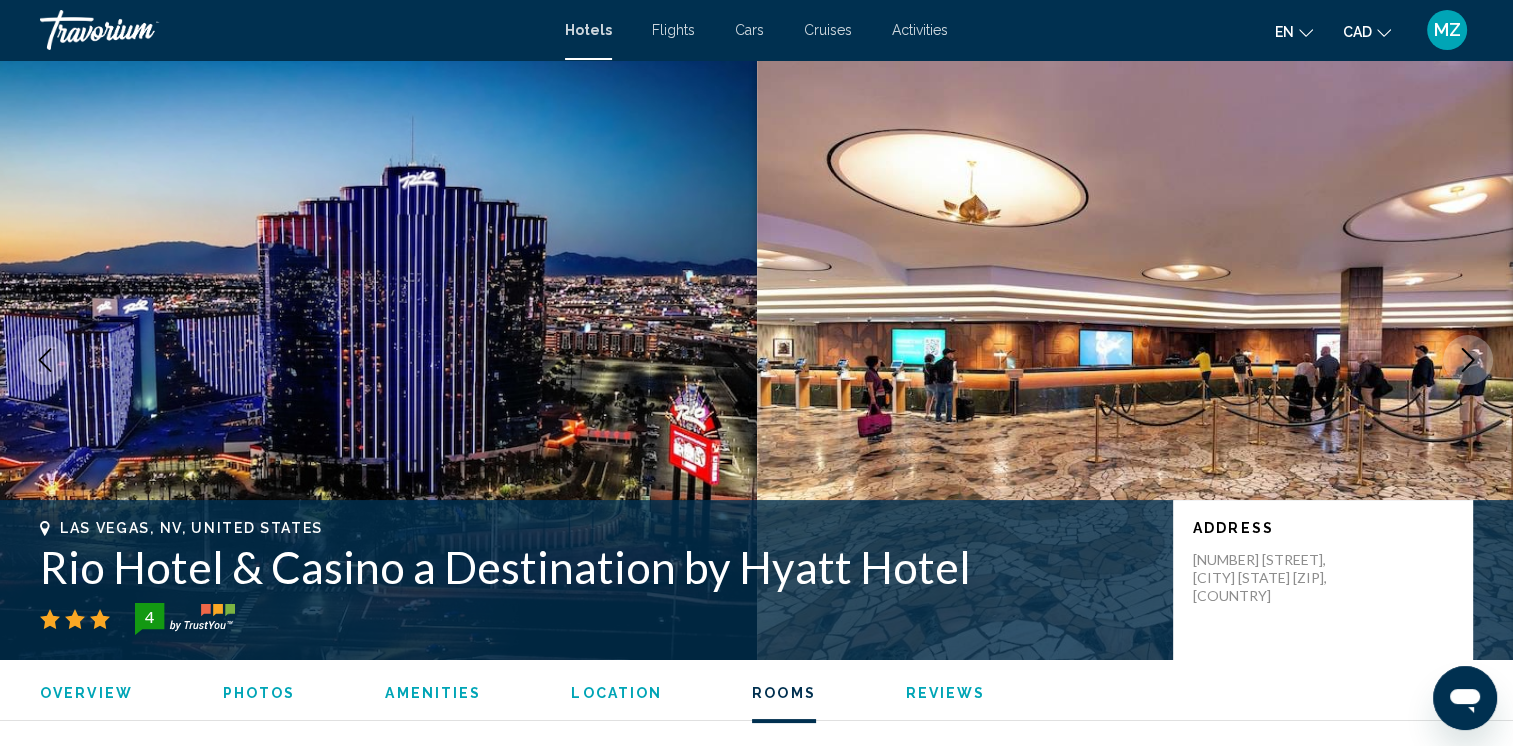 scroll, scrollTop: 2800, scrollLeft: 0, axis: vertical 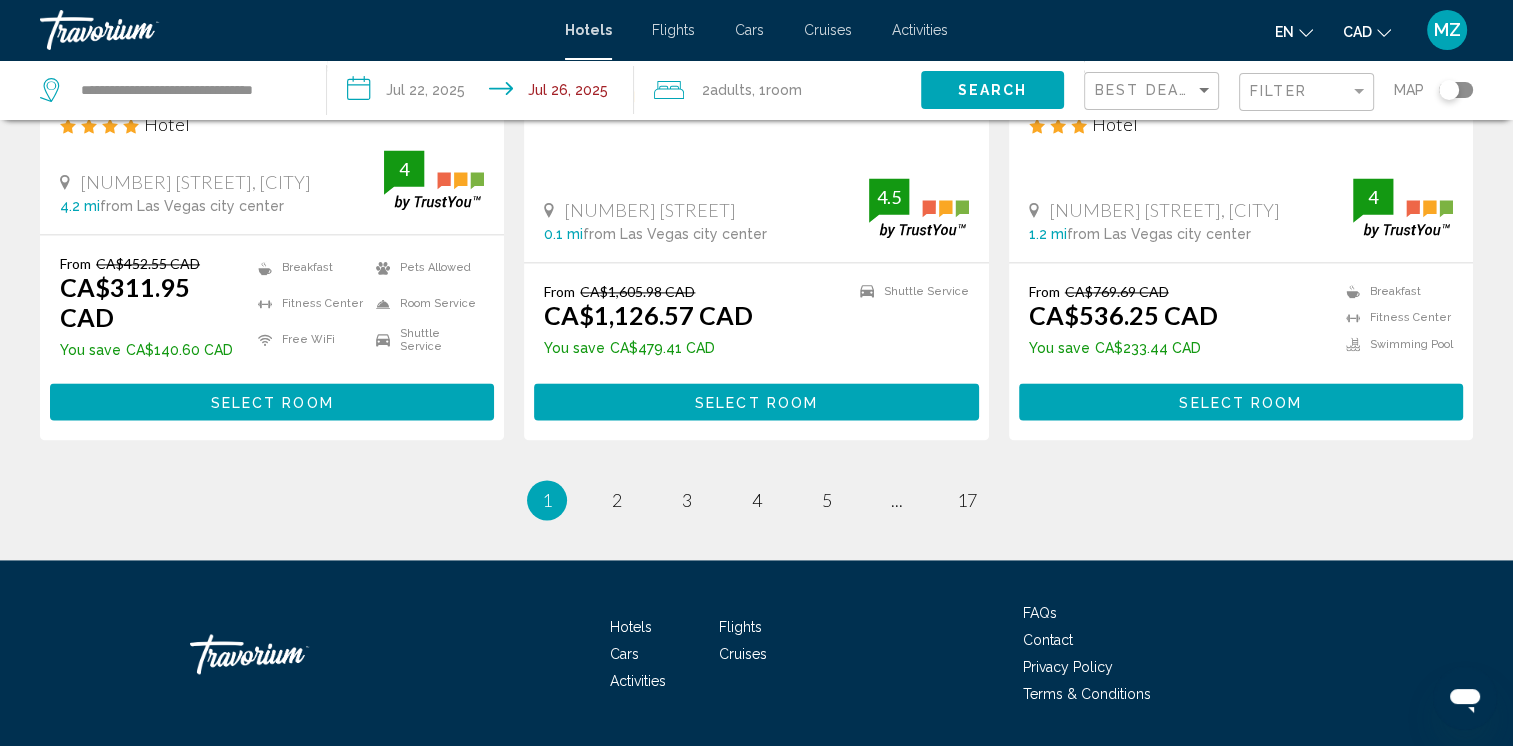 click on "Best Deals" 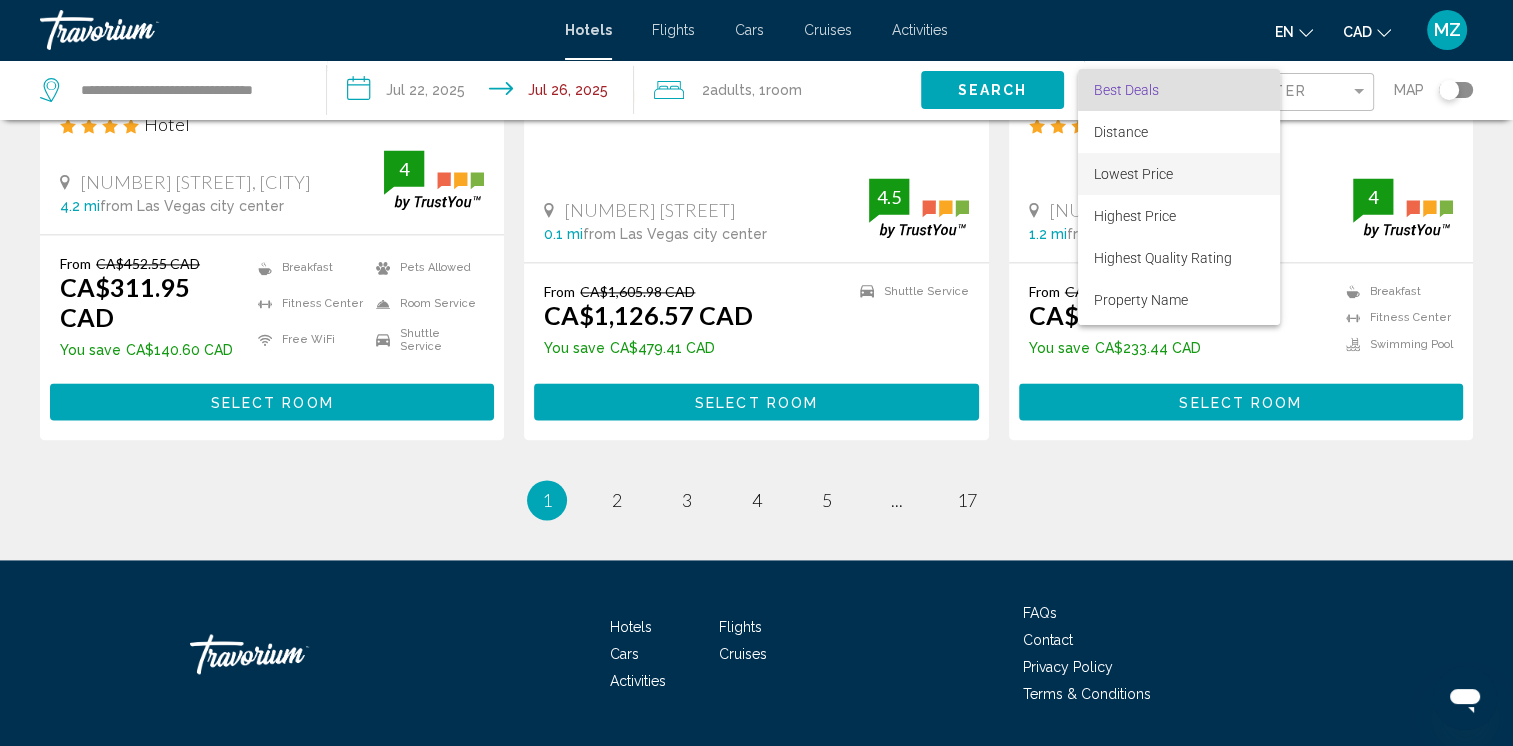 click on "Lowest Price" at bounding box center [1133, 174] 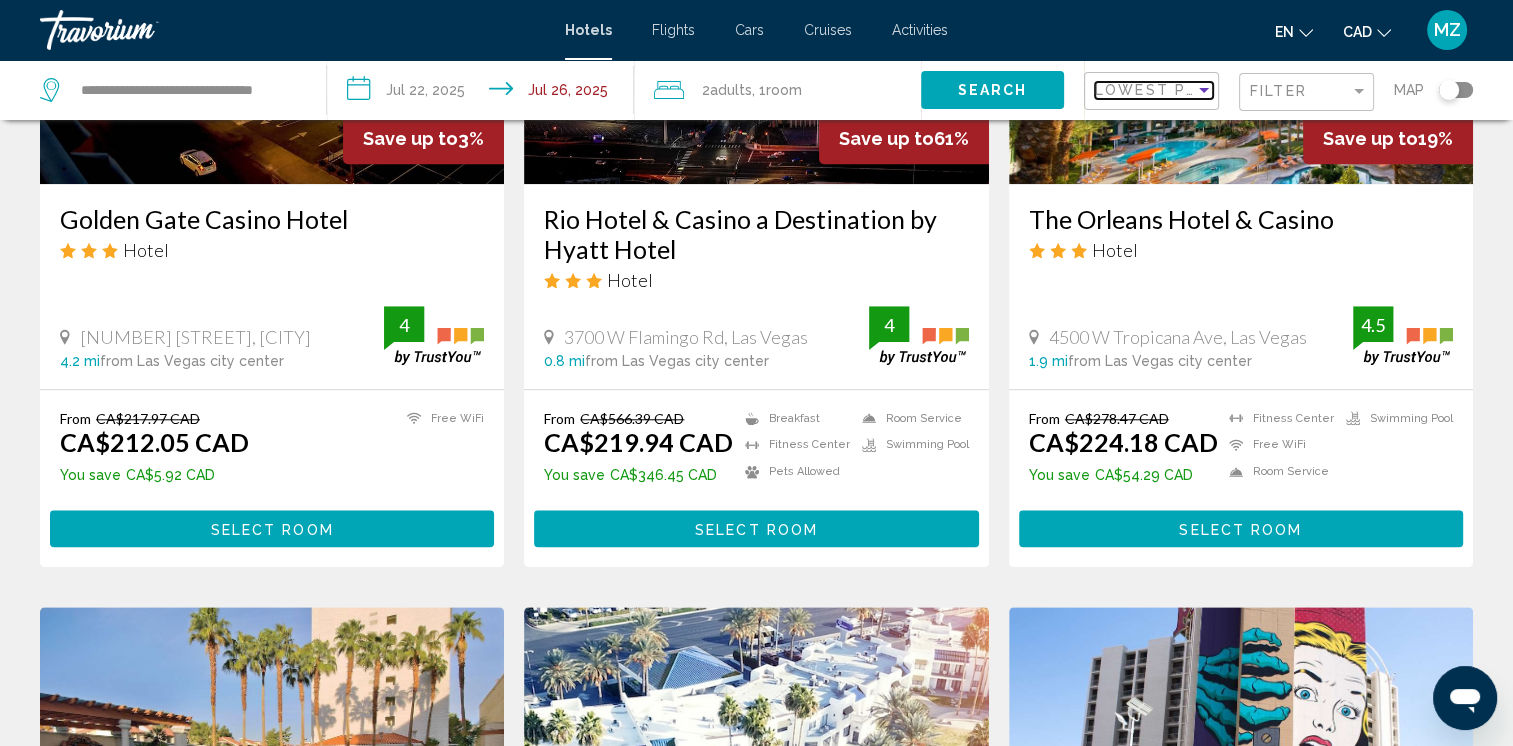 scroll, scrollTop: 1612, scrollLeft: 0, axis: vertical 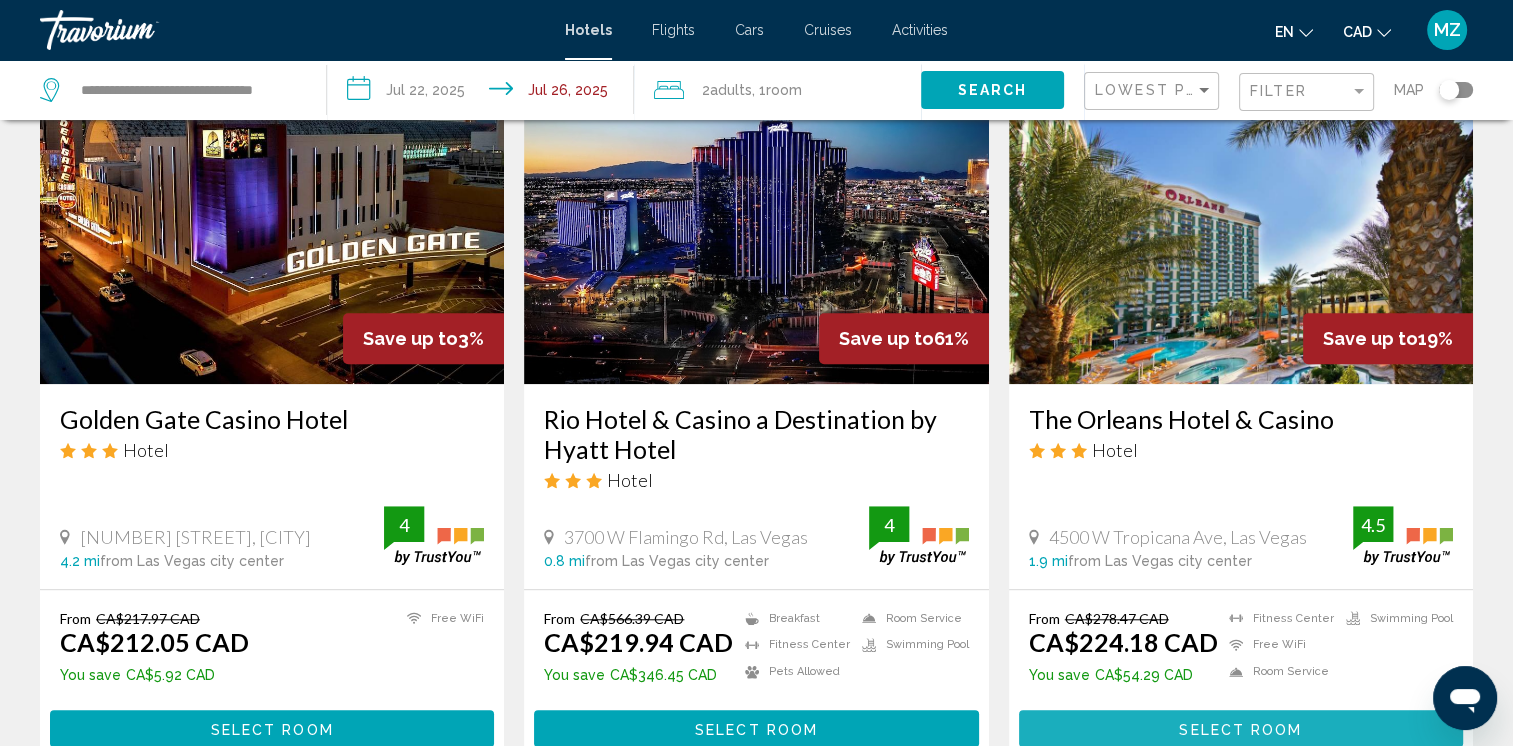 click on "Select Room" at bounding box center (1240, 729) 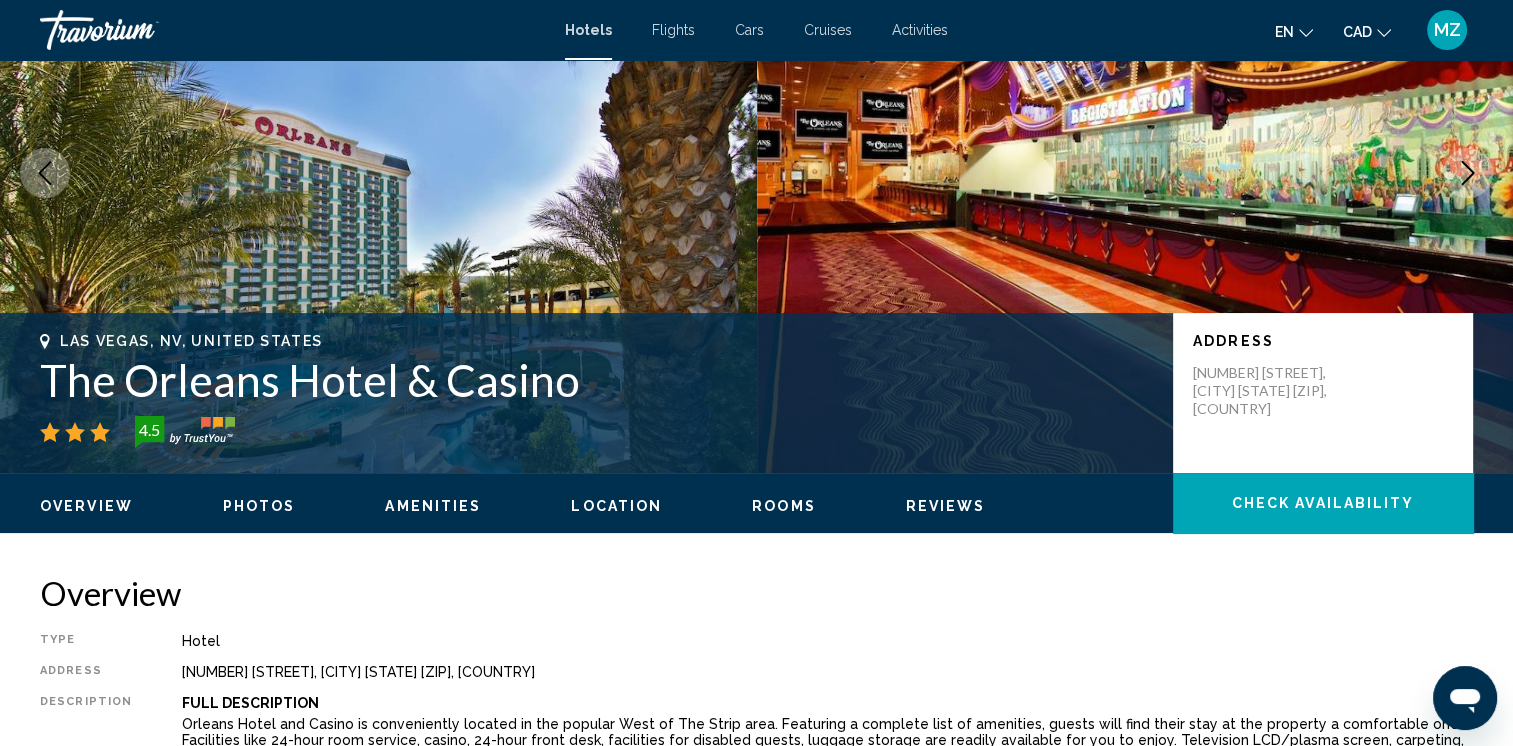 scroll, scrollTop: 500, scrollLeft: 0, axis: vertical 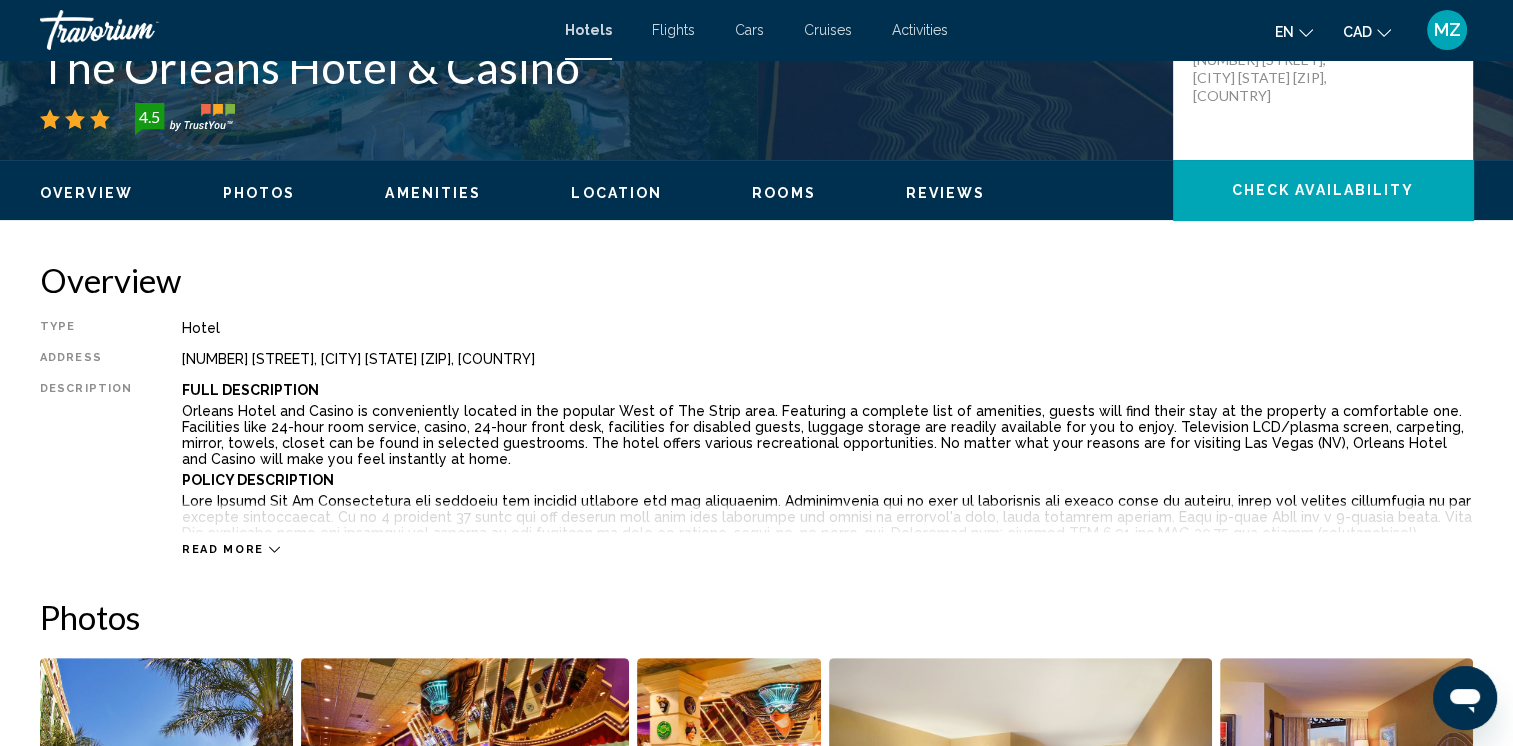 click on "Read more" at bounding box center [223, 549] 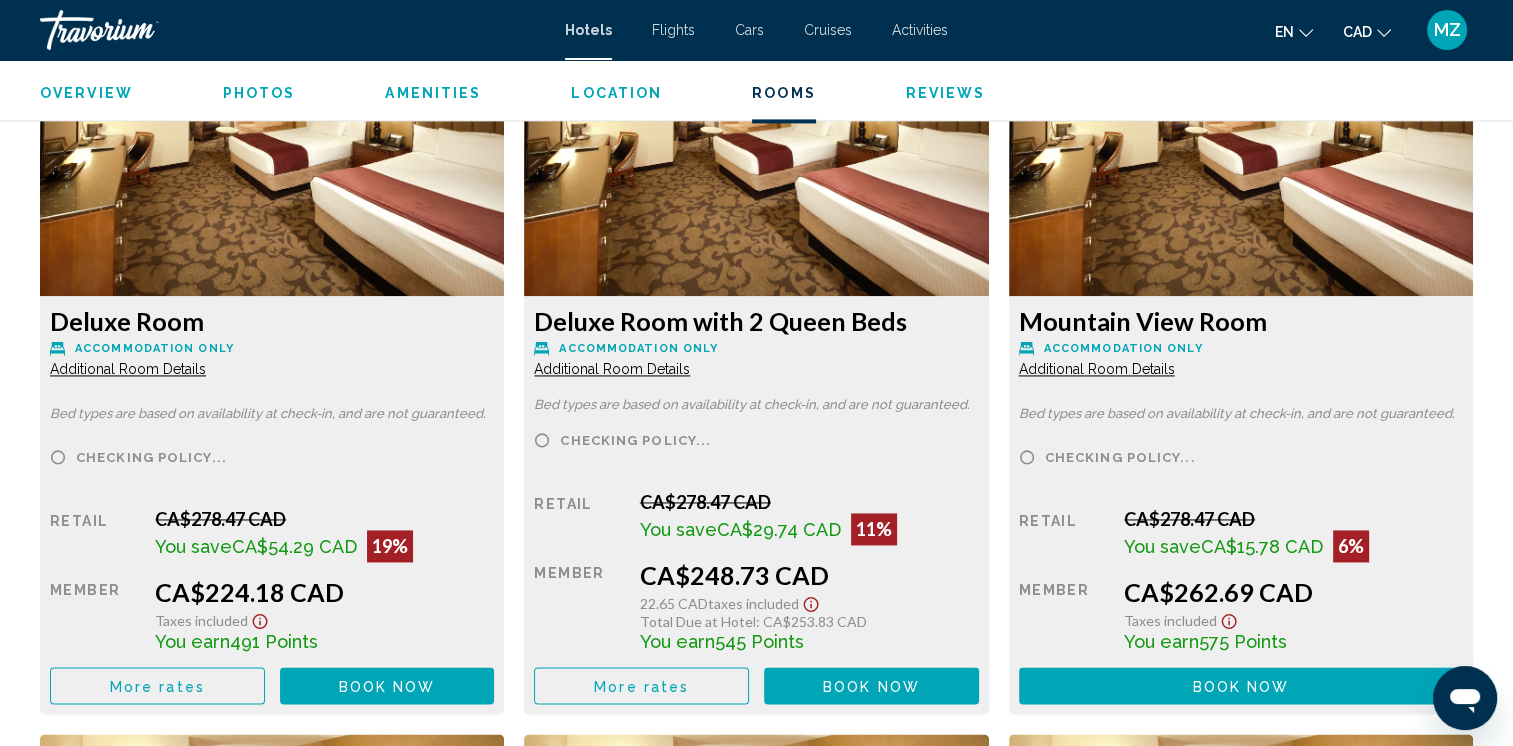 scroll, scrollTop: 2900, scrollLeft: 0, axis: vertical 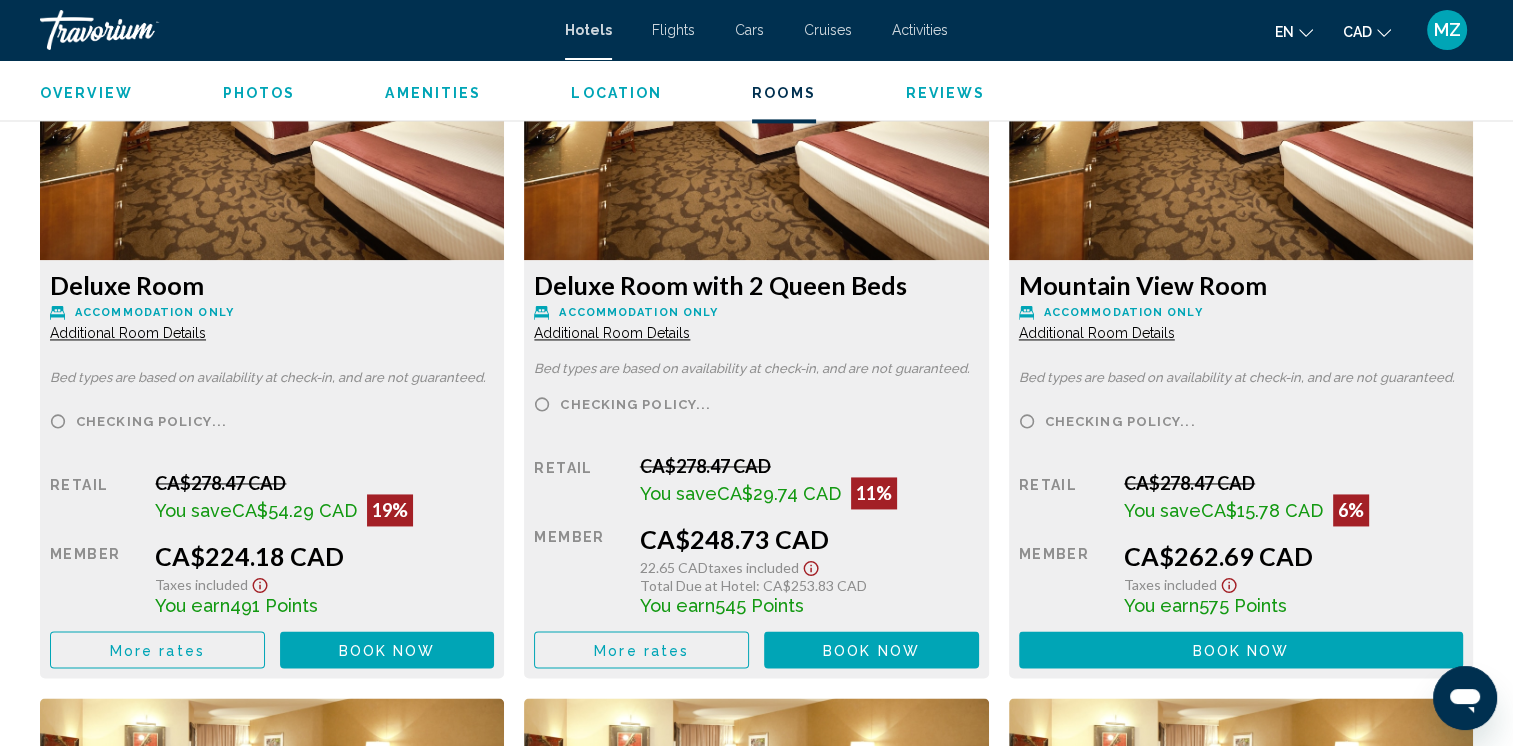 click on "Additional Room Details" at bounding box center [128, 333] 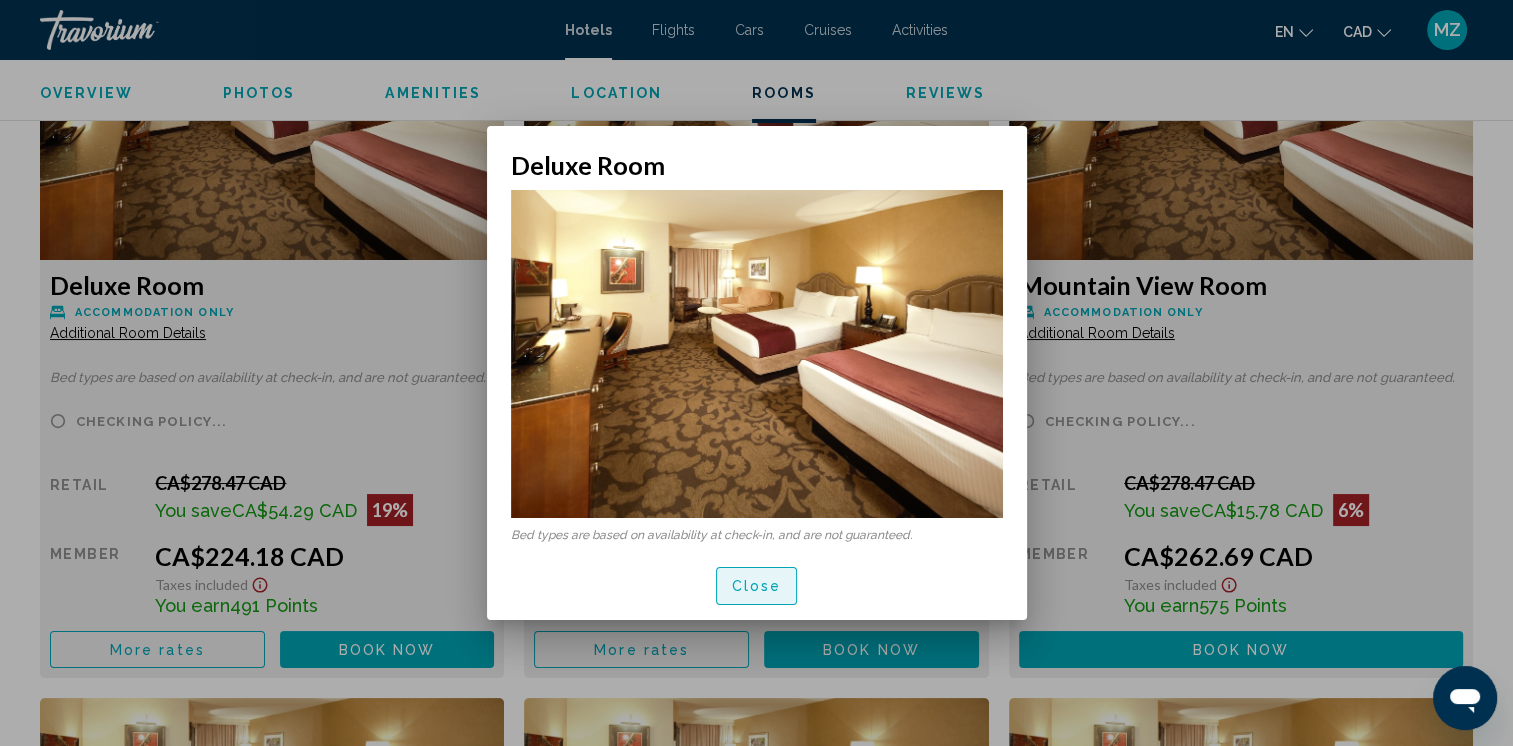 drag, startPoint x: 750, startPoint y: 583, endPoint x: 726, endPoint y: 580, distance: 24.186773 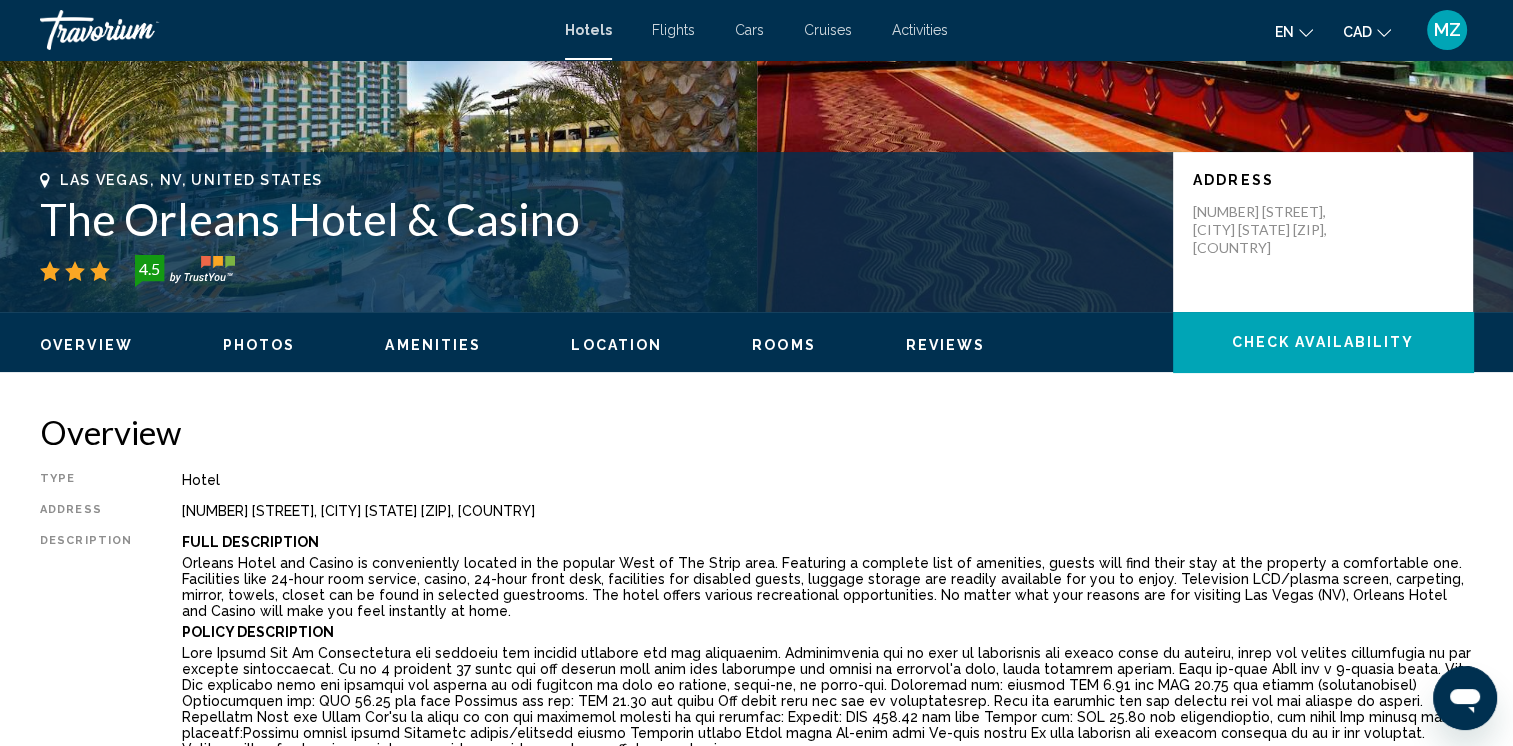 scroll, scrollTop: 300, scrollLeft: 0, axis: vertical 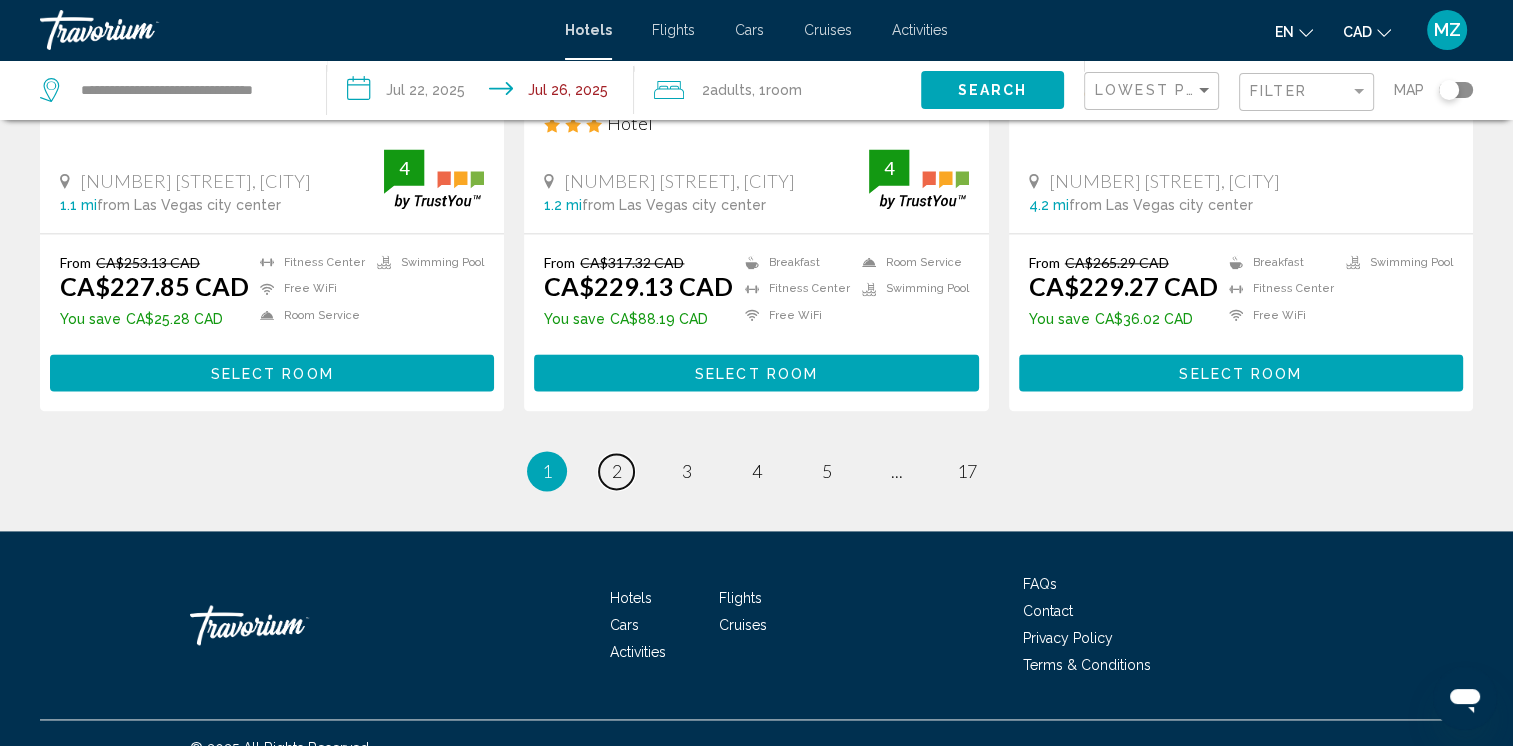 drag, startPoint x: 606, startPoint y: 439, endPoint x: 640, endPoint y: 439, distance: 34 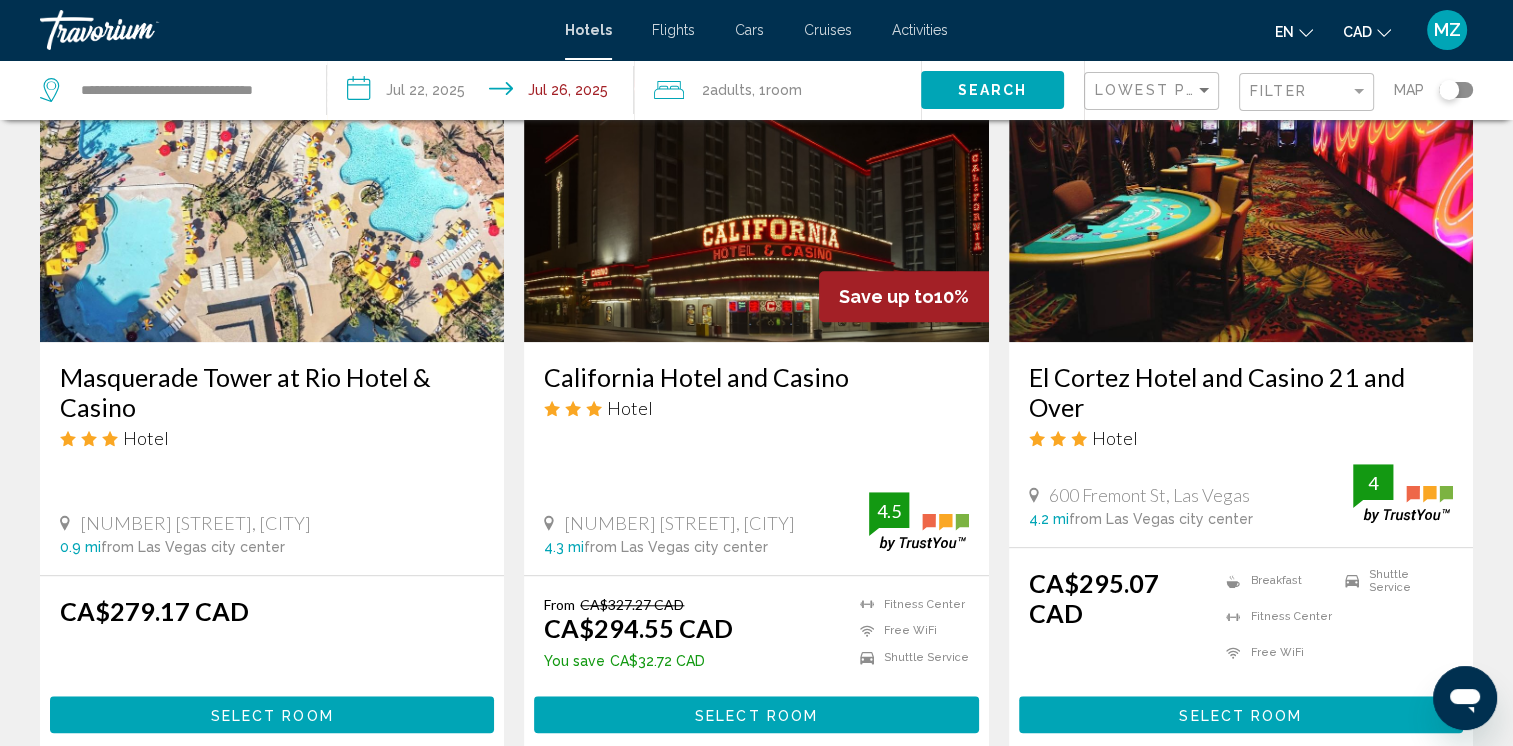 scroll, scrollTop: 1600, scrollLeft: 0, axis: vertical 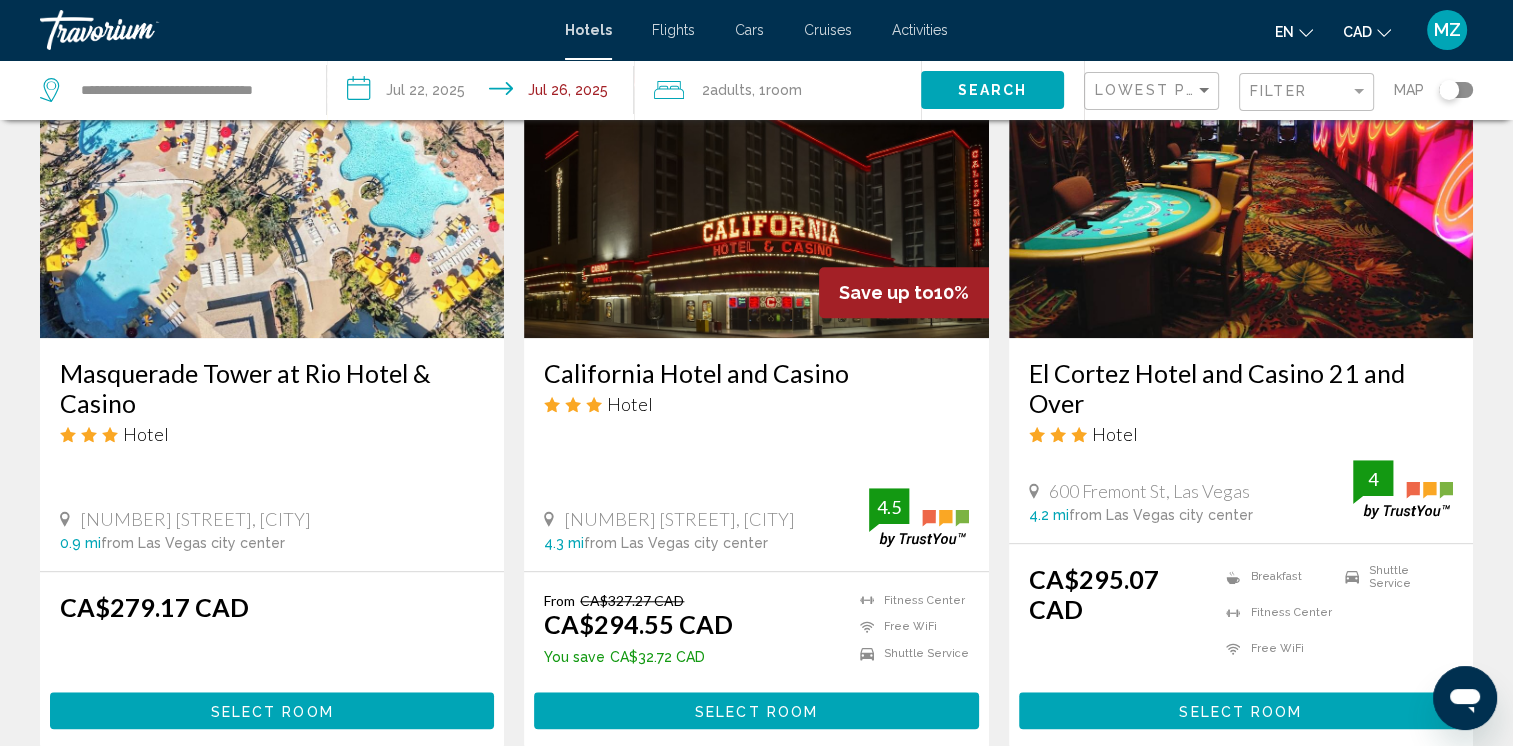 click on "Masquerade Tower at Rio Hotel & Casino" at bounding box center [272, 388] 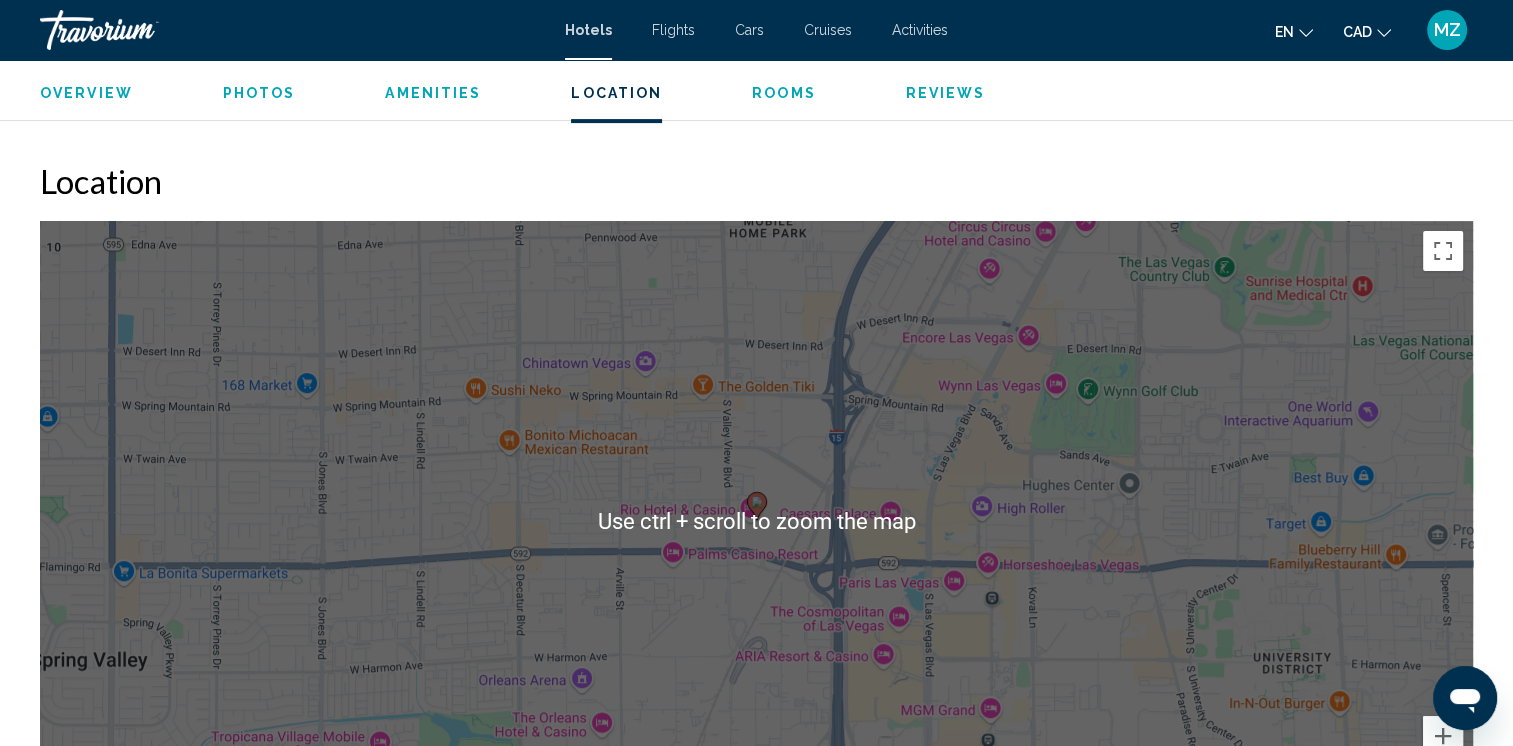 scroll, scrollTop: 600, scrollLeft: 0, axis: vertical 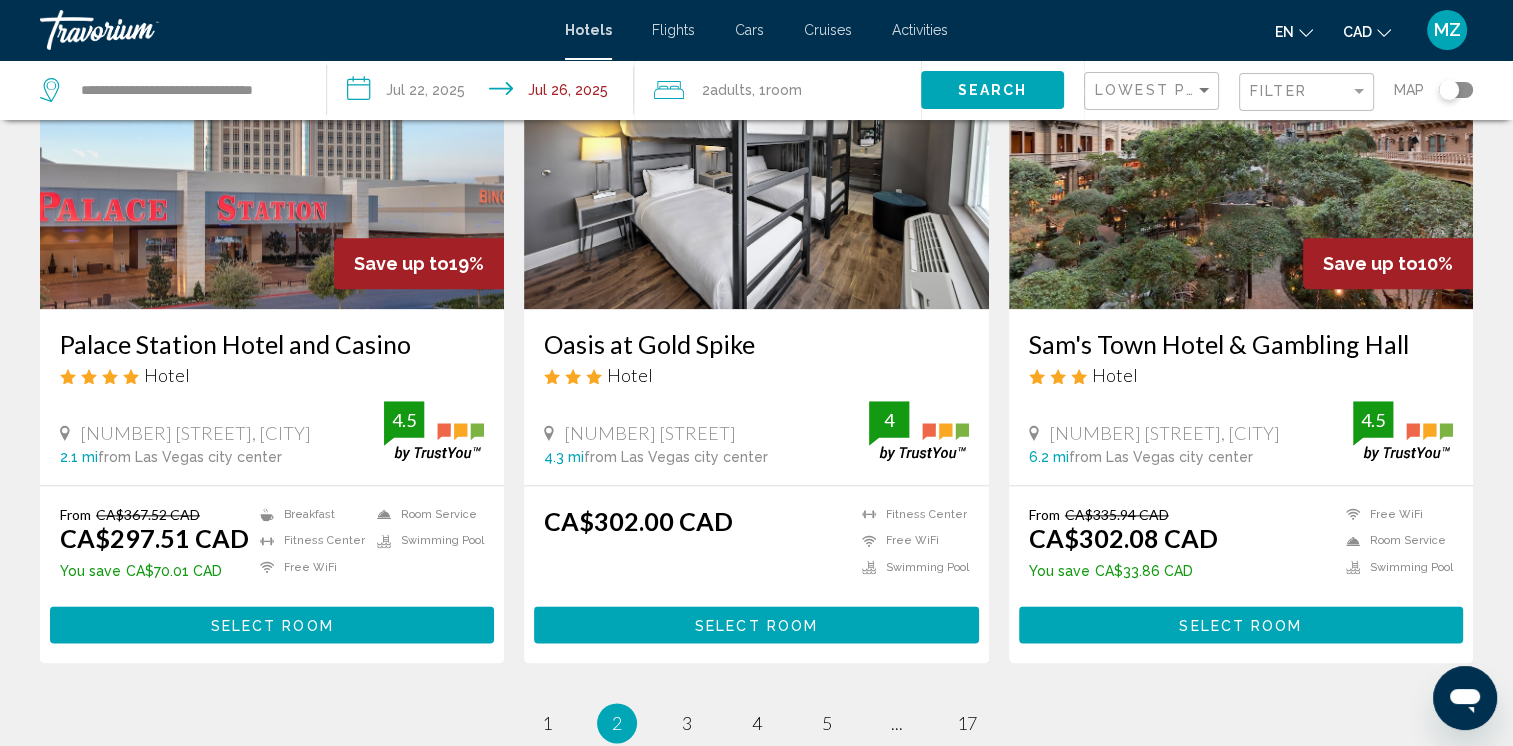 click on "Select Room" at bounding box center [272, 625] 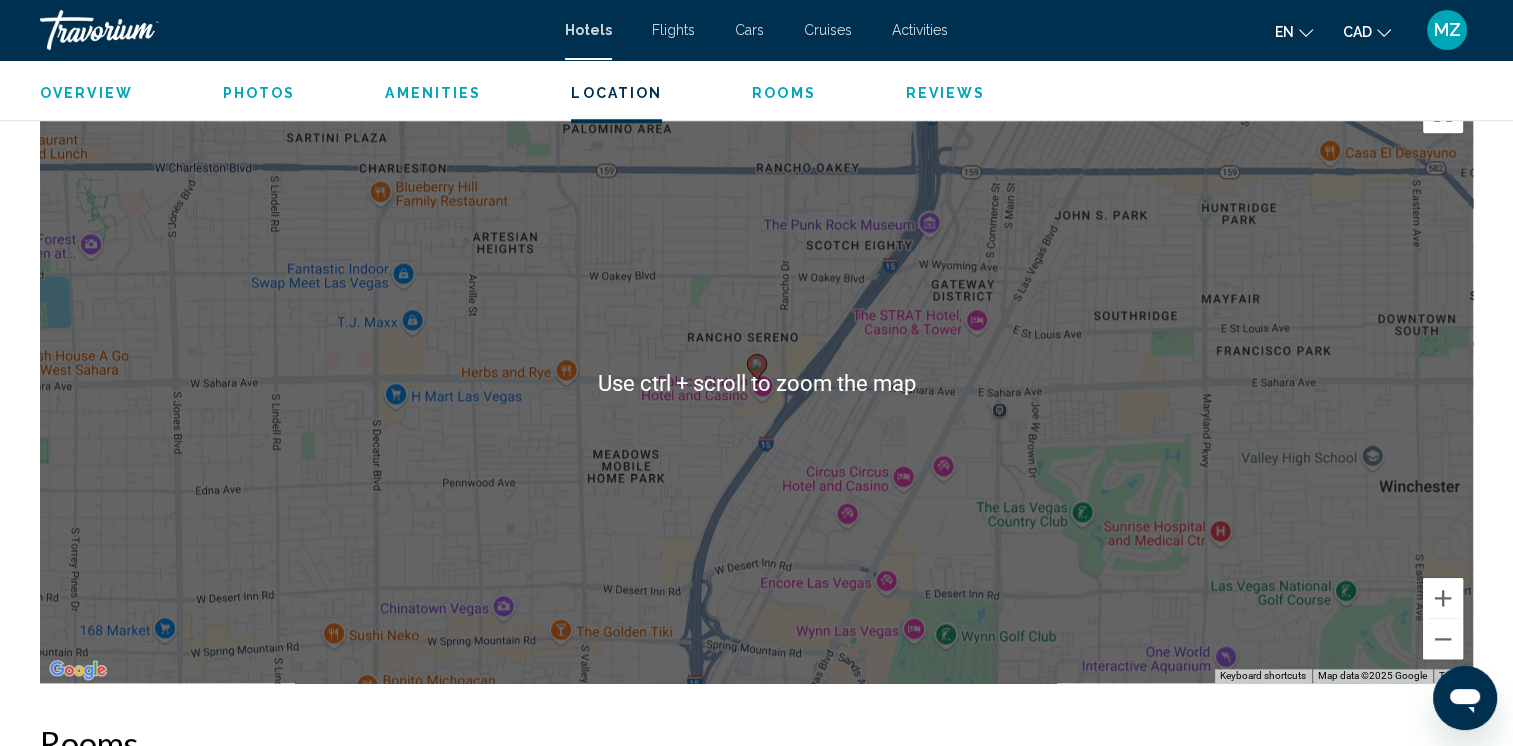 scroll, scrollTop: 1900, scrollLeft: 0, axis: vertical 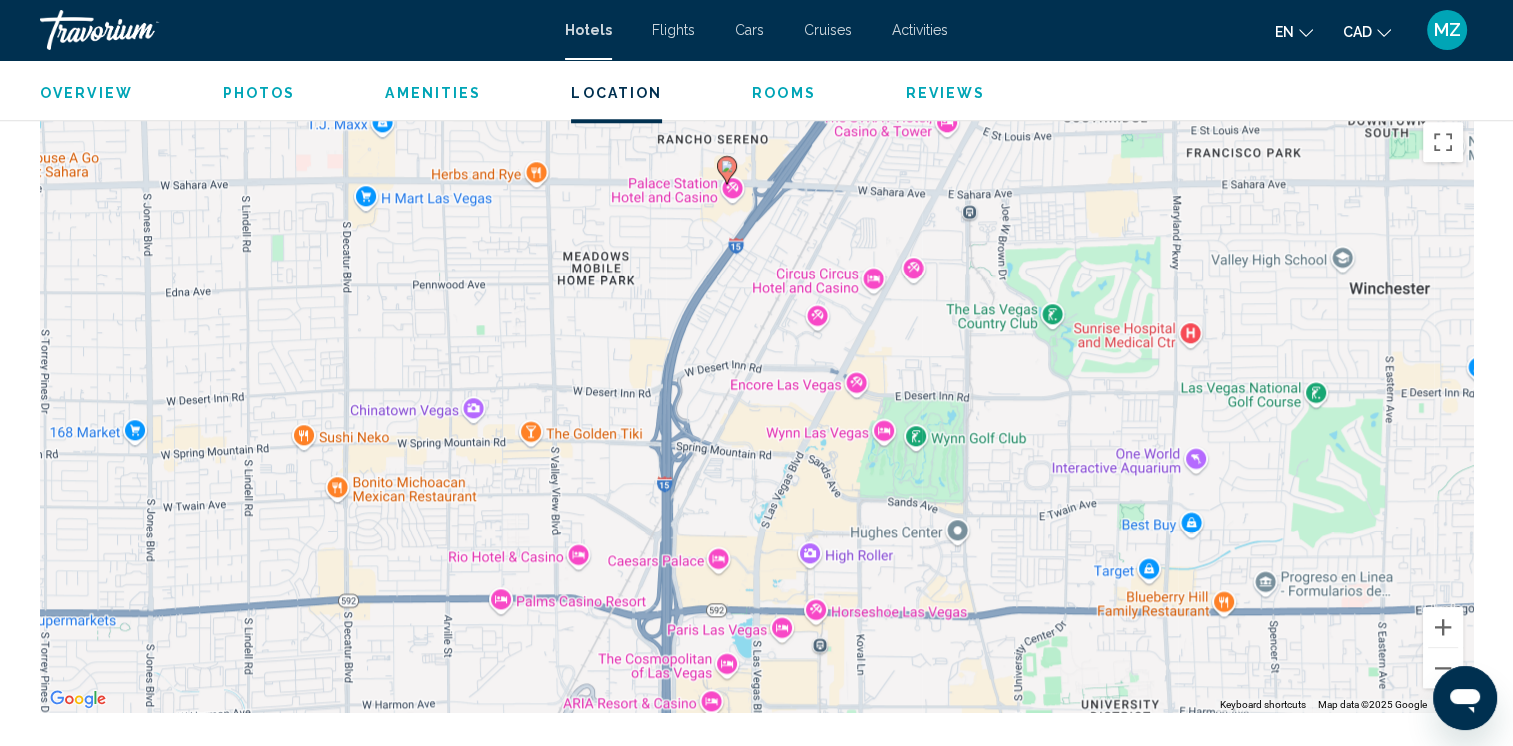 drag, startPoint x: 1112, startPoint y: 546, endPoint x: 1084, endPoint y: 309, distance: 238.64827 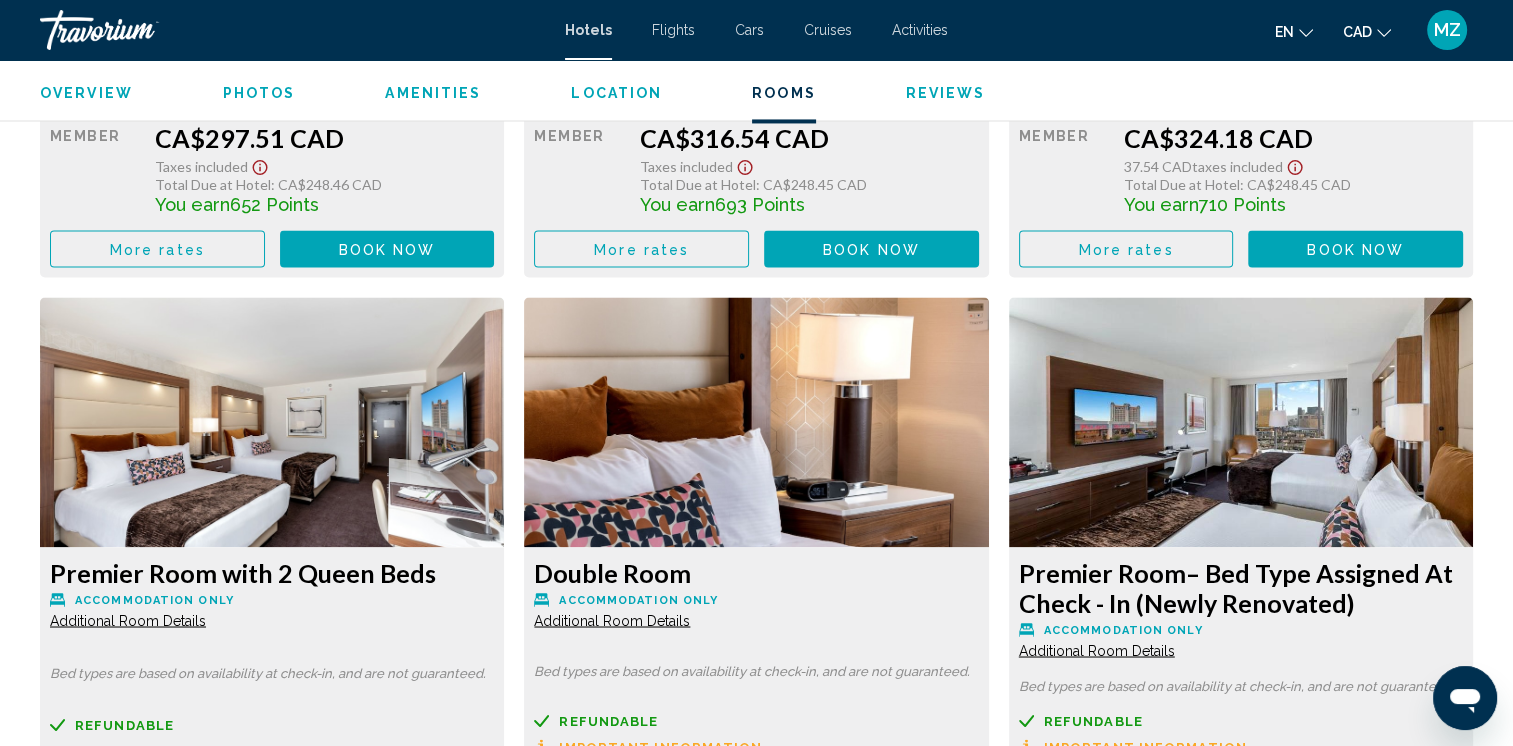 scroll, scrollTop: 3300, scrollLeft: 0, axis: vertical 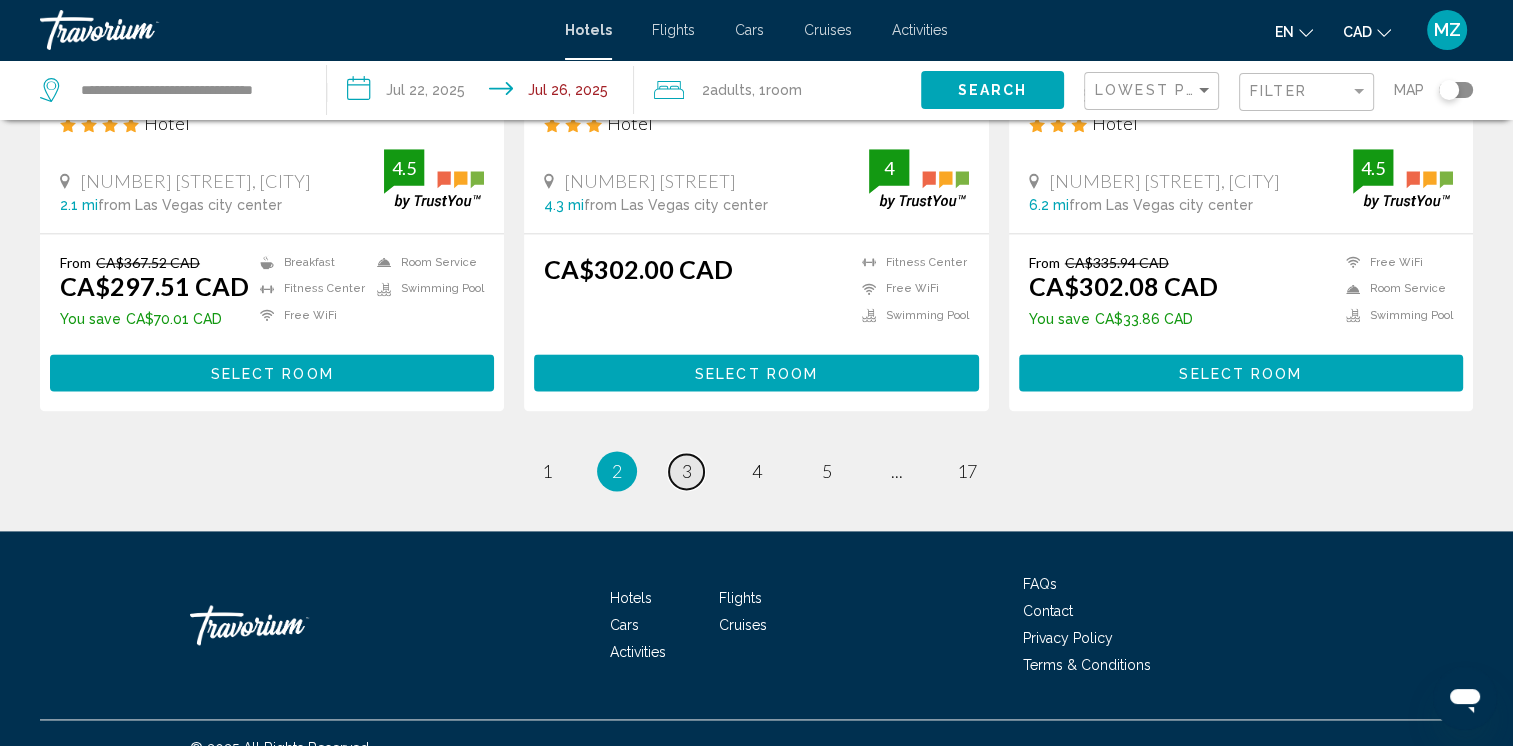 click on "page  3" at bounding box center (686, 471) 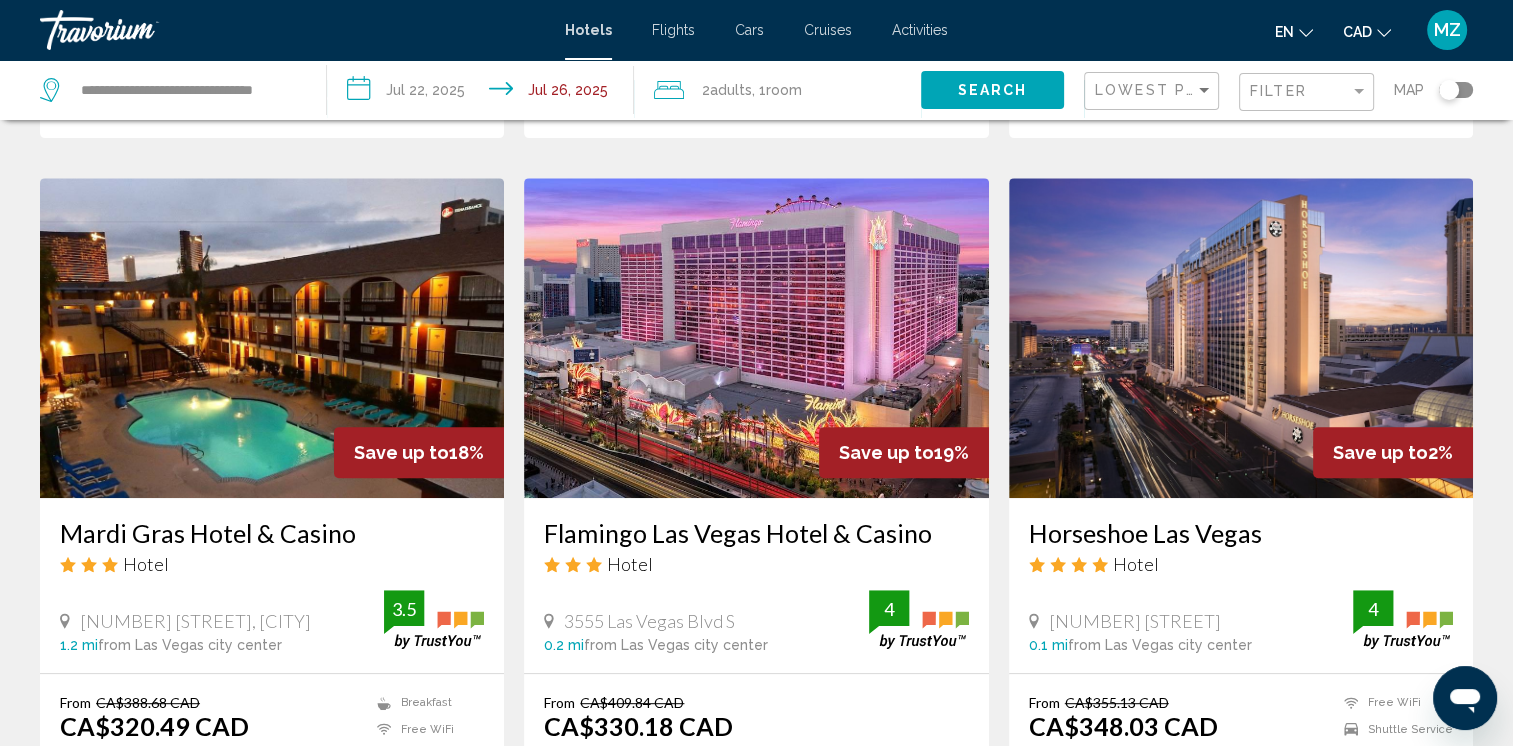 scroll, scrollTop: 900, scrollLeft: 0, axis: vertical 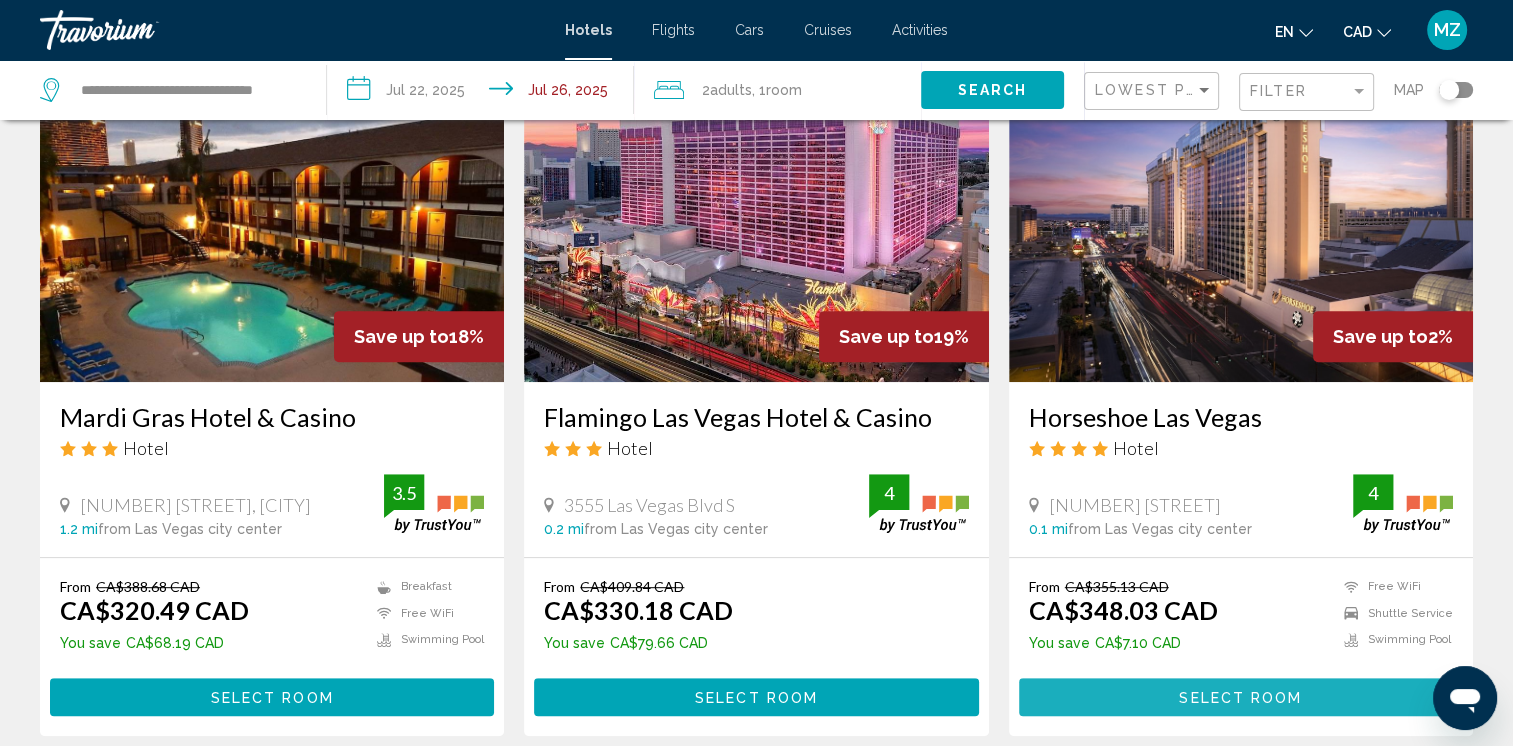 click on "Select Room" at bounding box center (1240, 698) 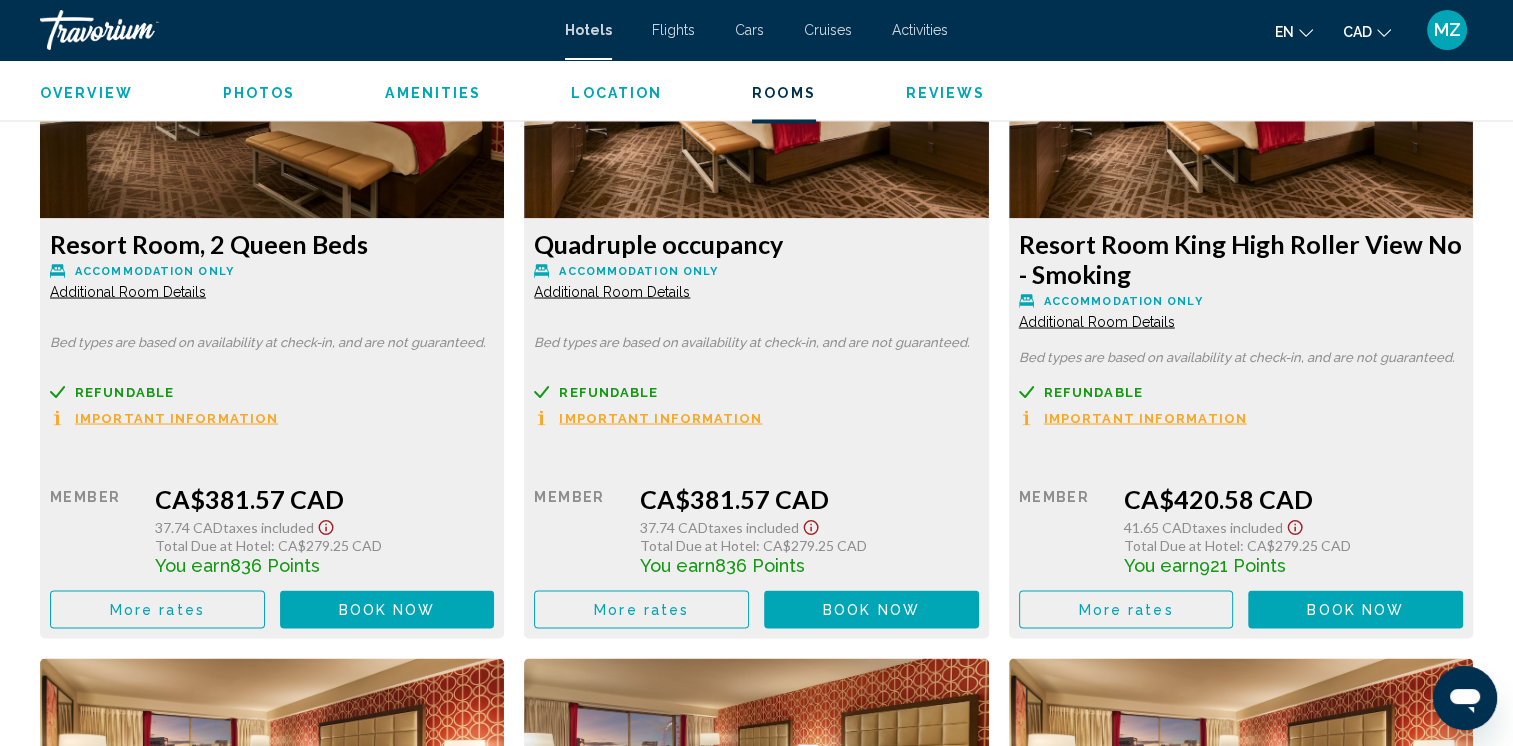 scroll, scrollTop: 3155, scrollLeft: 0, axis: vertical 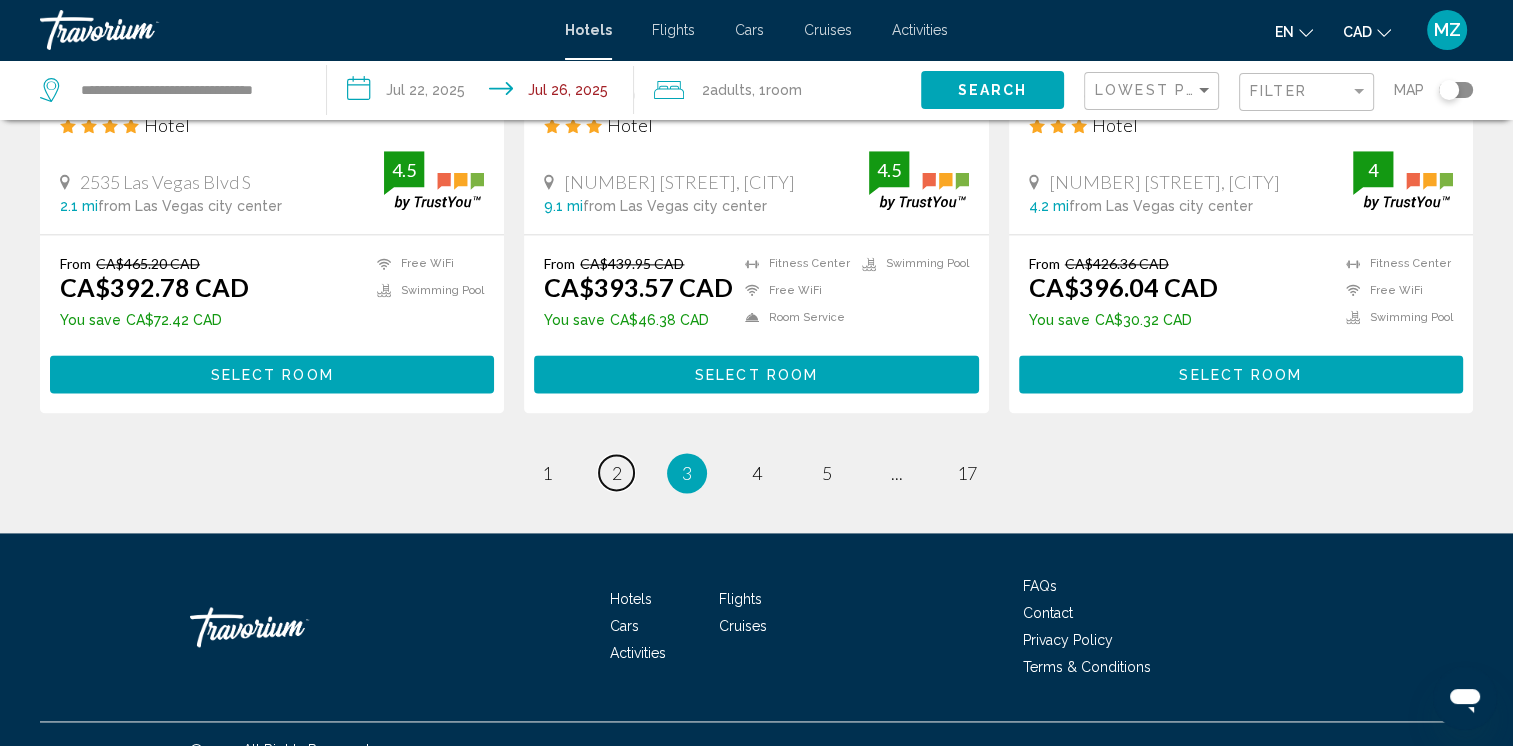 click on "page  2" at bounding box center (616, 472) 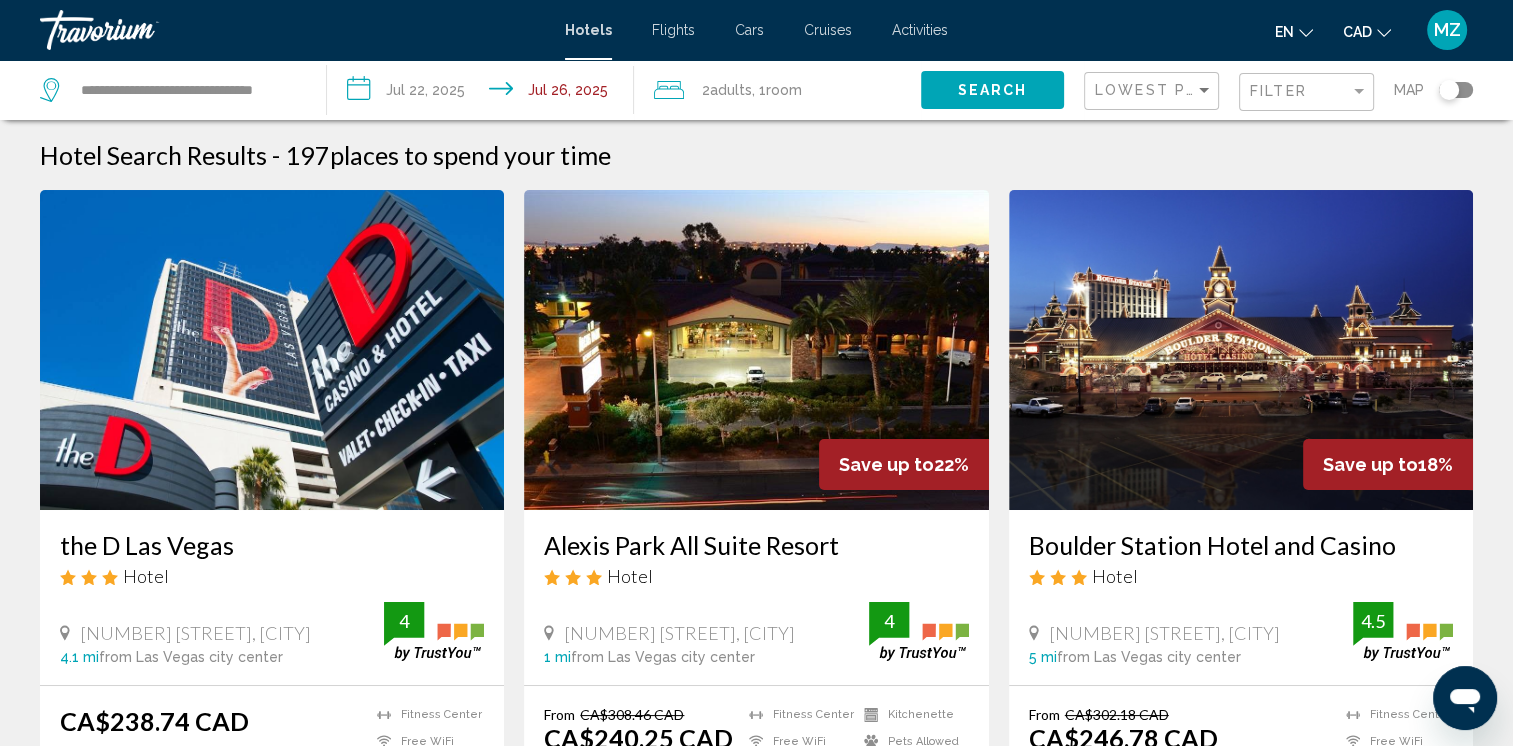 scroll, scrollTop: 200, scrollLeft: 0, axis: vertical 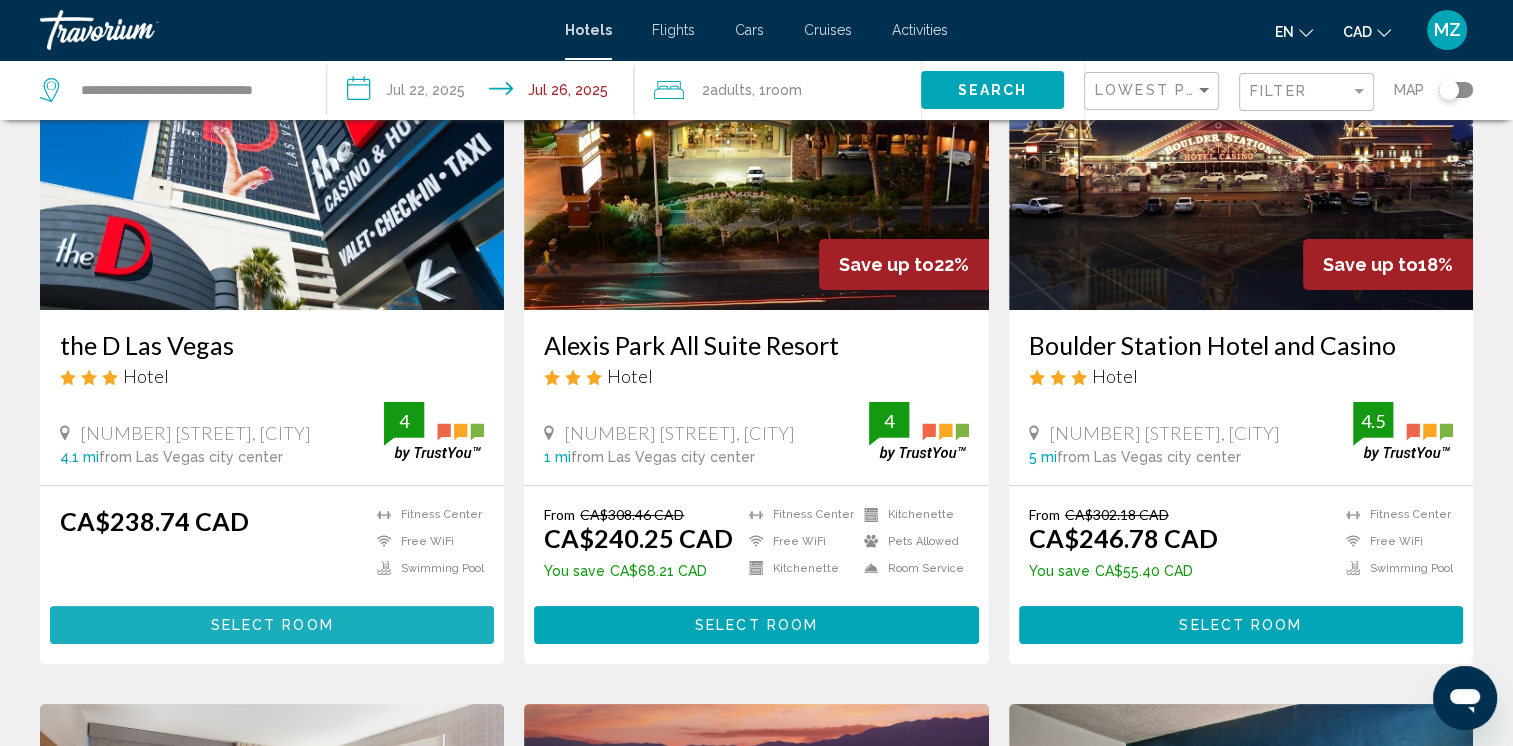 click on "Select Room" at bounding box center (272, 626) 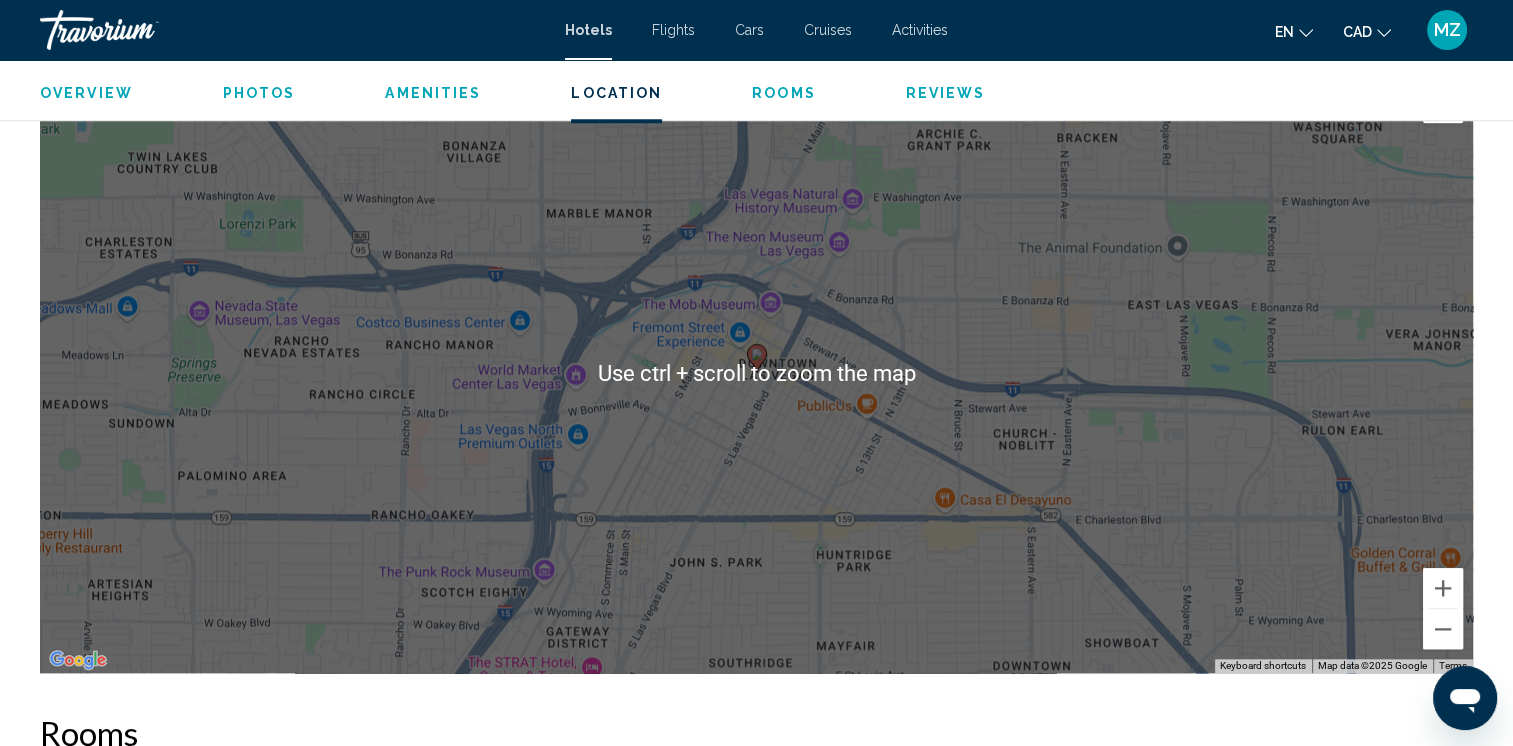 scroll, scrollTop: 1900, scrollLeft: 0, axis: vertical 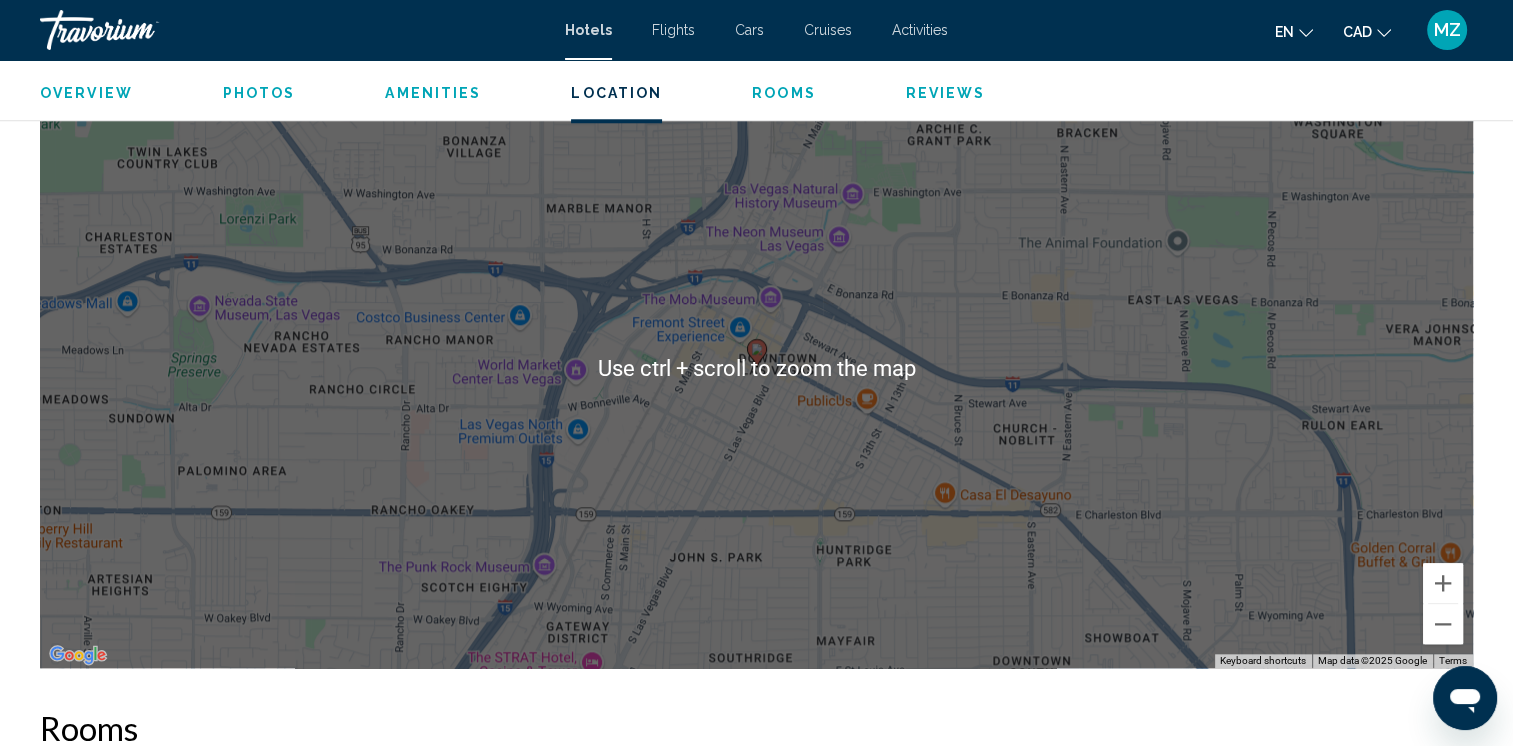 click on "To activate drag with keyboard, press Alt + Enter. Once in keyboard drag state, use the arrow keys to move the marker. To complete the drag, press the Enter key. To cancel, press Escape." at bounding box center [756, 368] 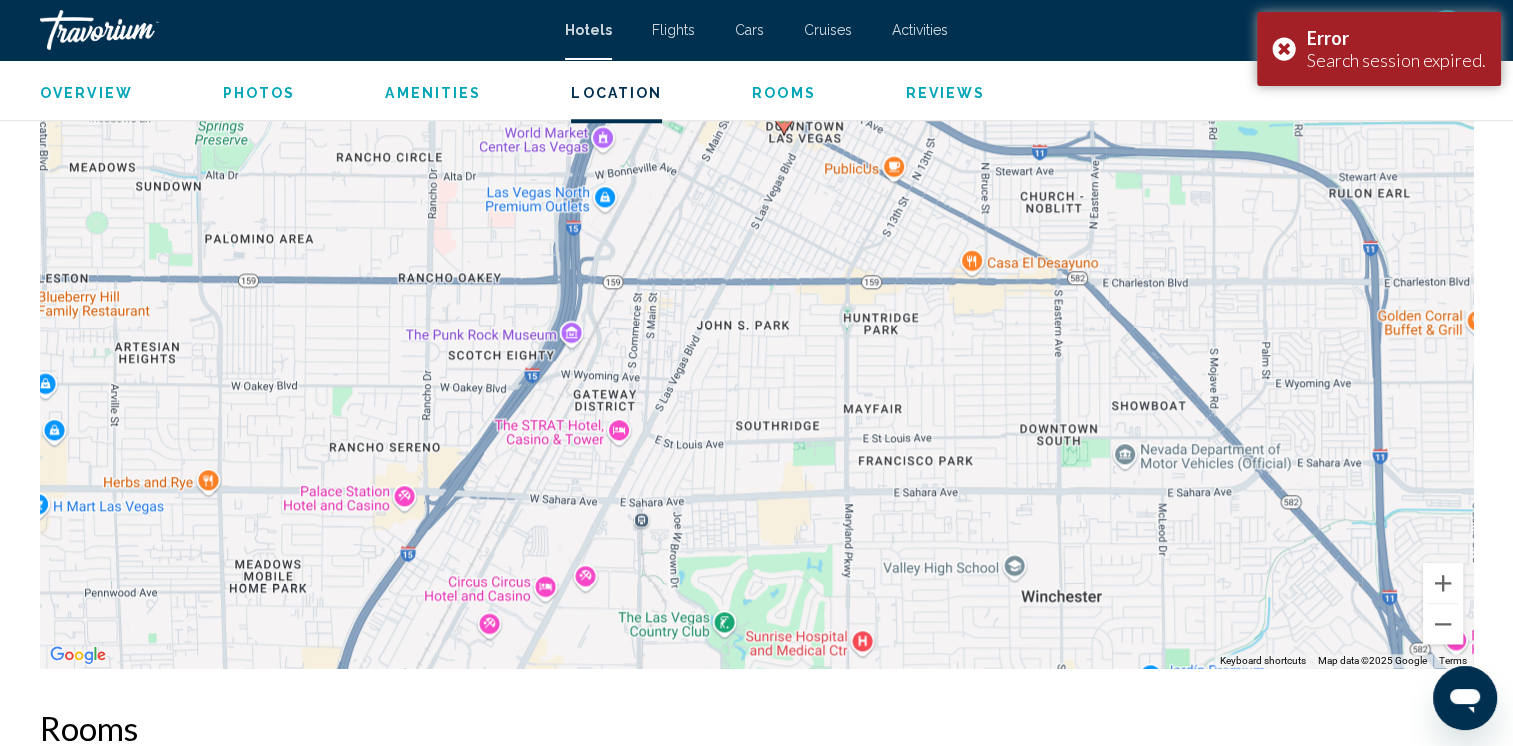 drag, startPoint x: 716, startPoint y: 590, endPoint x: 743, endPoint y: 355, distance: 236.54597 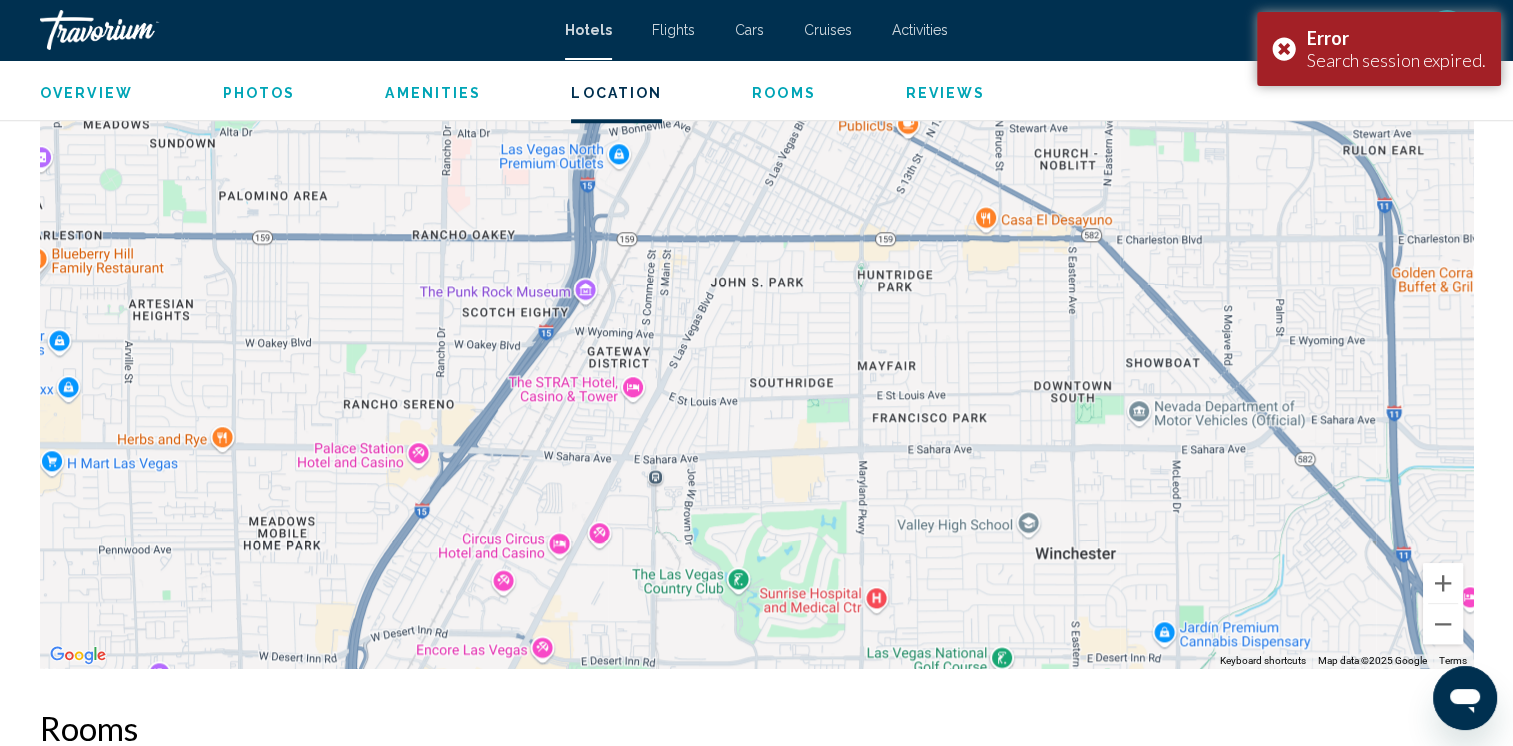 drag, startPoint x: 731, startPoint y: 562, endPoint x: 766, endPoint y: 482, distance: 87.32124 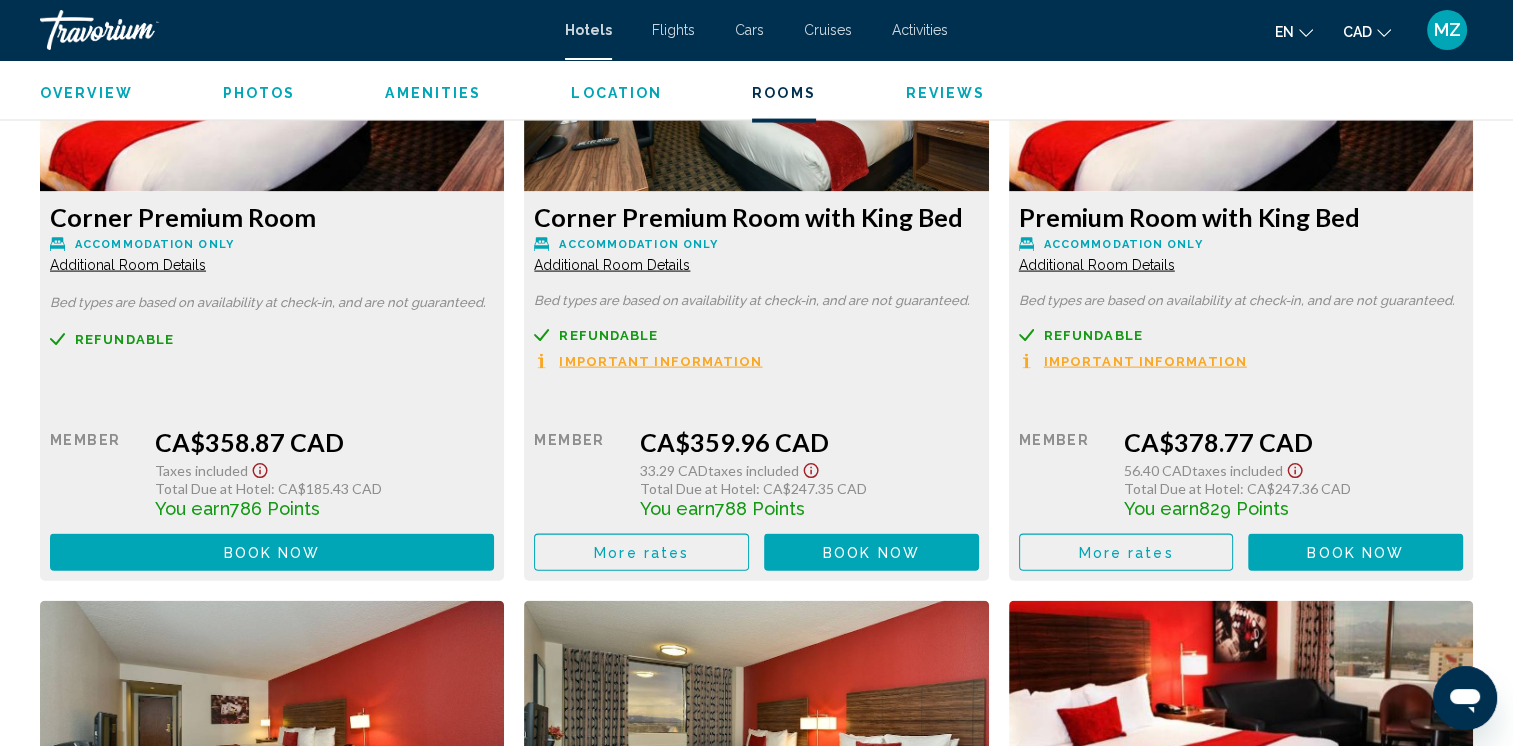 scroll, scrollTop: 4198, scrollLeft: 0, axis: vertical 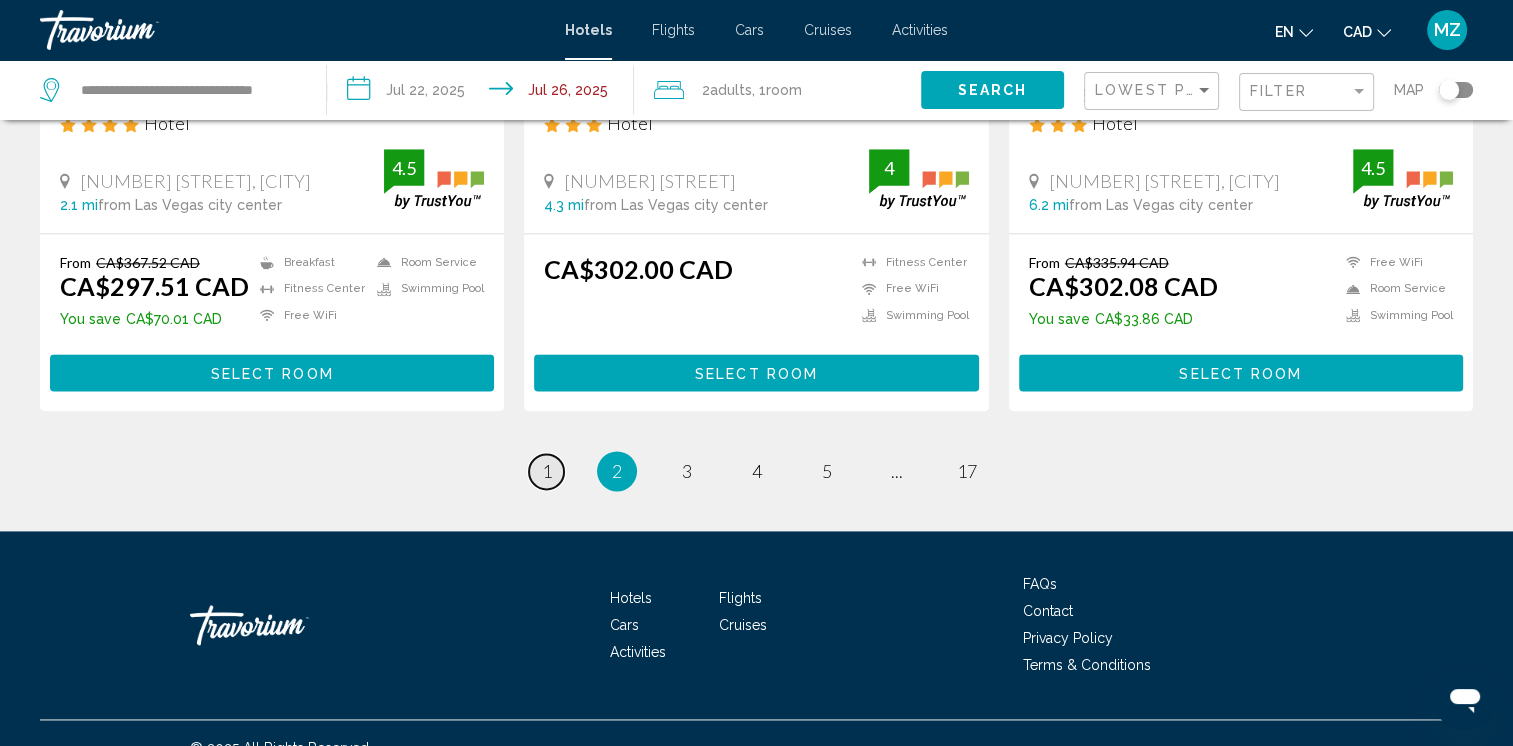 click on "1" at bounding box center (547, 471) 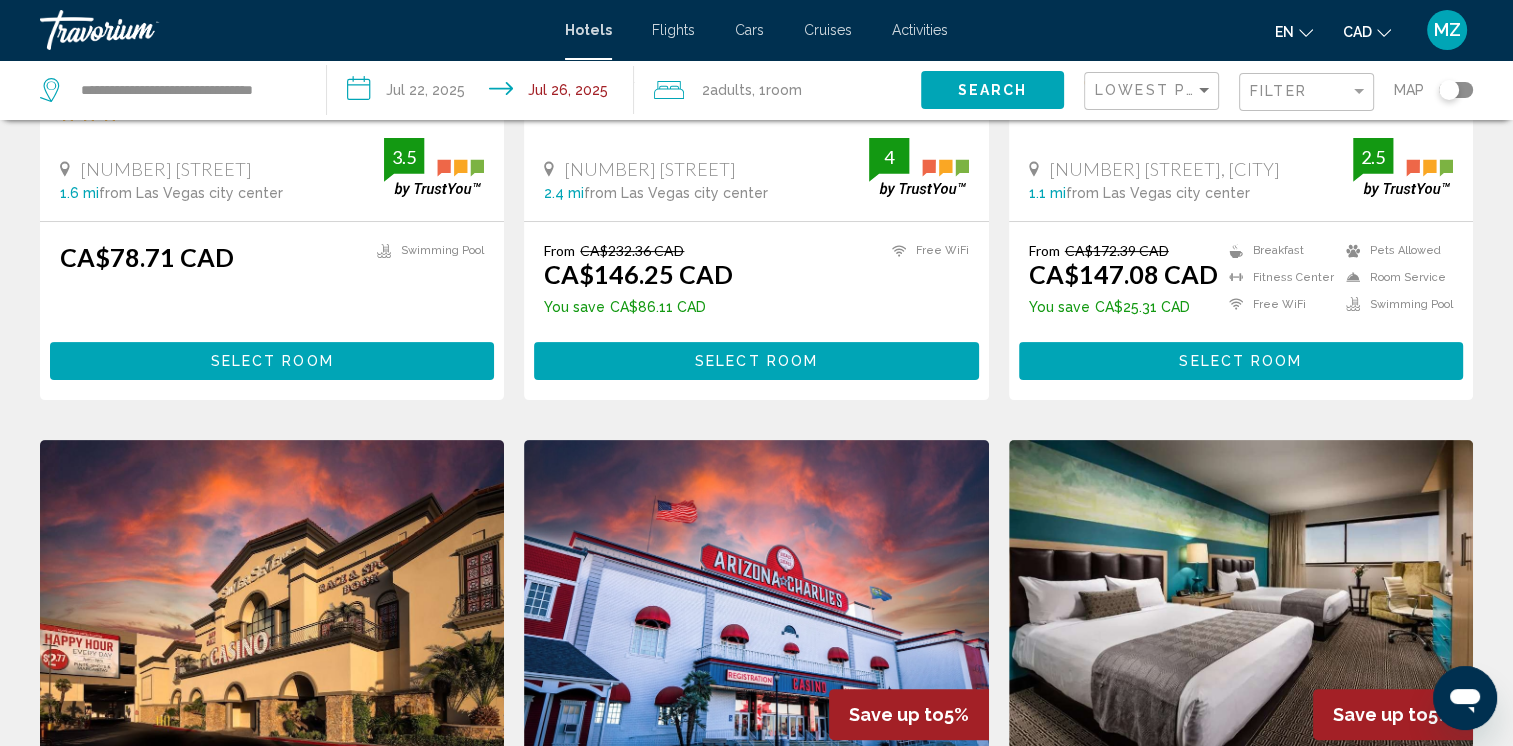 scroll, scrollTop: 100, scrollLeft: 0, axis: vertical 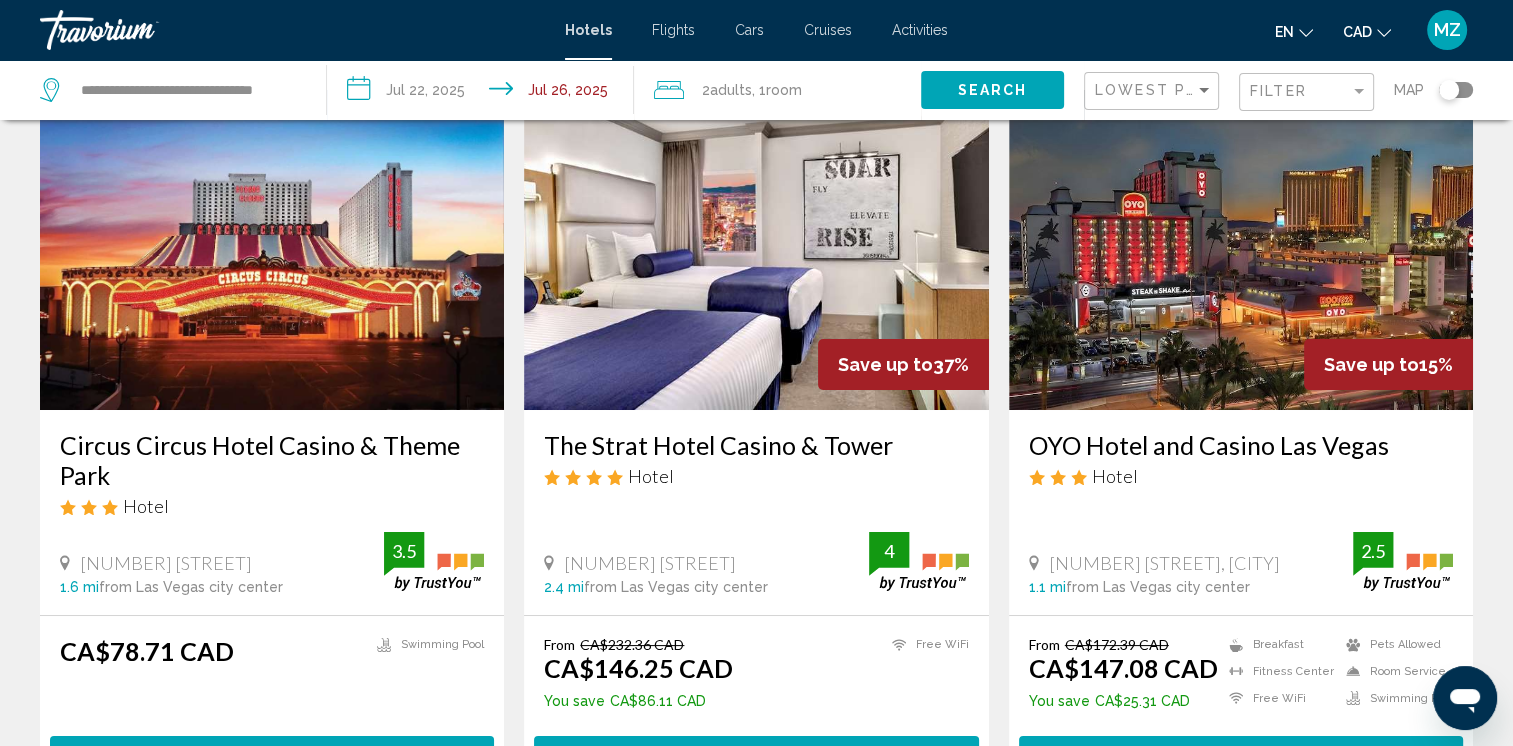 click on "The Strat Hotel Casino & Tower" at bounding box center (756, 445) 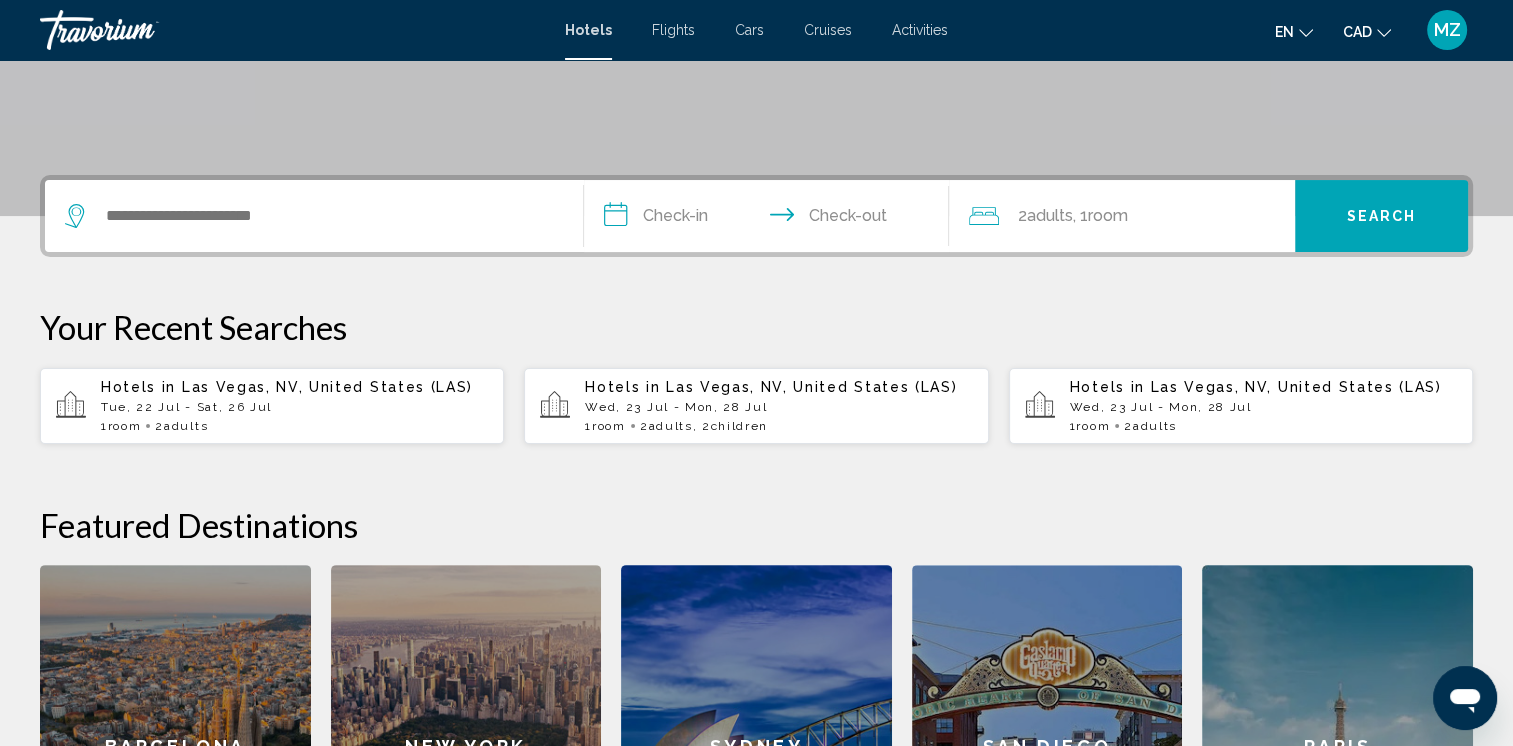 scroll, scrollTop: 400, scrollLeft: 0, axis: vertical 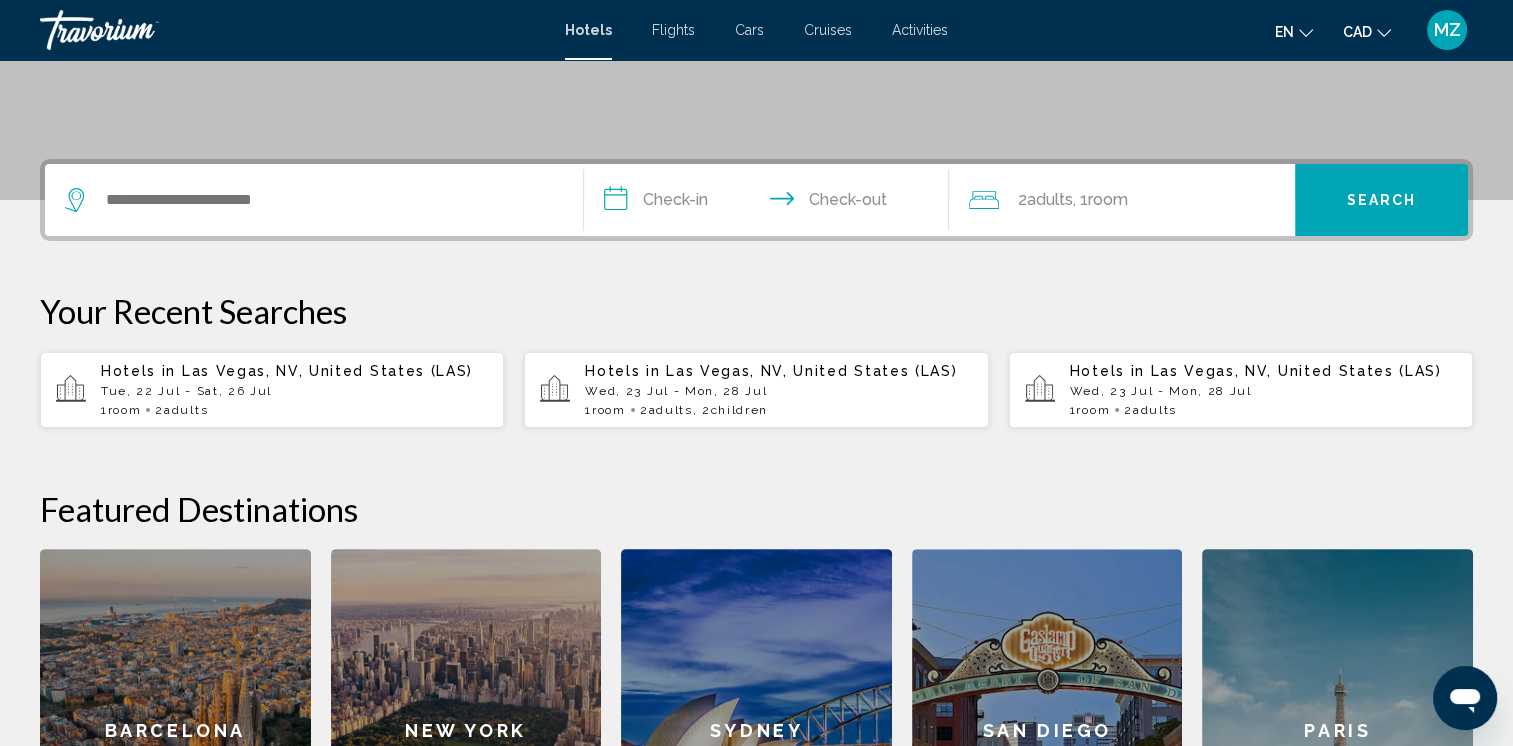 click on "Tue, 22 Jul - Sat, 26 Jul" at bounding box center (294, 391) 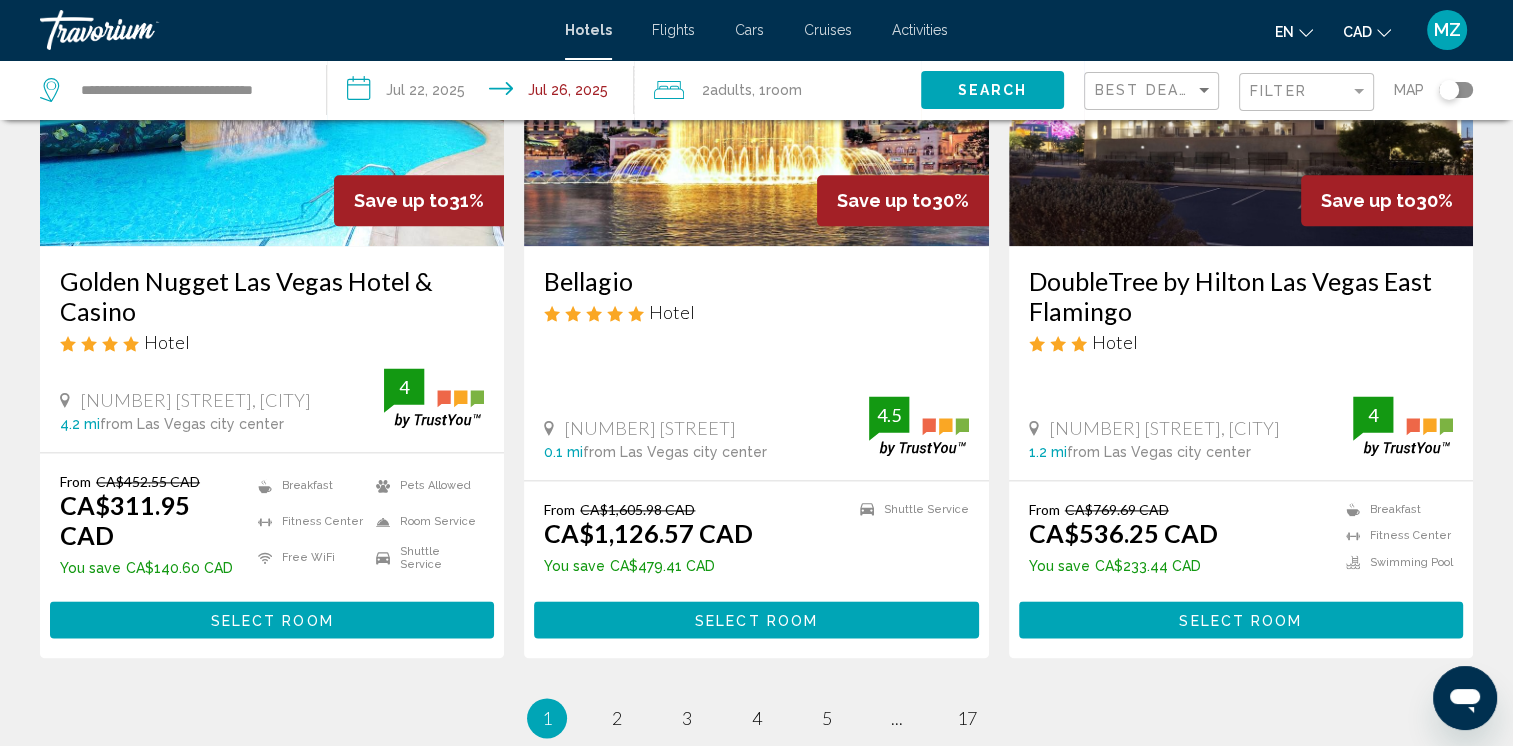 scroll, scrollTop: 2741, scrollLeft: 0, axis: vertical 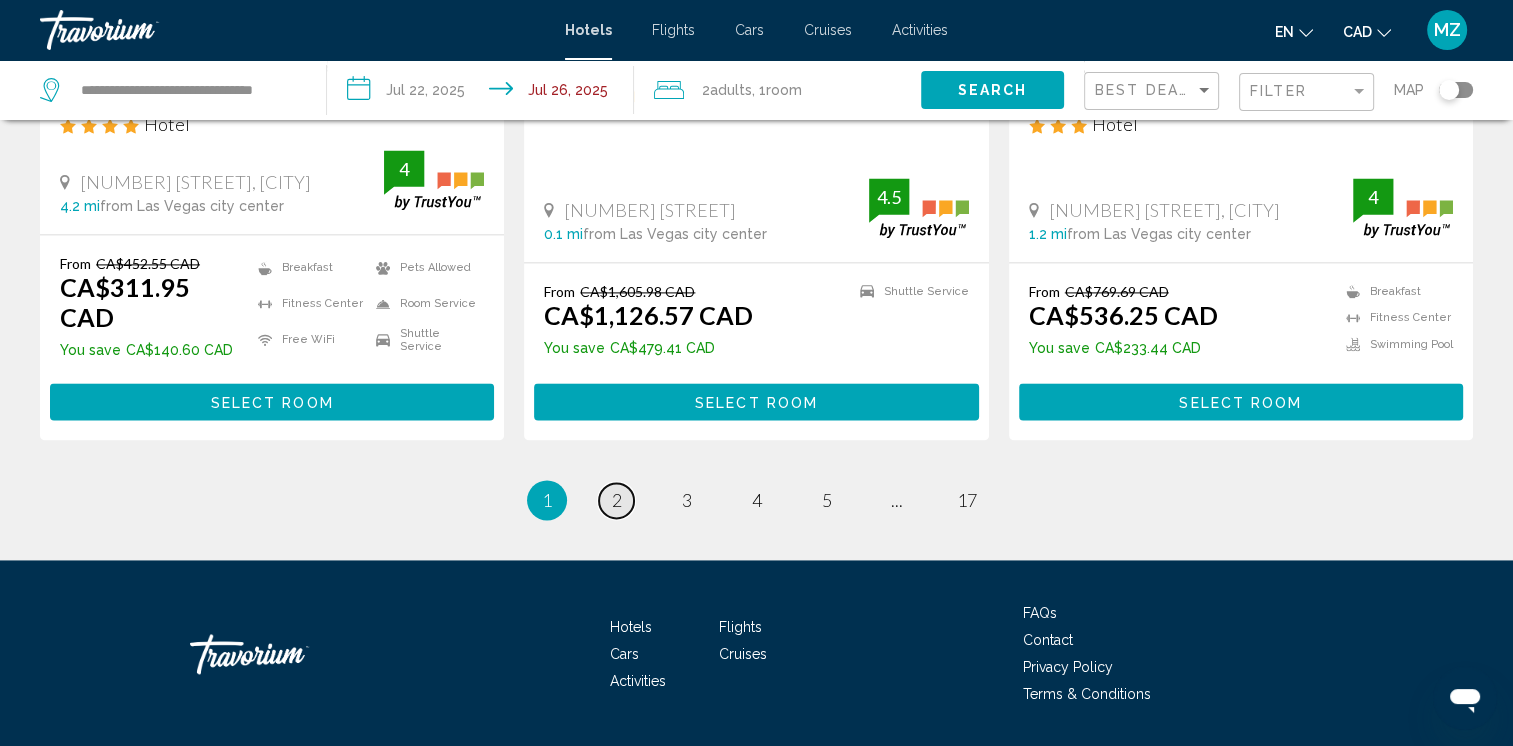 click on "page  2" at bounding box center [616, 500] 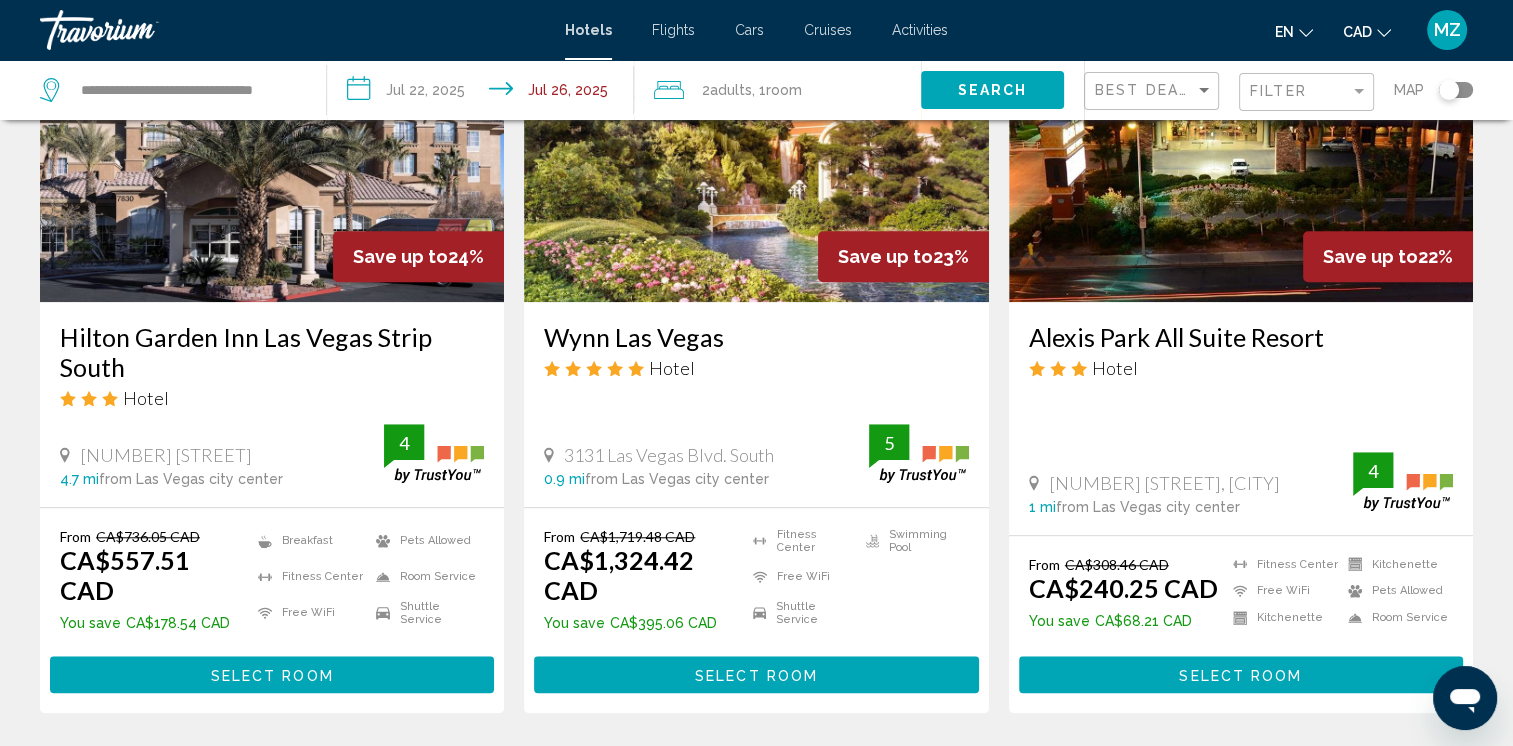 scroll, scrollTop: 1700, scrollLeft: 0, axis: vertical 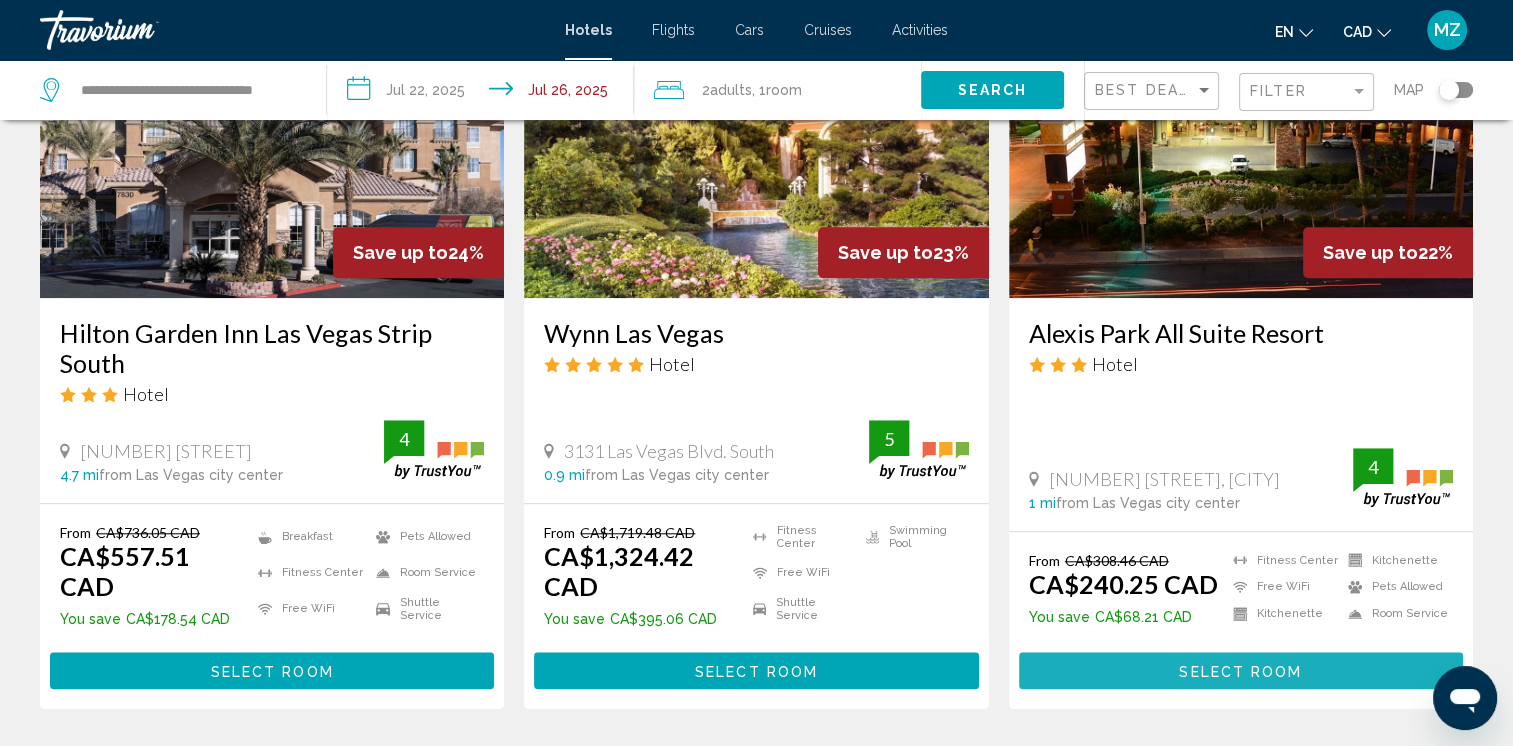 click on "Select Room" at bounding box center [1240, 671] 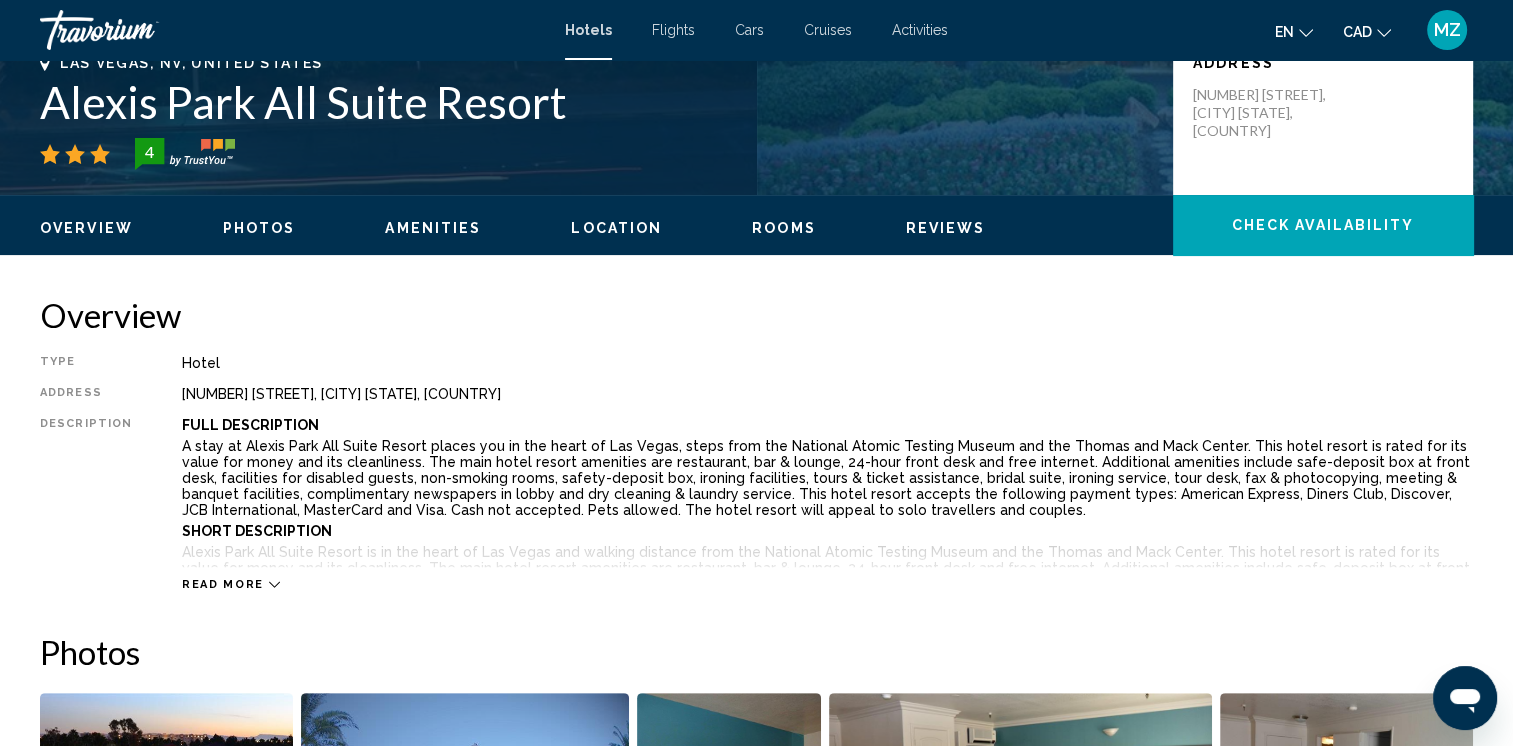 scroll, scrollTop: 500, scrollLeft: 0, axis: vertical 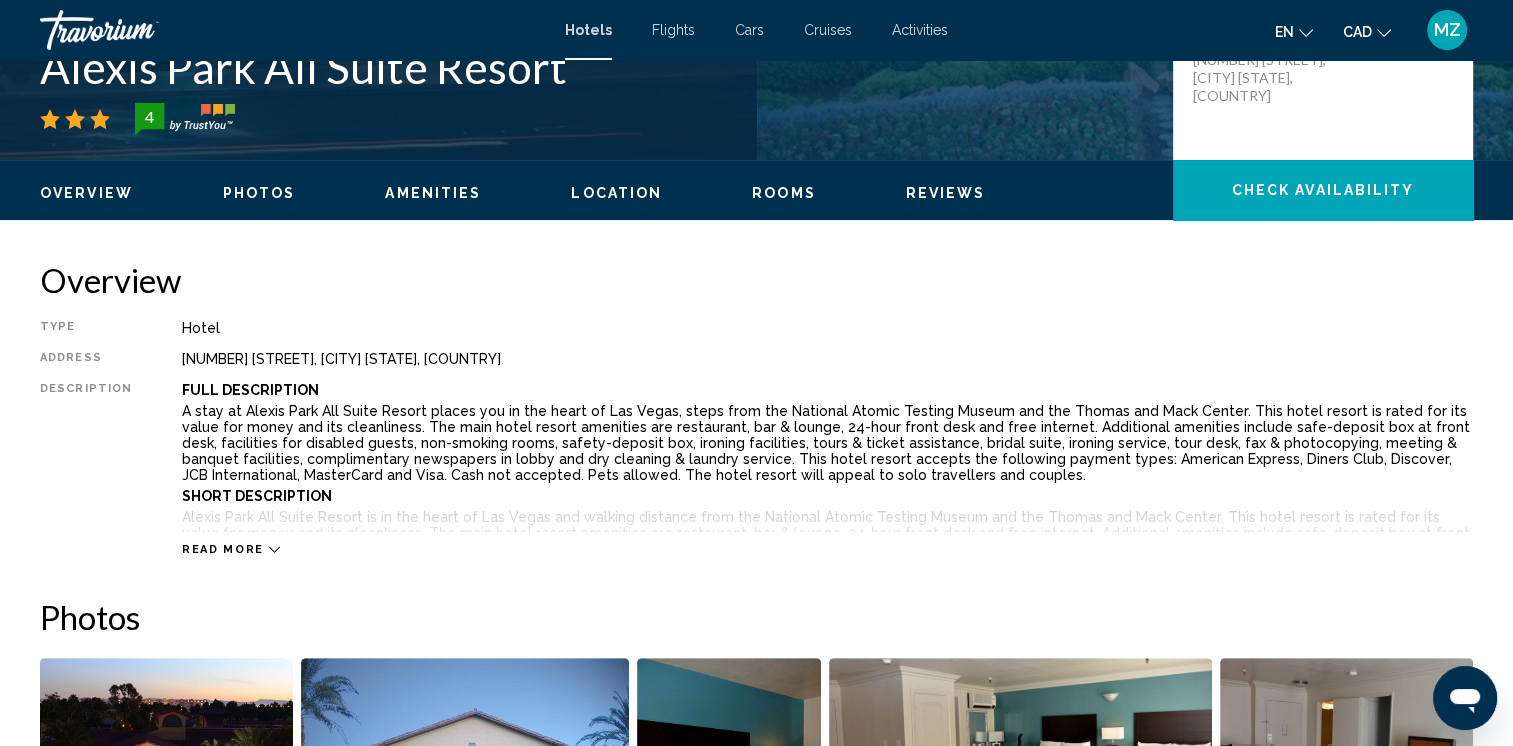 click on "Read more" at bounding box center [223, 549] 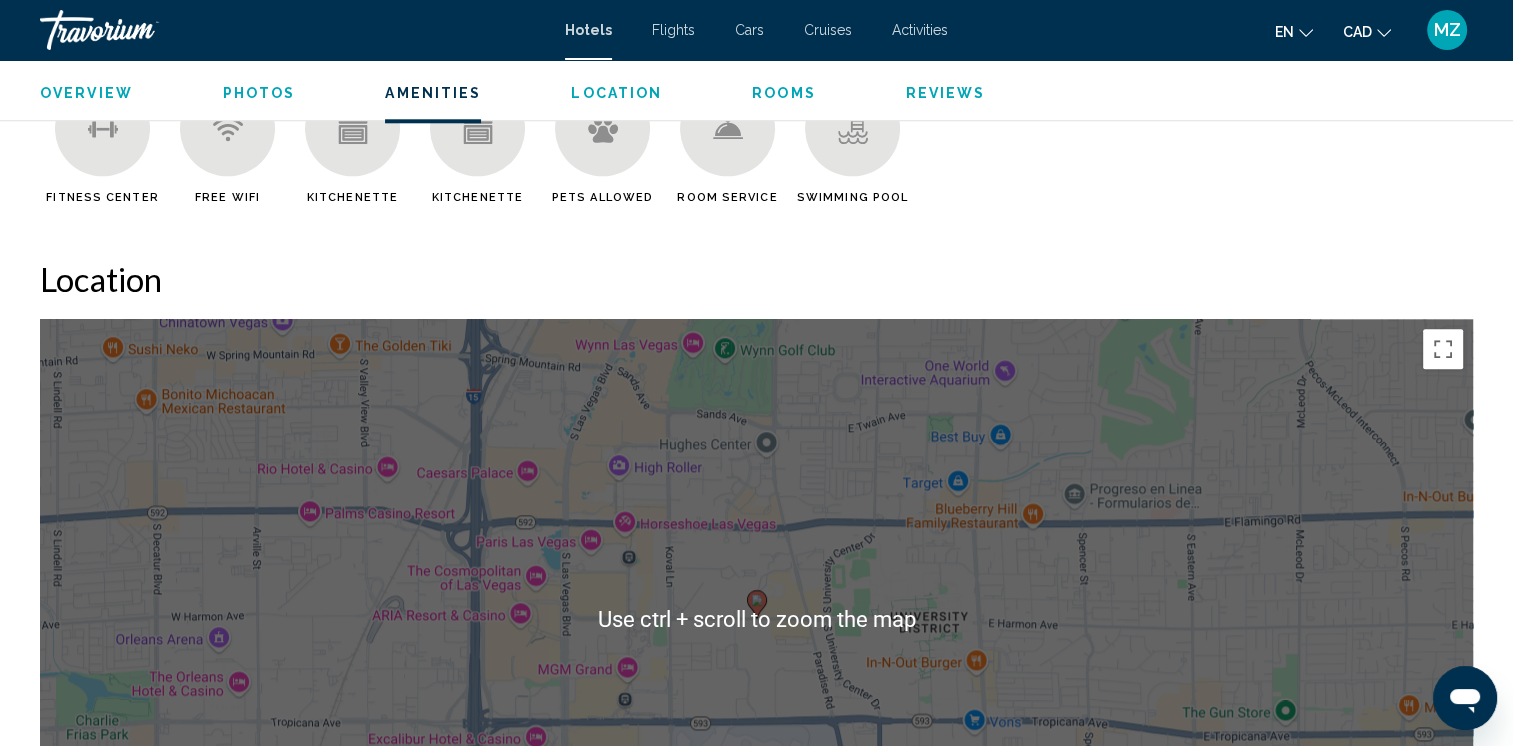 scroll, scrollTop: 2200, scrollLeft: 0, axis: vertical 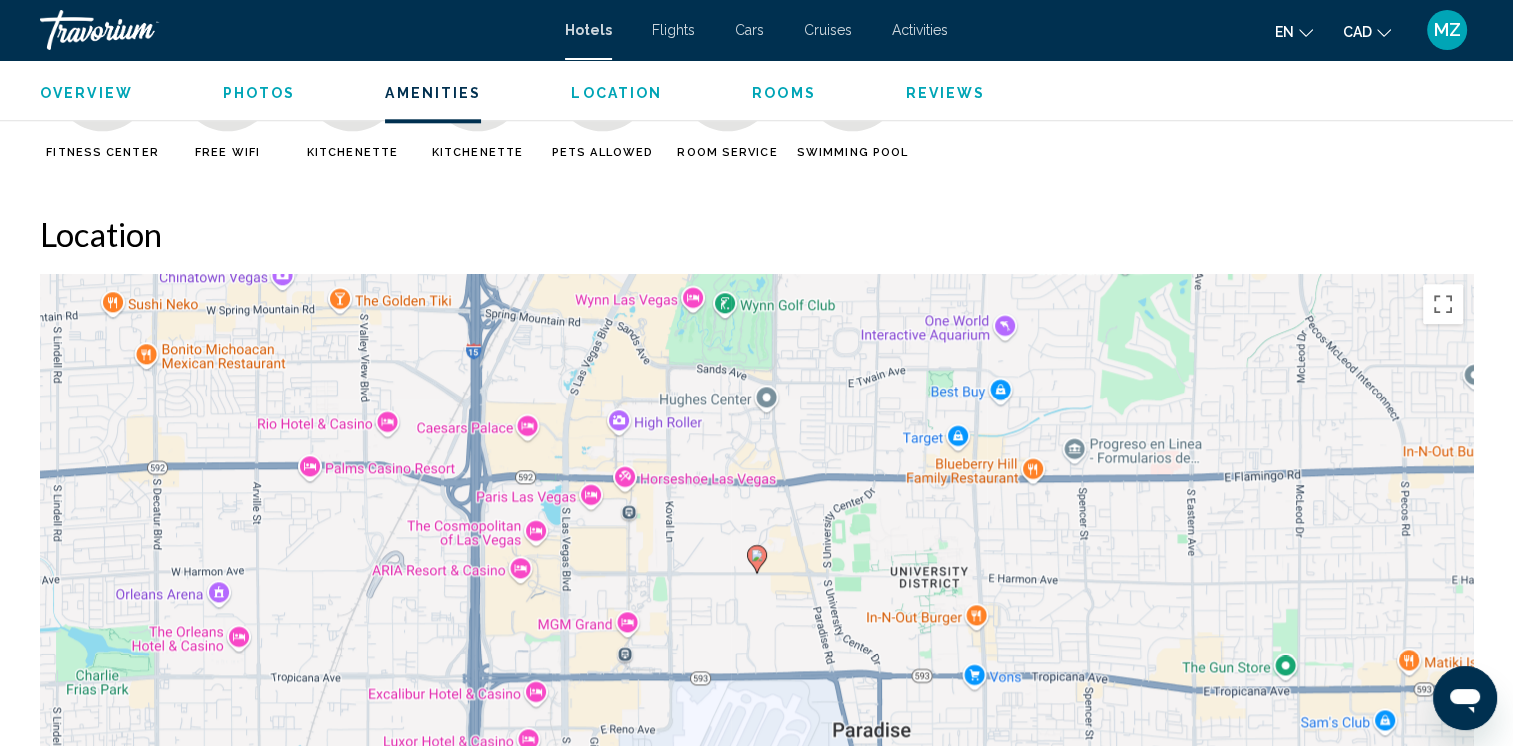click on "Location" at bounding box center [756, 234] 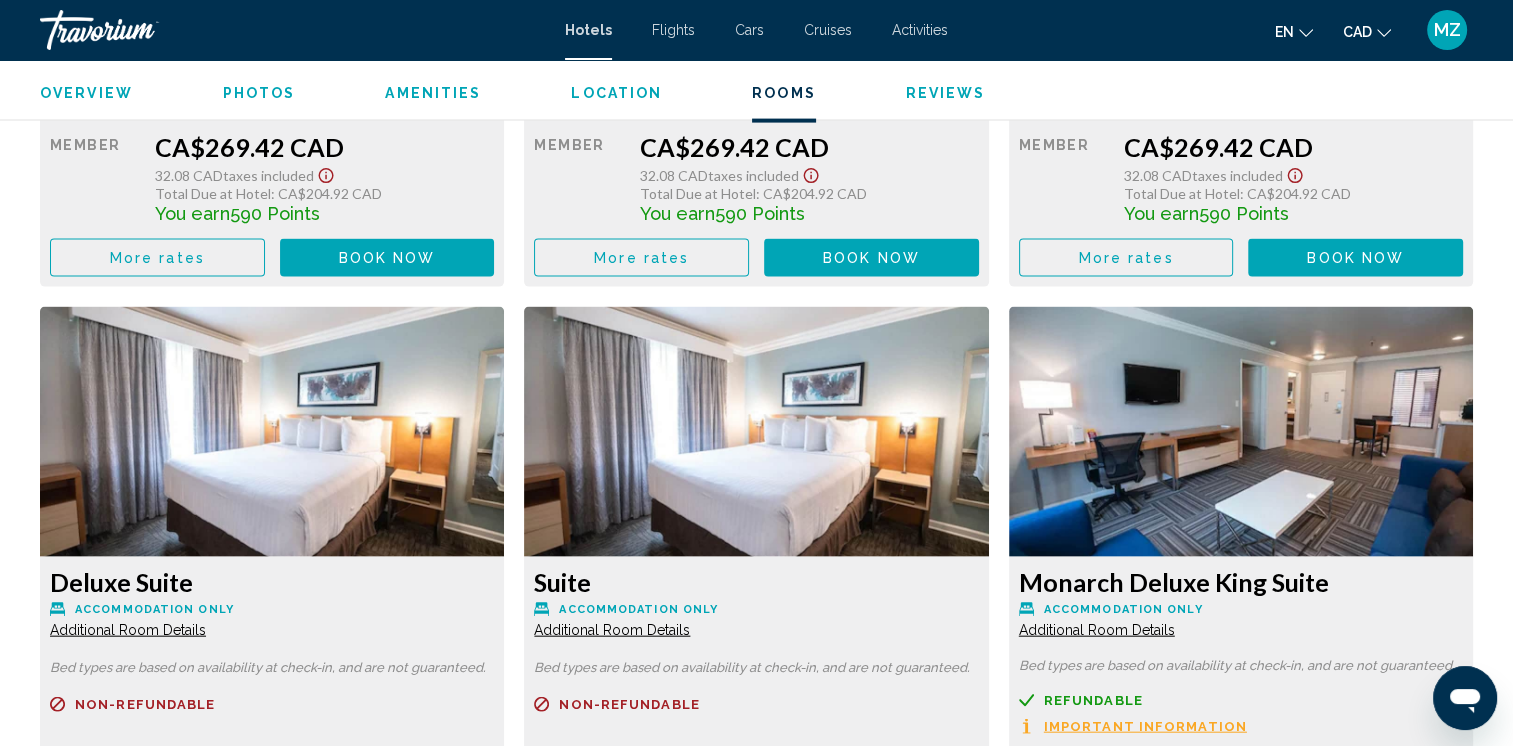 scroll, scrollTop: 4100, scrollLeft: 0, axis: vertical 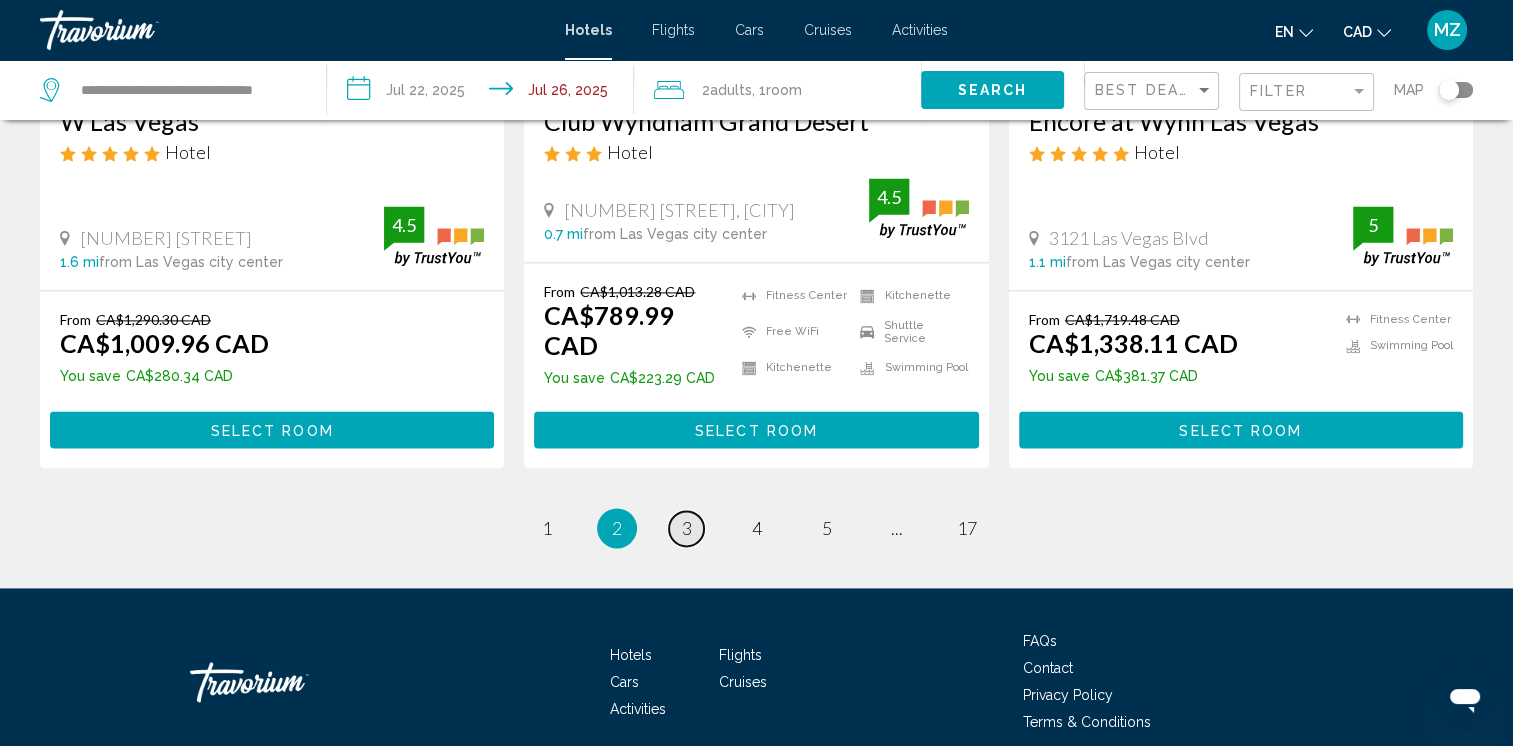 click on "3" at bounding box center (687, 528) 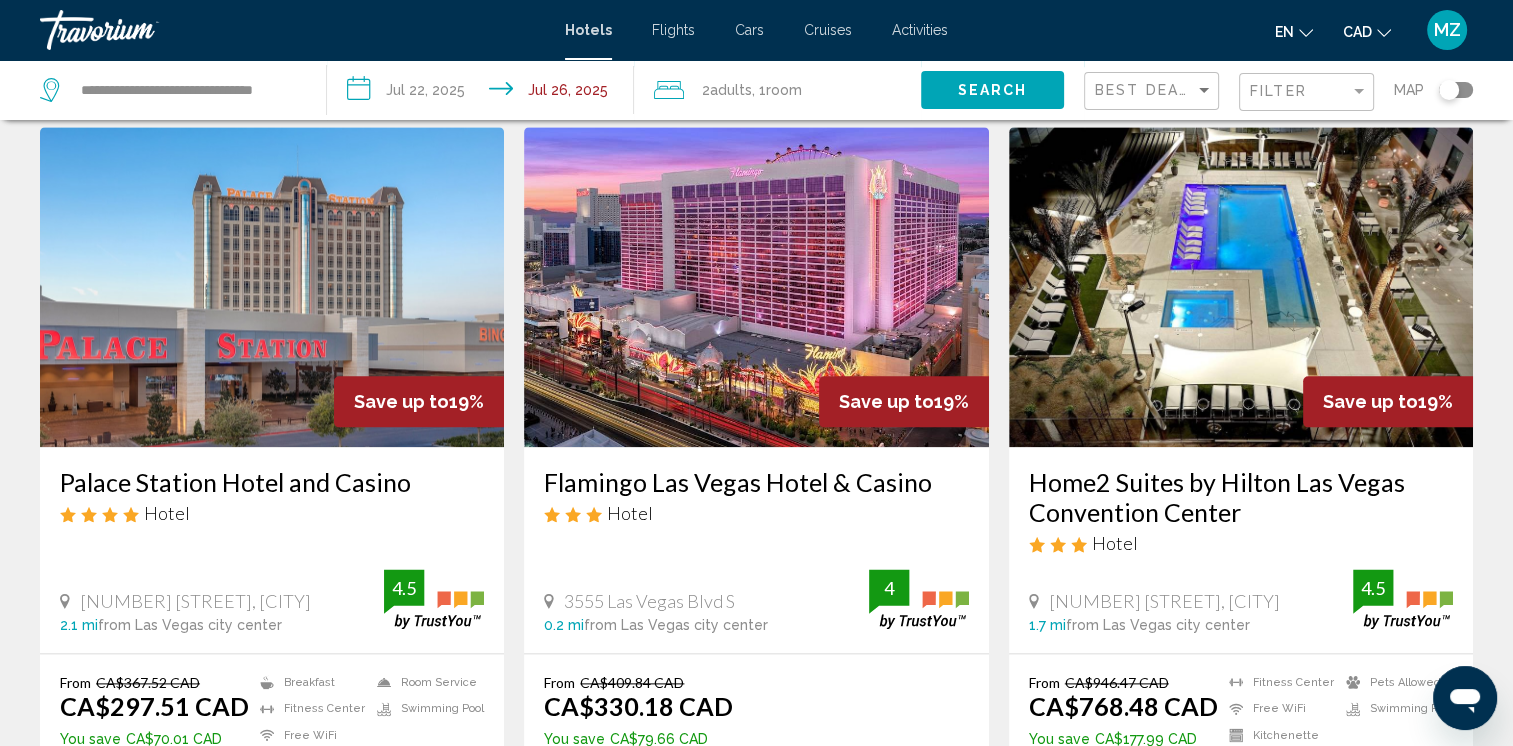 scroll, scrollTop: 2200, scrollLeft: 0, axis: vertical 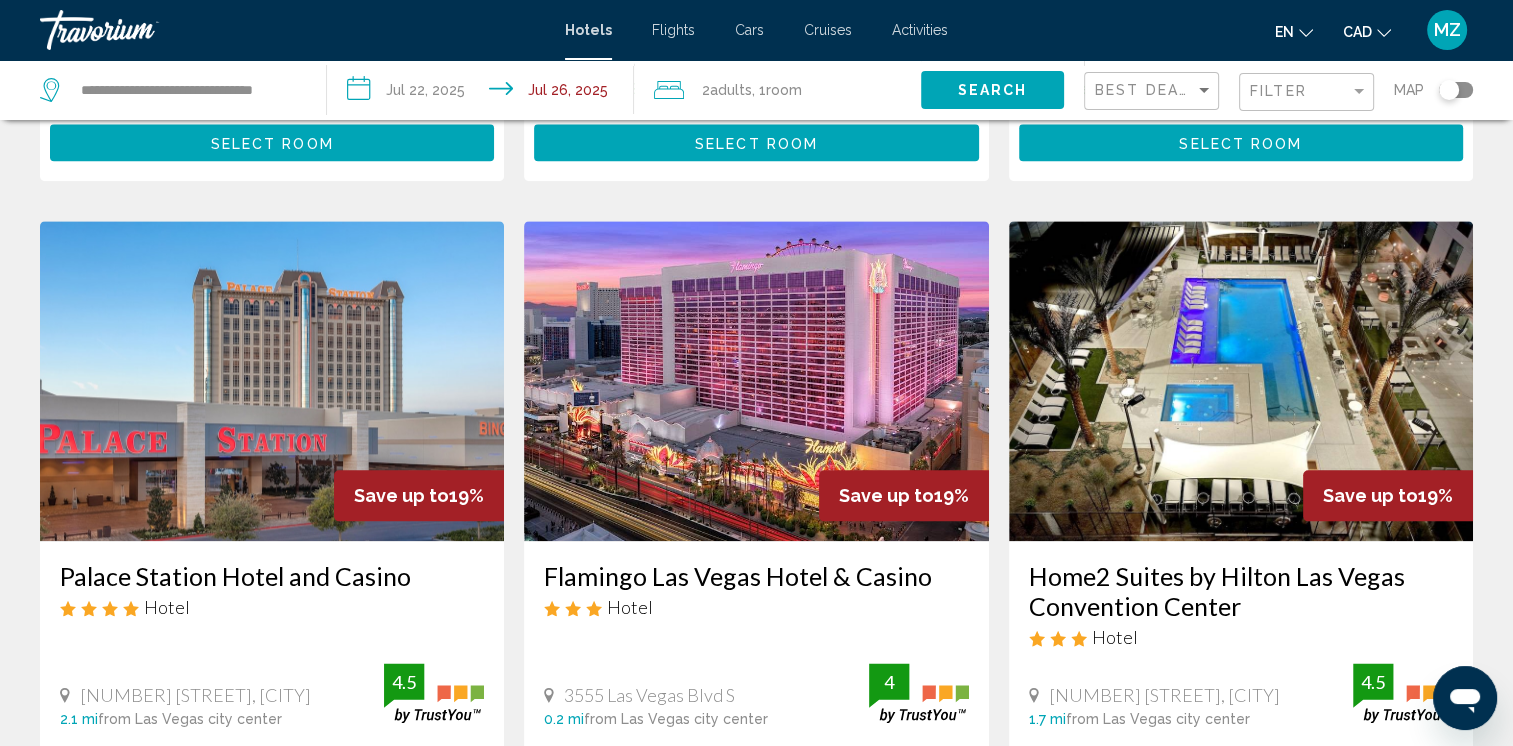 click on "Palace Station Hotel and Casino" at bounding box center (272, 576) 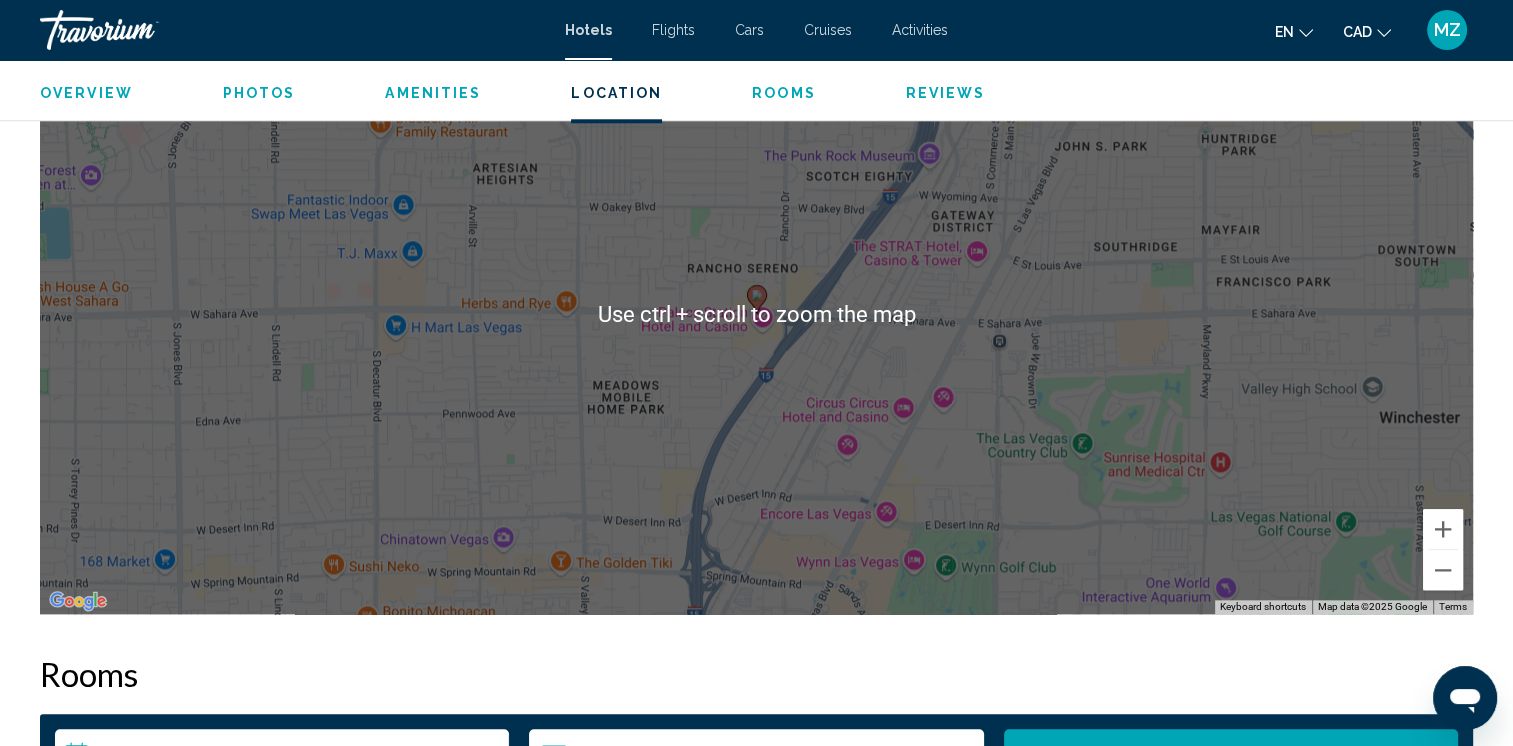 scroll, scrollTop: 2000, scrollLeft: 0, axis: vertical 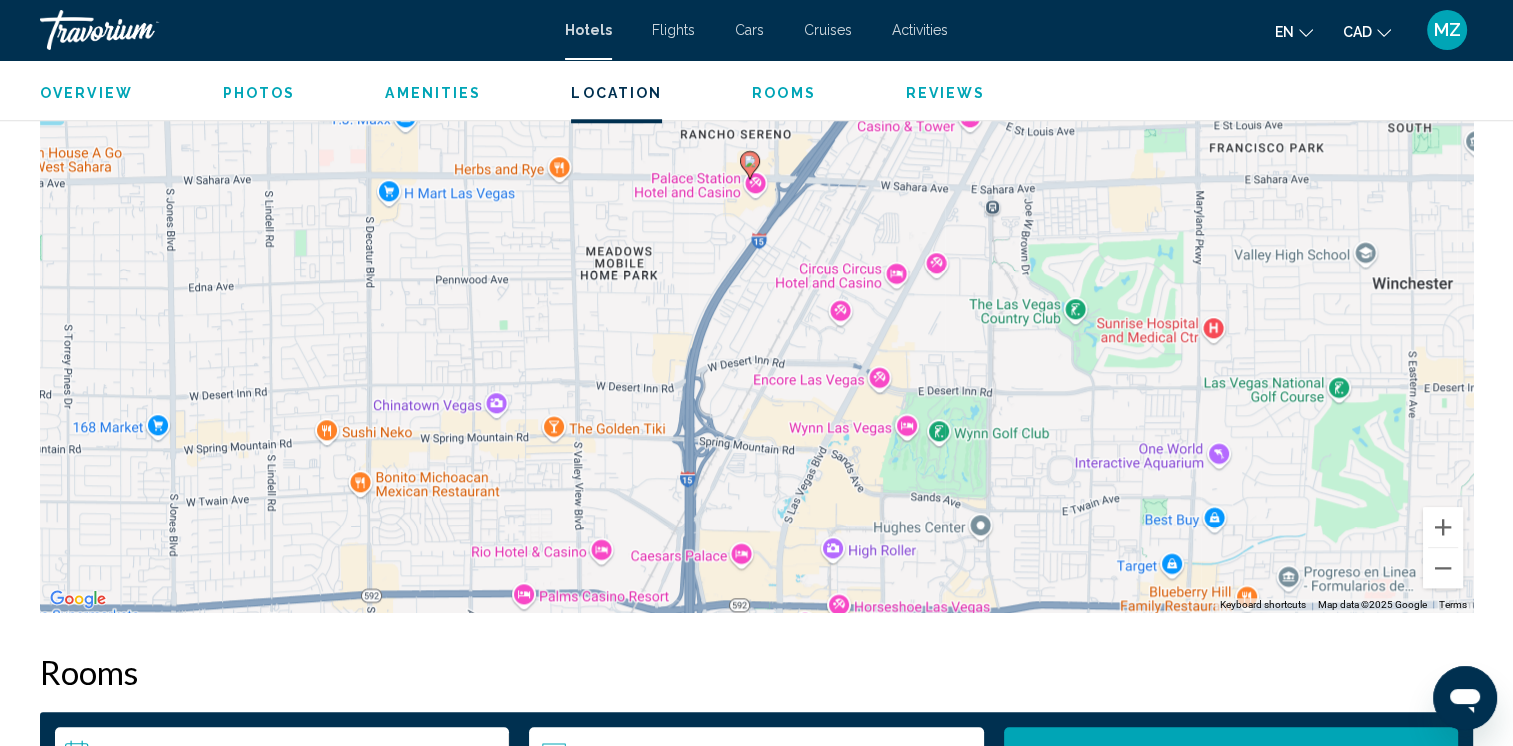 drag, startPoint x: 877, startPoint y: 526, endPoint x: 874, endPoint y: 393, distance: 133.03383 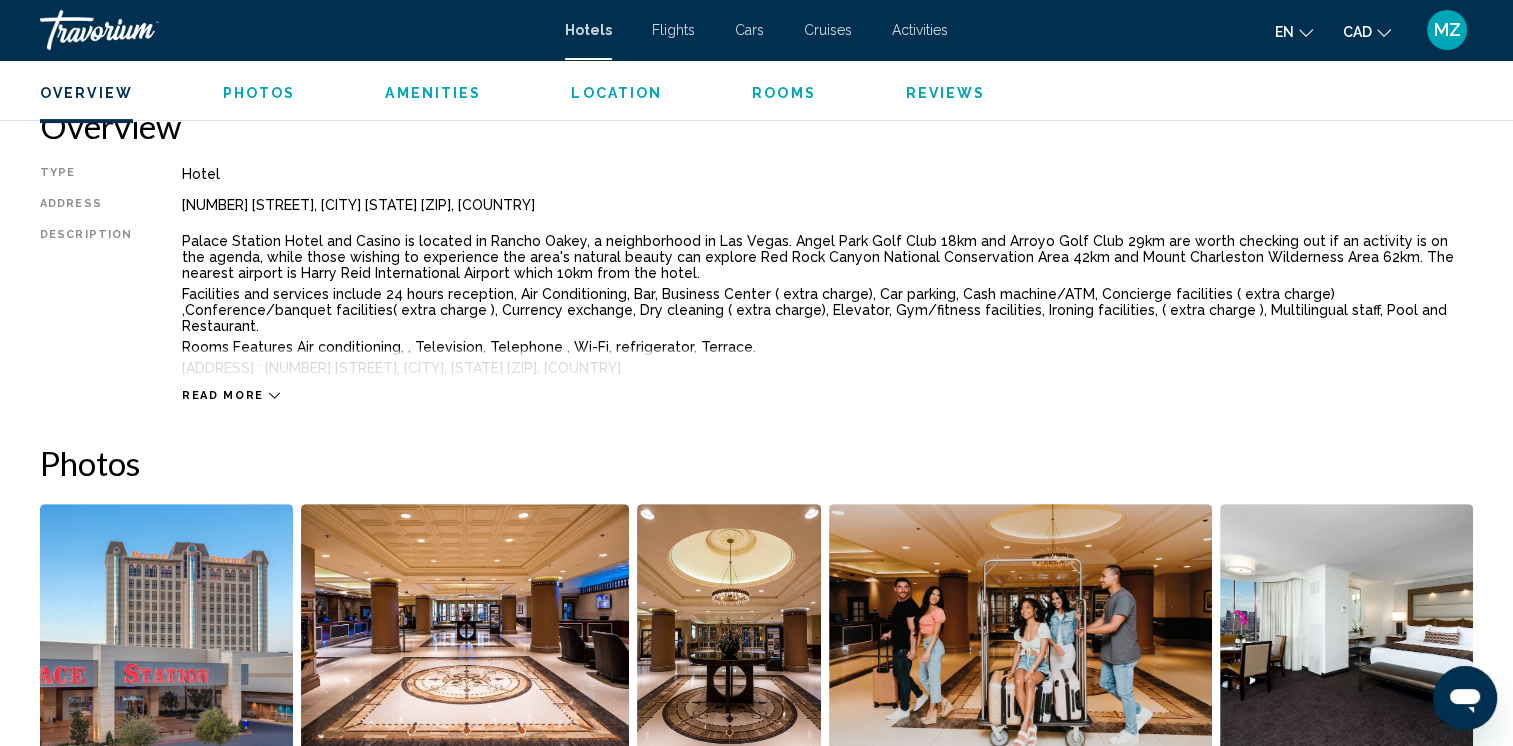 scroll, scrollTop: 400, scrollLeft: 0, axis: vertical 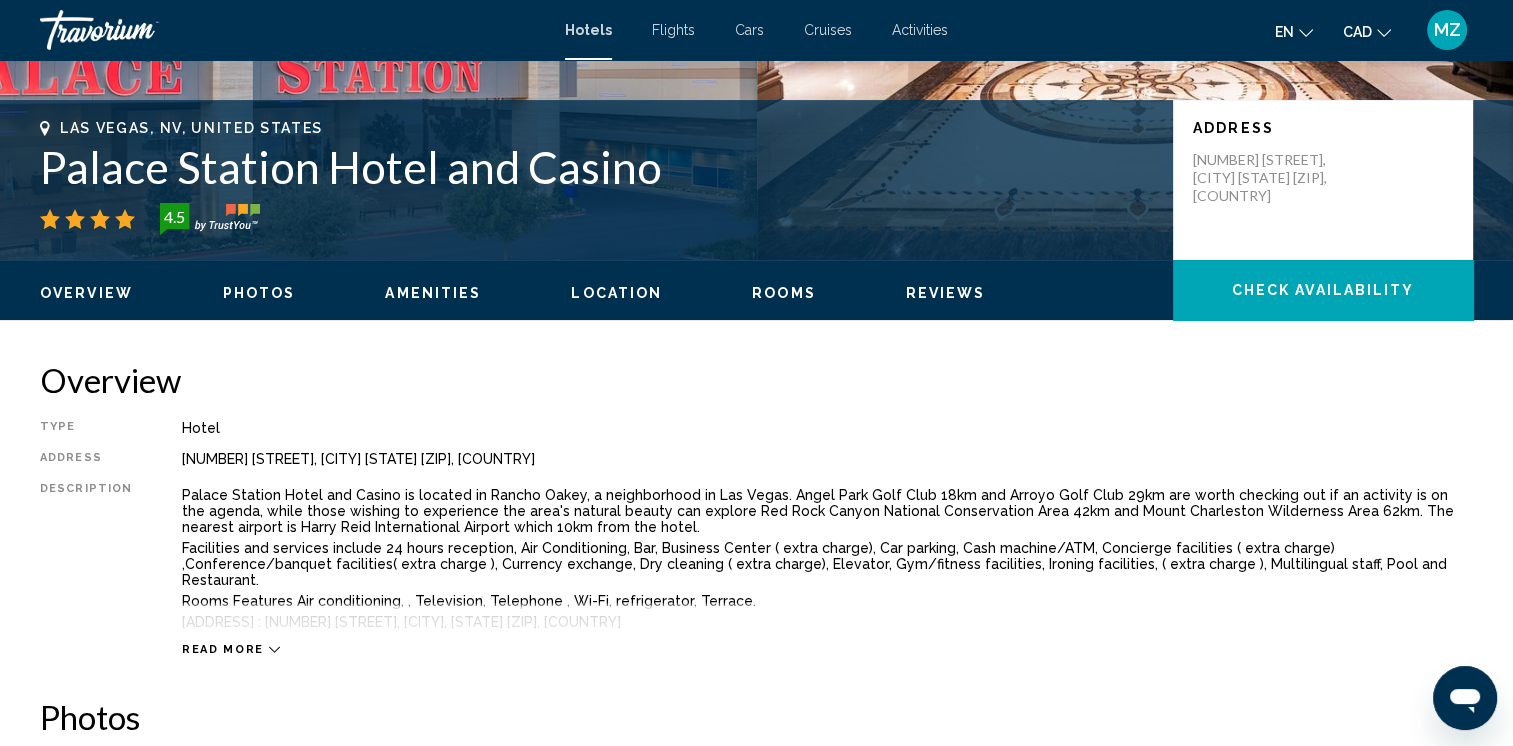 click on "Read more" at bounding box center (223, 649) 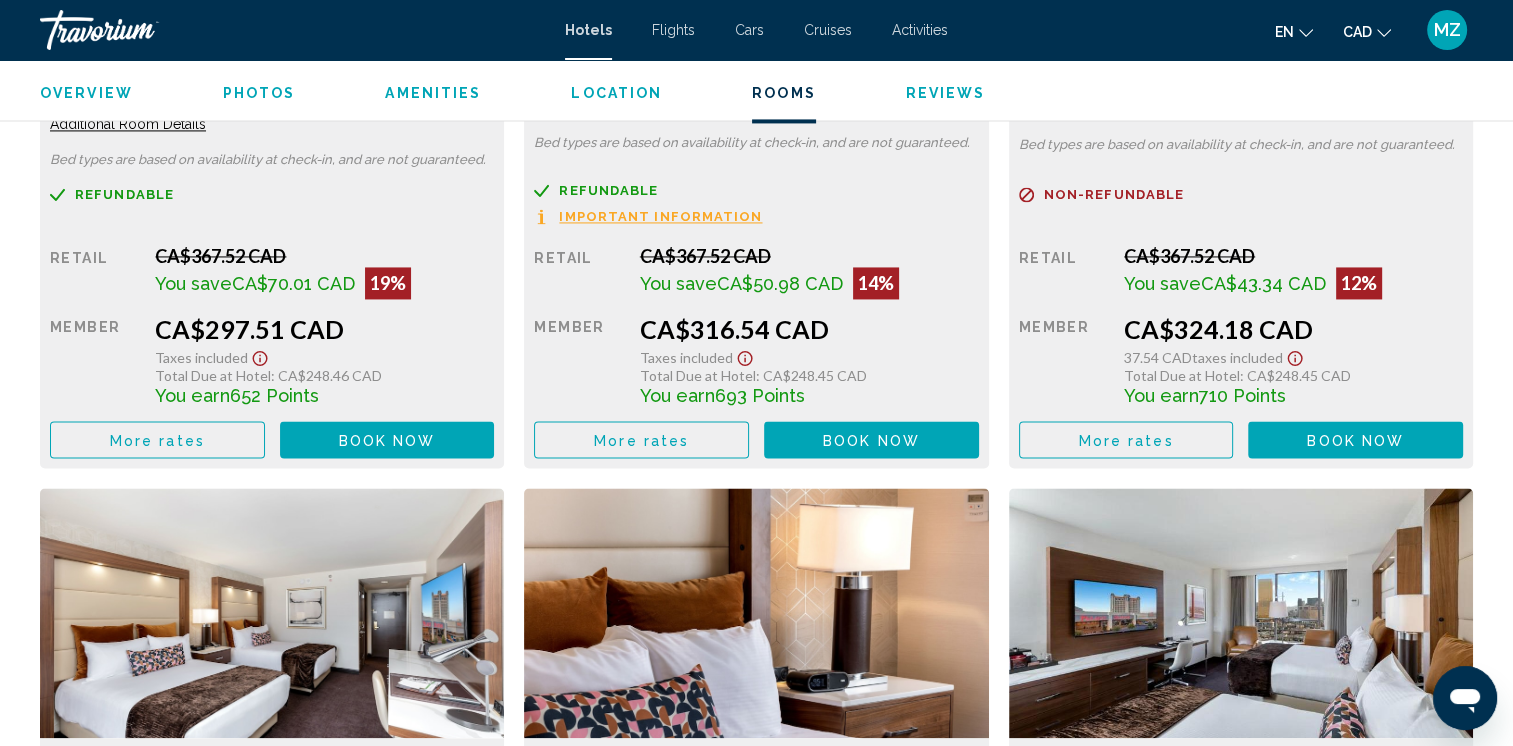 scroll, scrollTop: 2800, scrollLeft: 0, axis: vertical 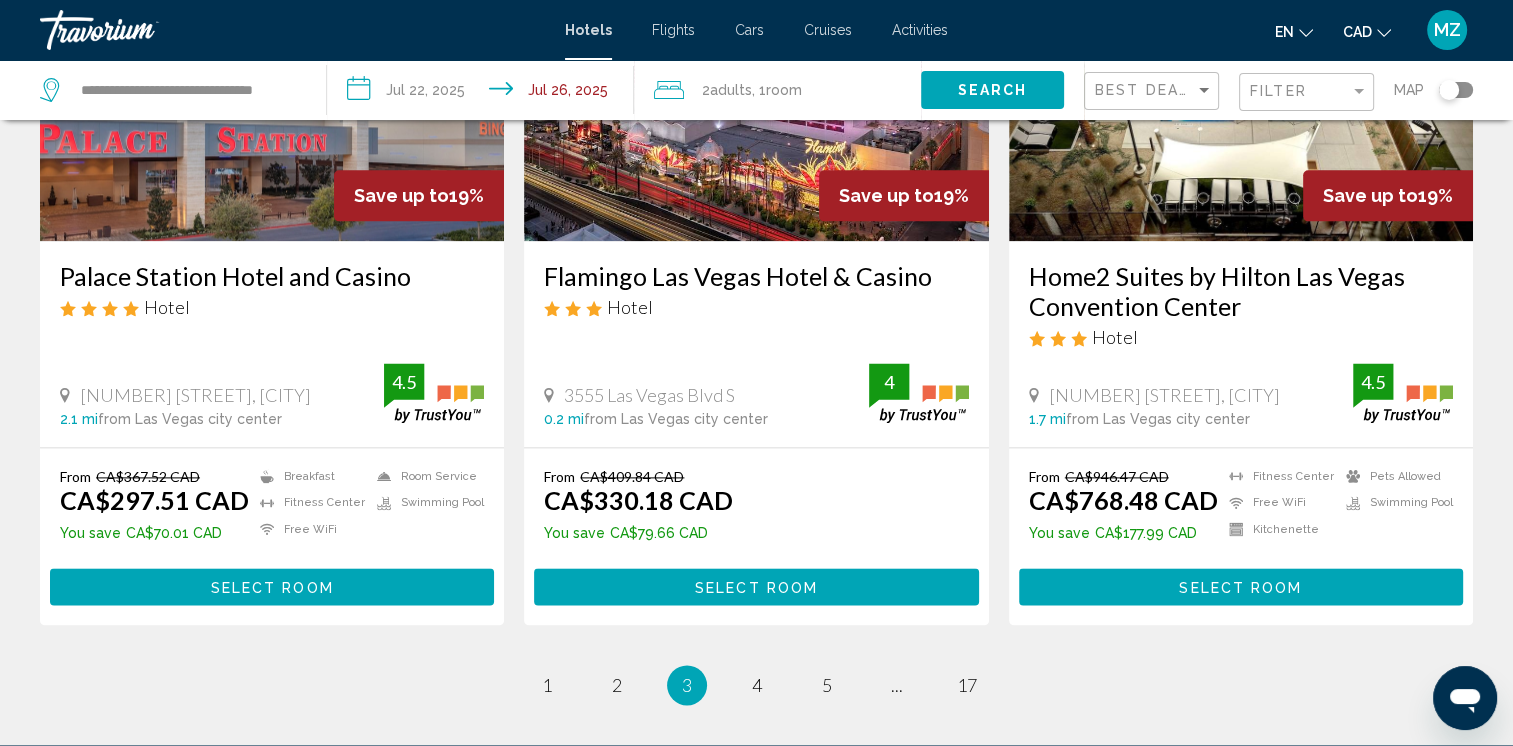 click on "Select Room" at bounding box center [756, 587] 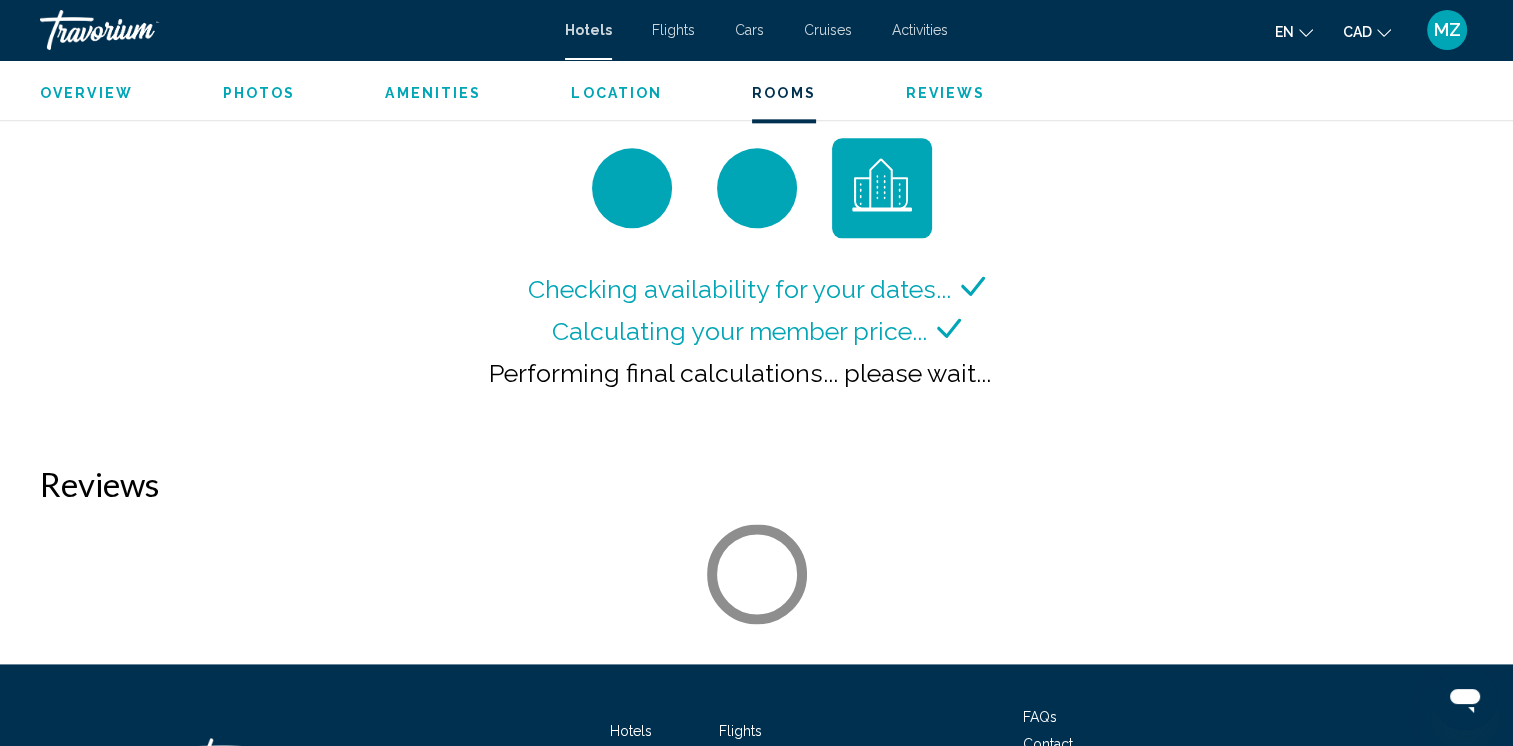 scroll, scrollTop: 2500, scrollLeft: 0, axis: vertical 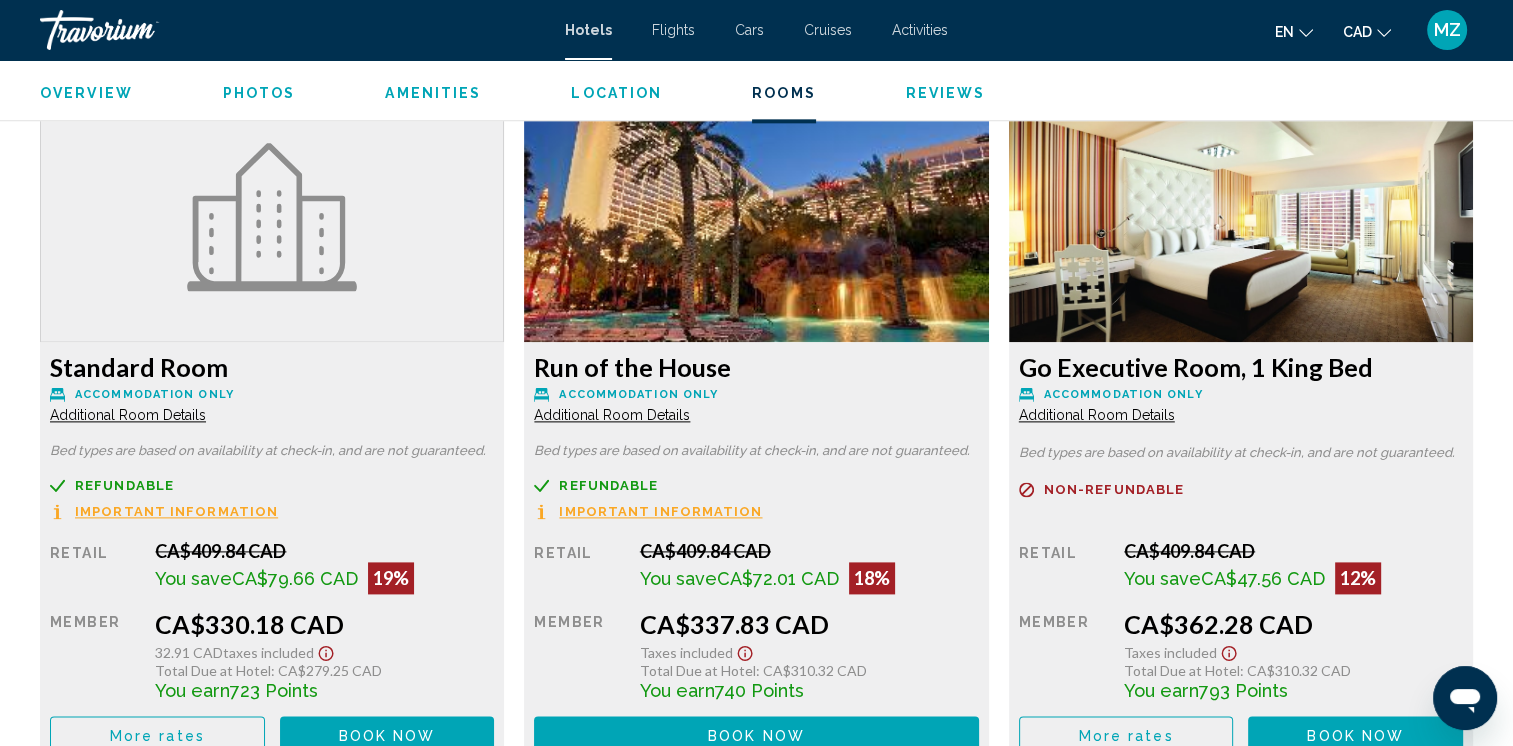 click on "Additional Room Details" at bounding box center [128, 415] 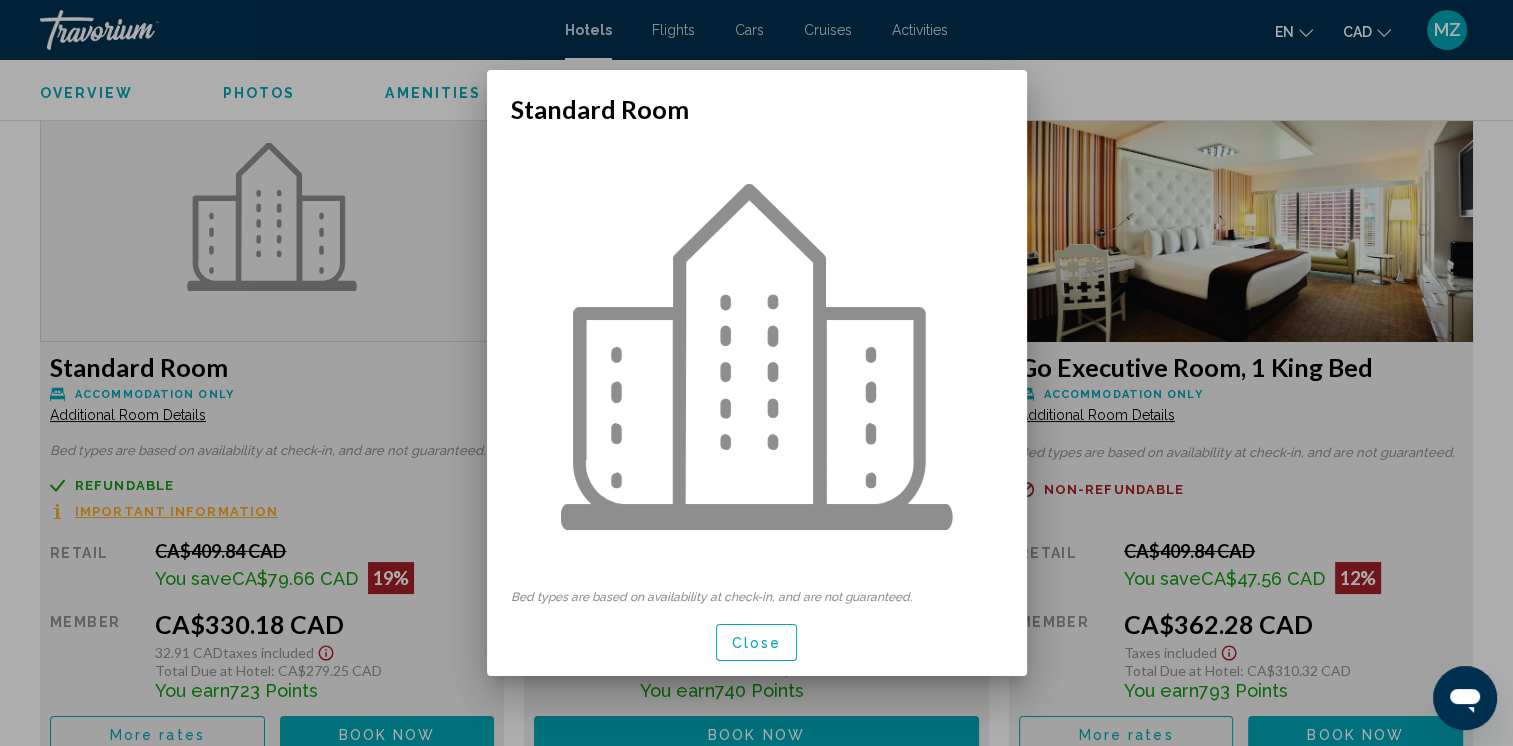 click on "Close" at bounding box center (757, 643) 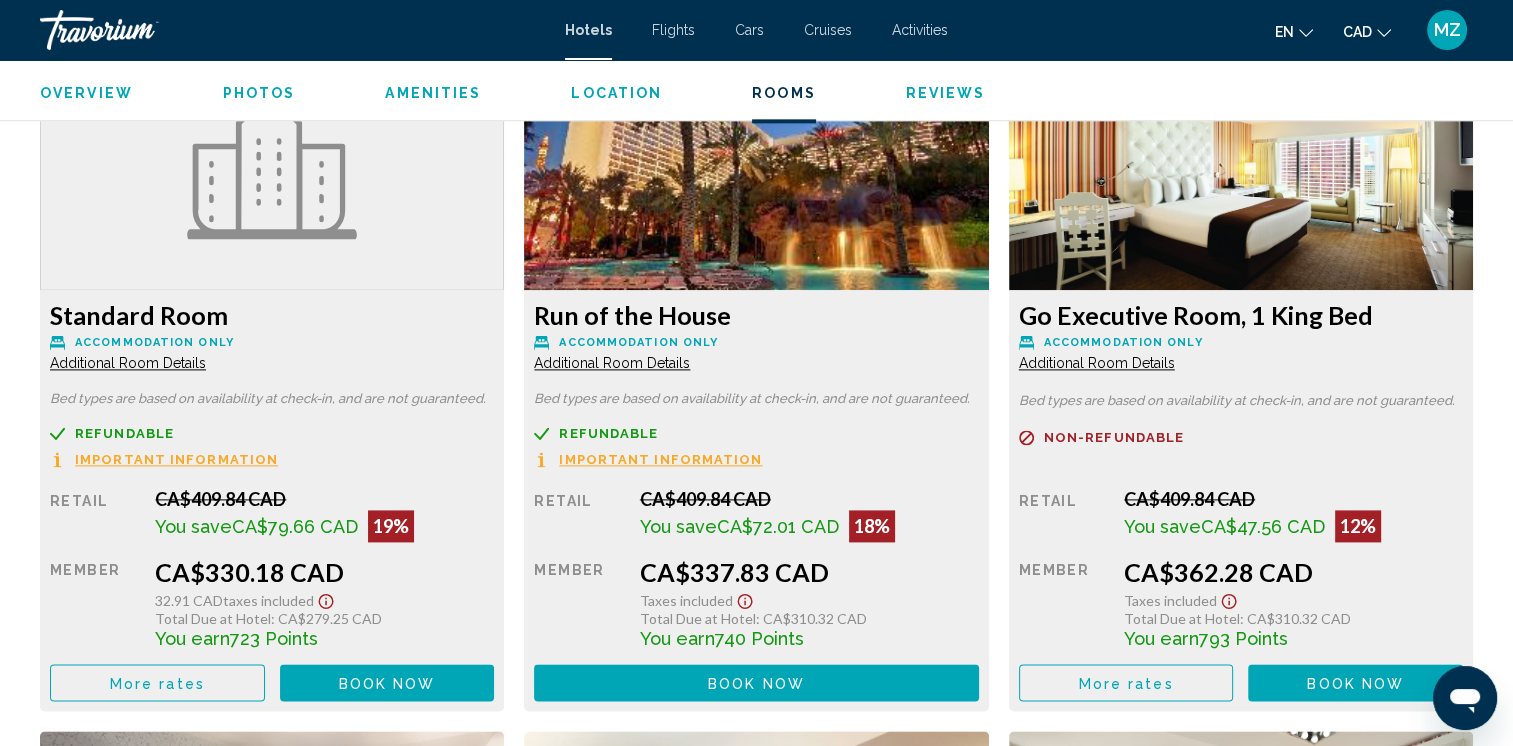 scroll, scrollTop: 2600, scrollLeft: 0, axis: vertical 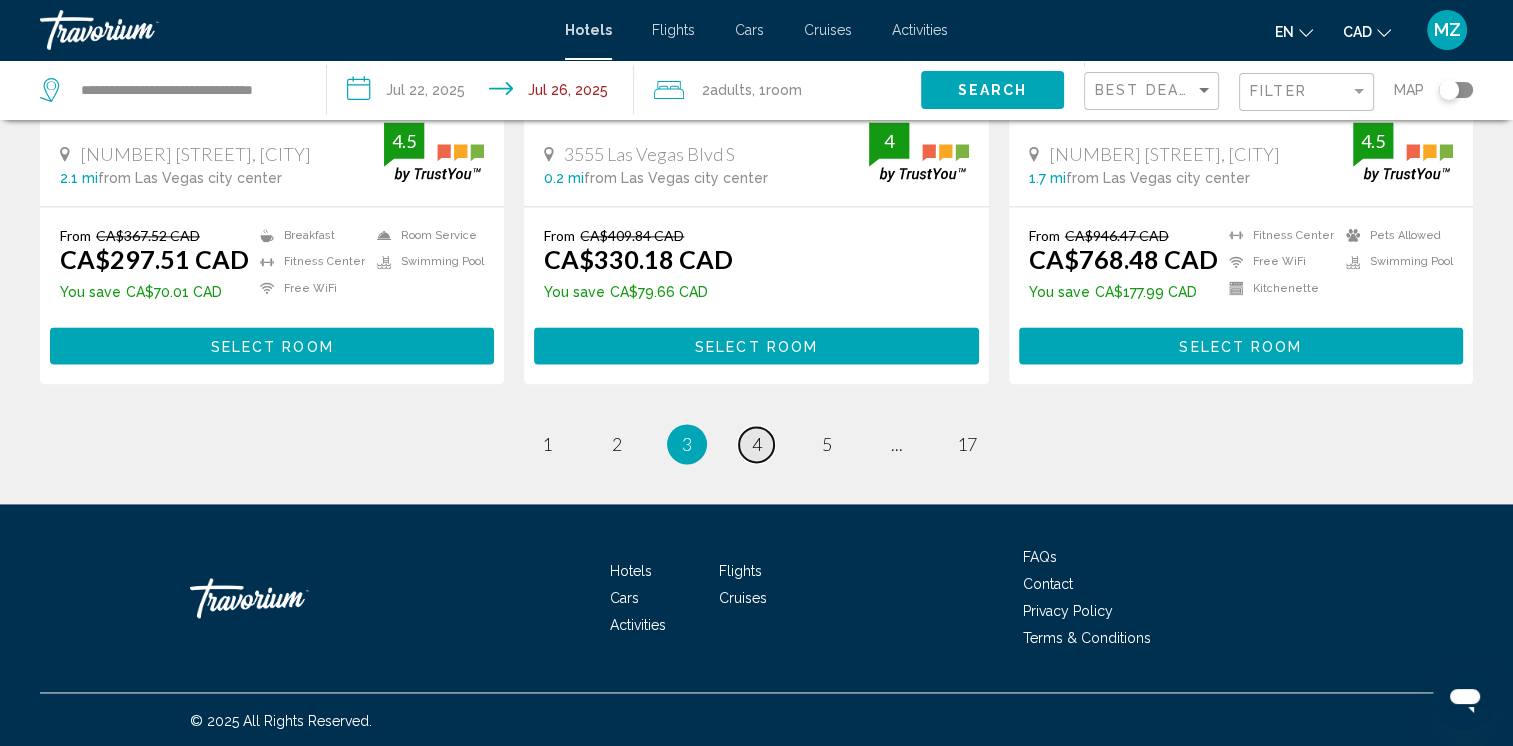 click on "4" at bounding box center (757, 444) 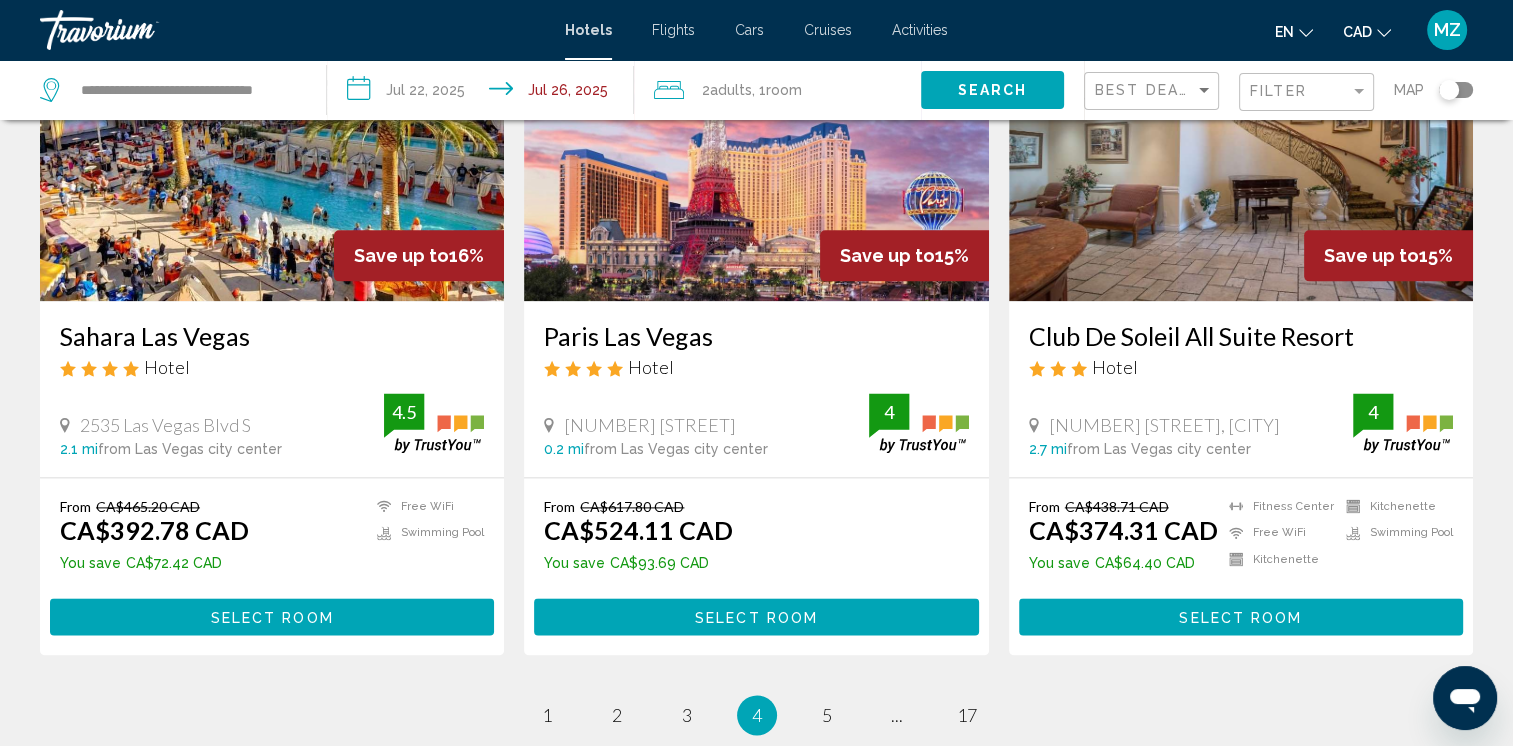 scroll, scrollTop: 2700, scrollLeft: 0, axis: vertical 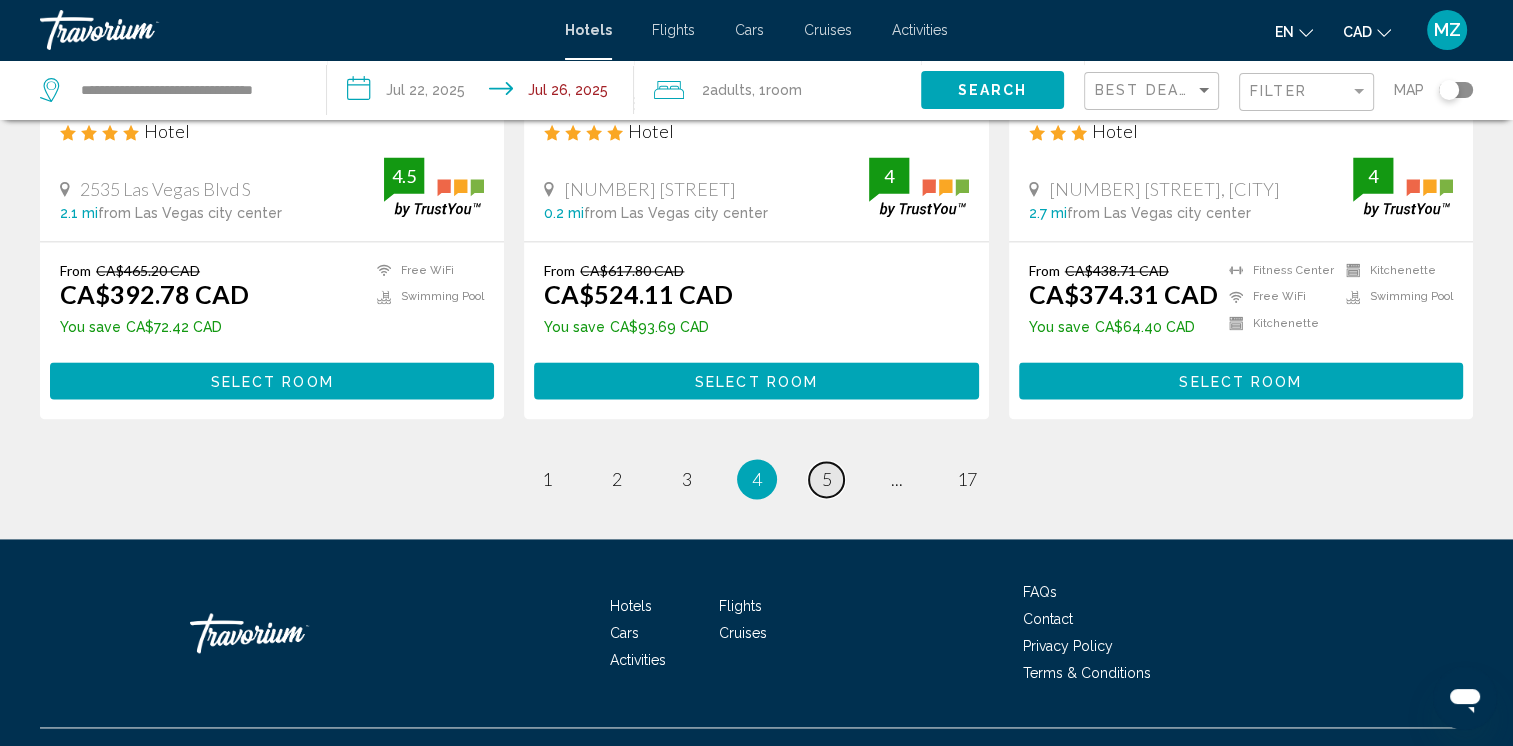 click on "5" at bounding box center [827, 479] 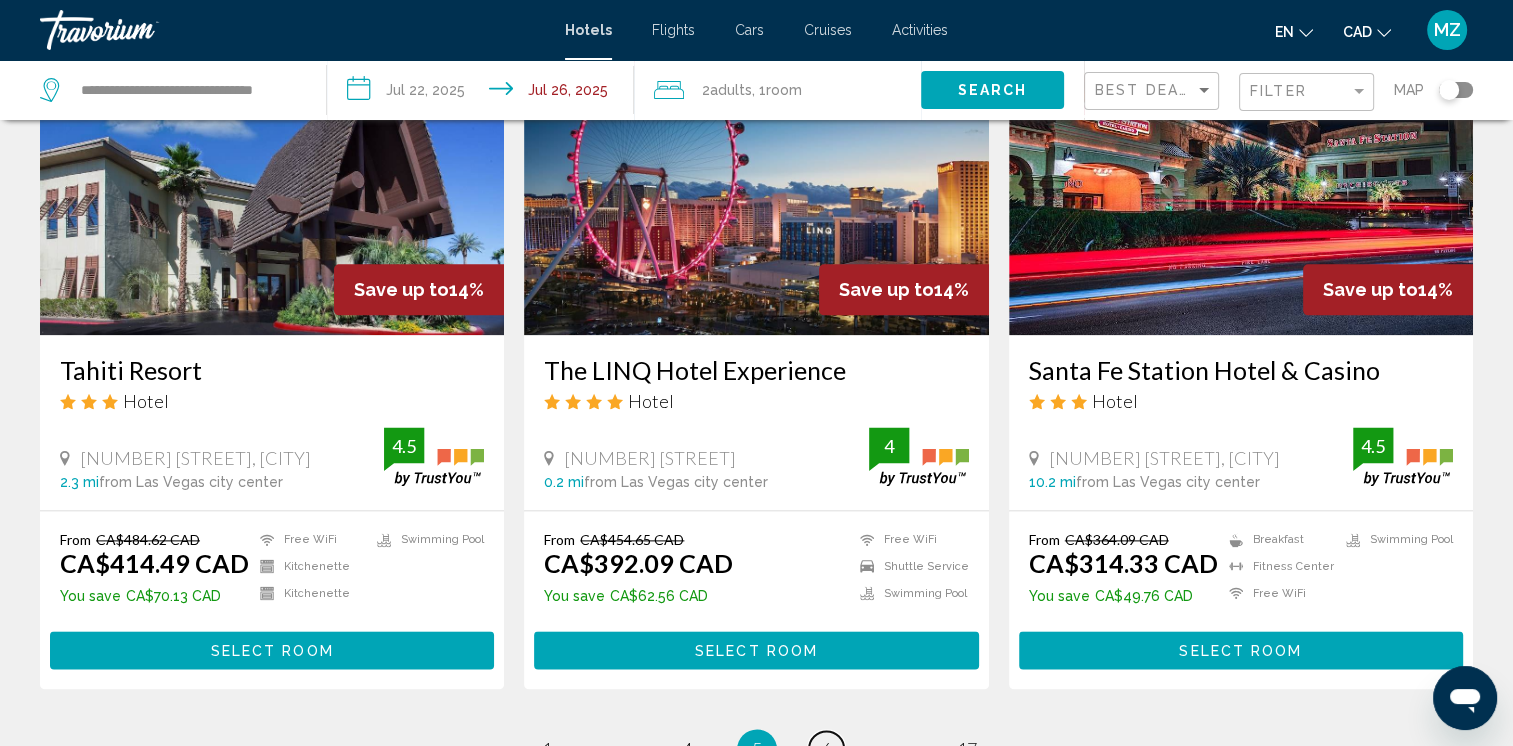 scroll, scrollTop: 2500, scrollLeft: 0, axis: vertical 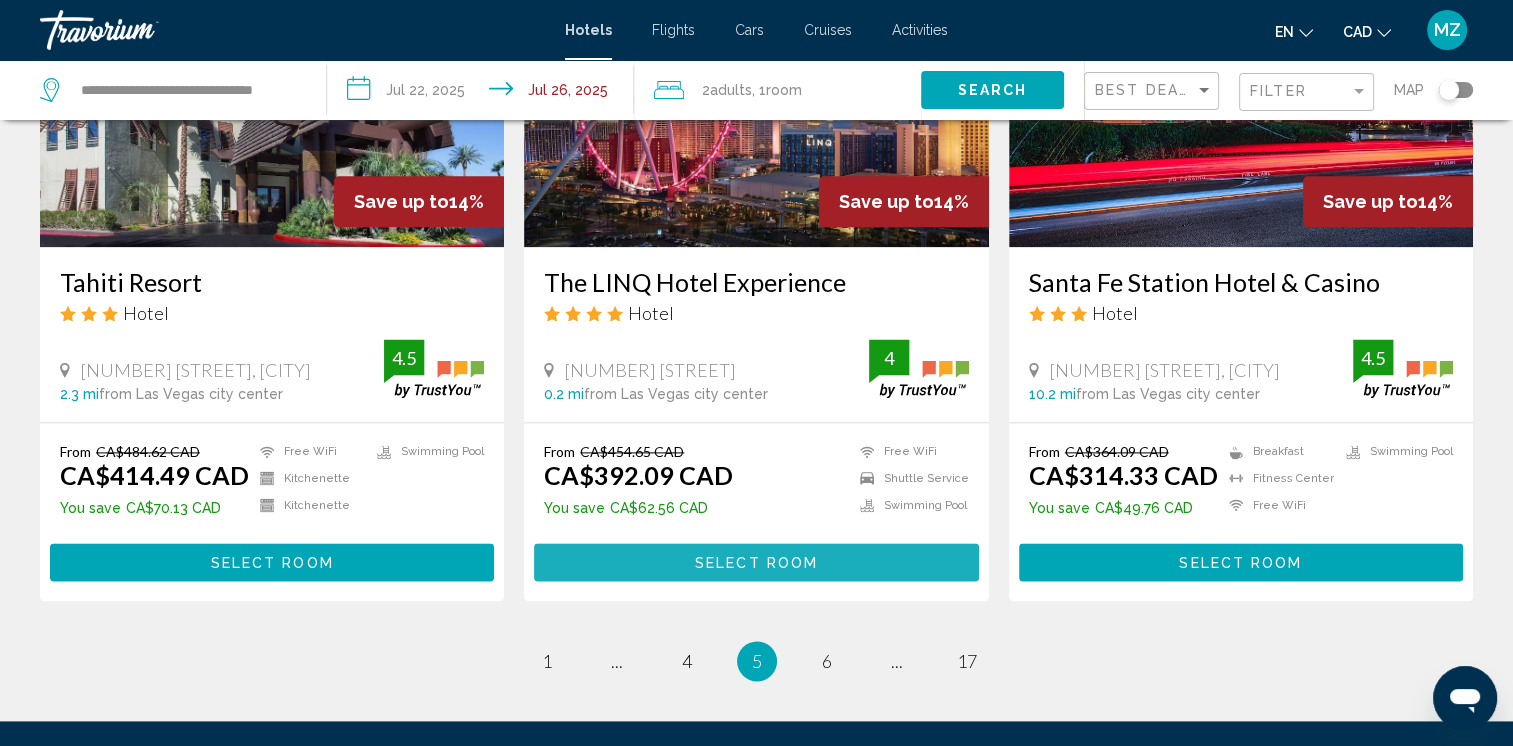 click on "Select Room" at bounding box center (756, 563) 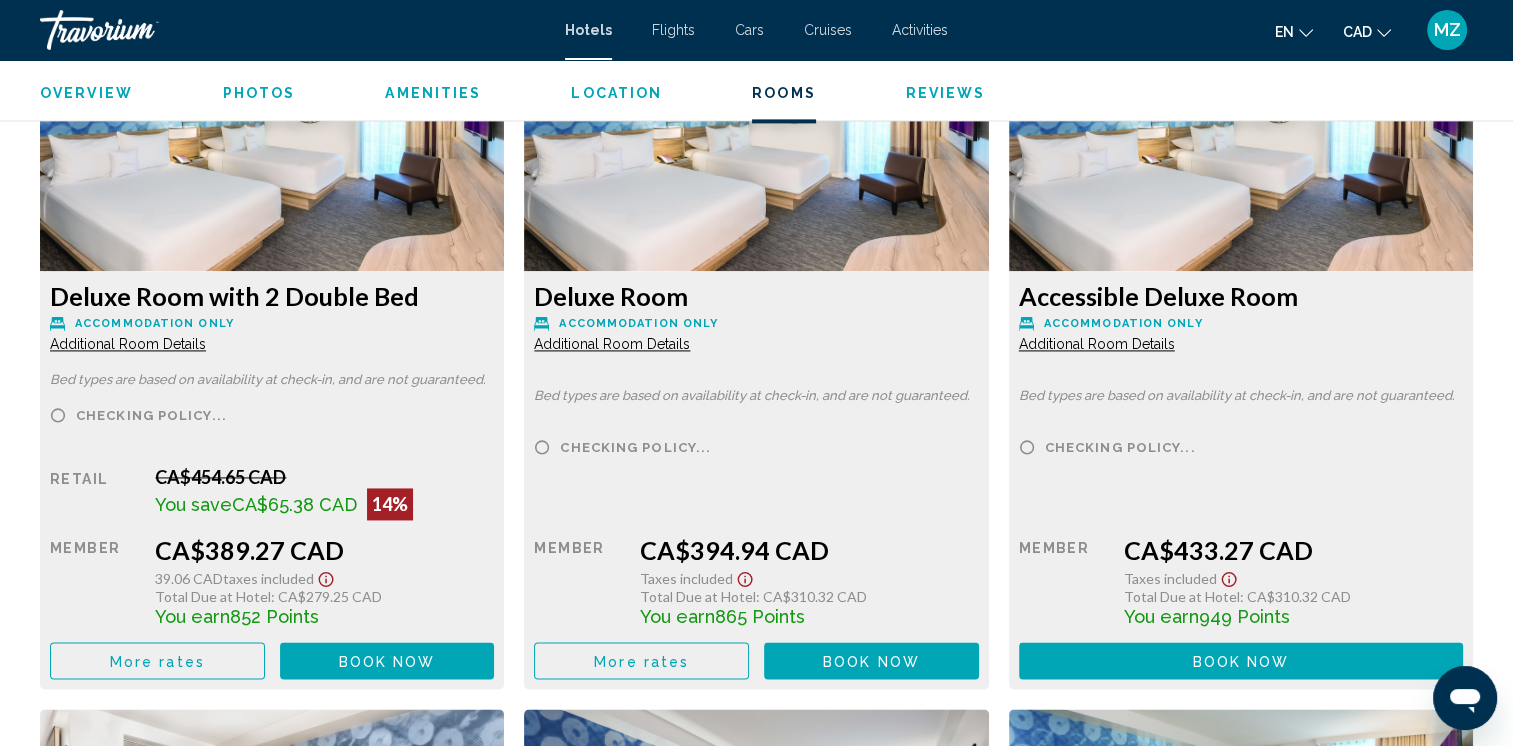 scroll, scrollTop: 2800, scrollLeft: 0, axis: vertical 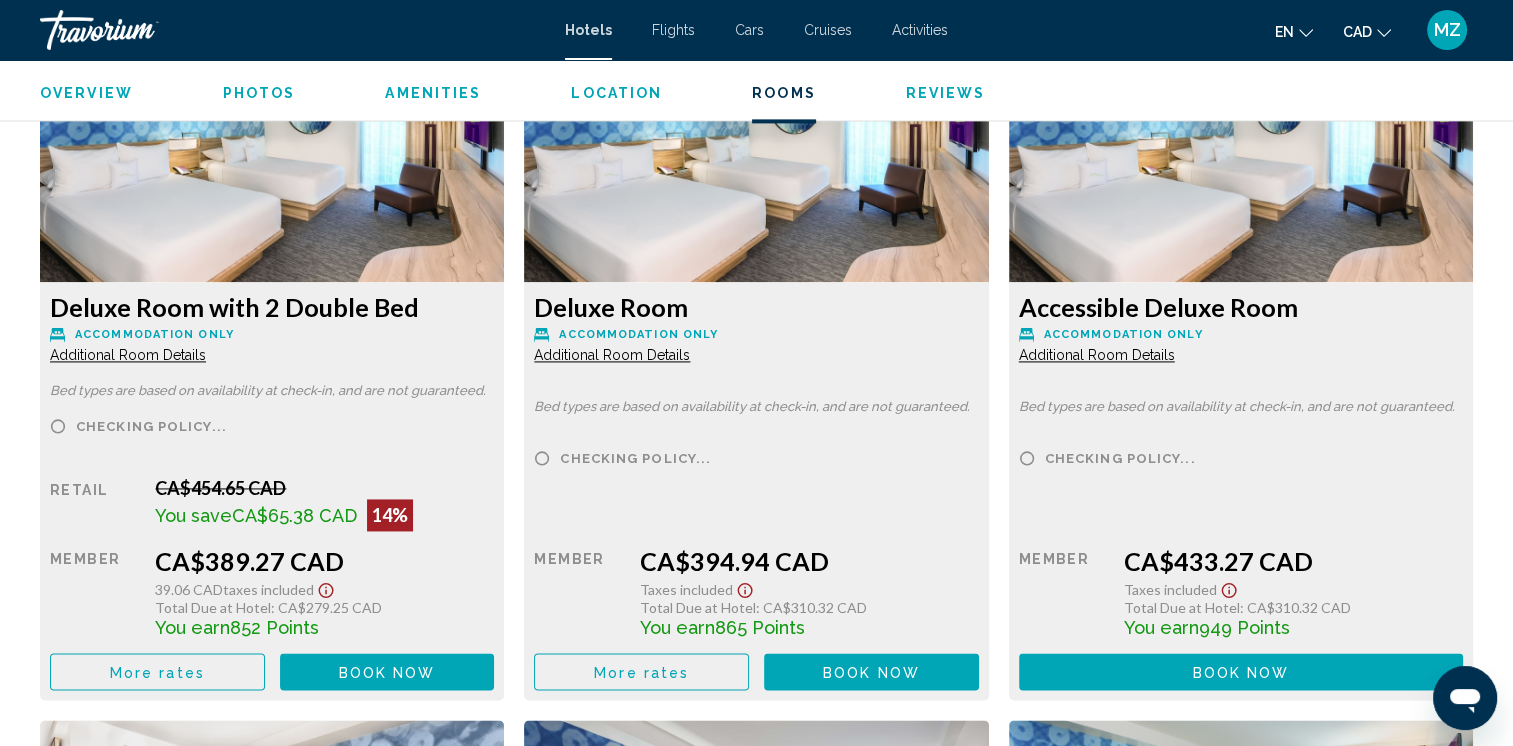click on "Additional Room Details" at bounding box center (128, 355) 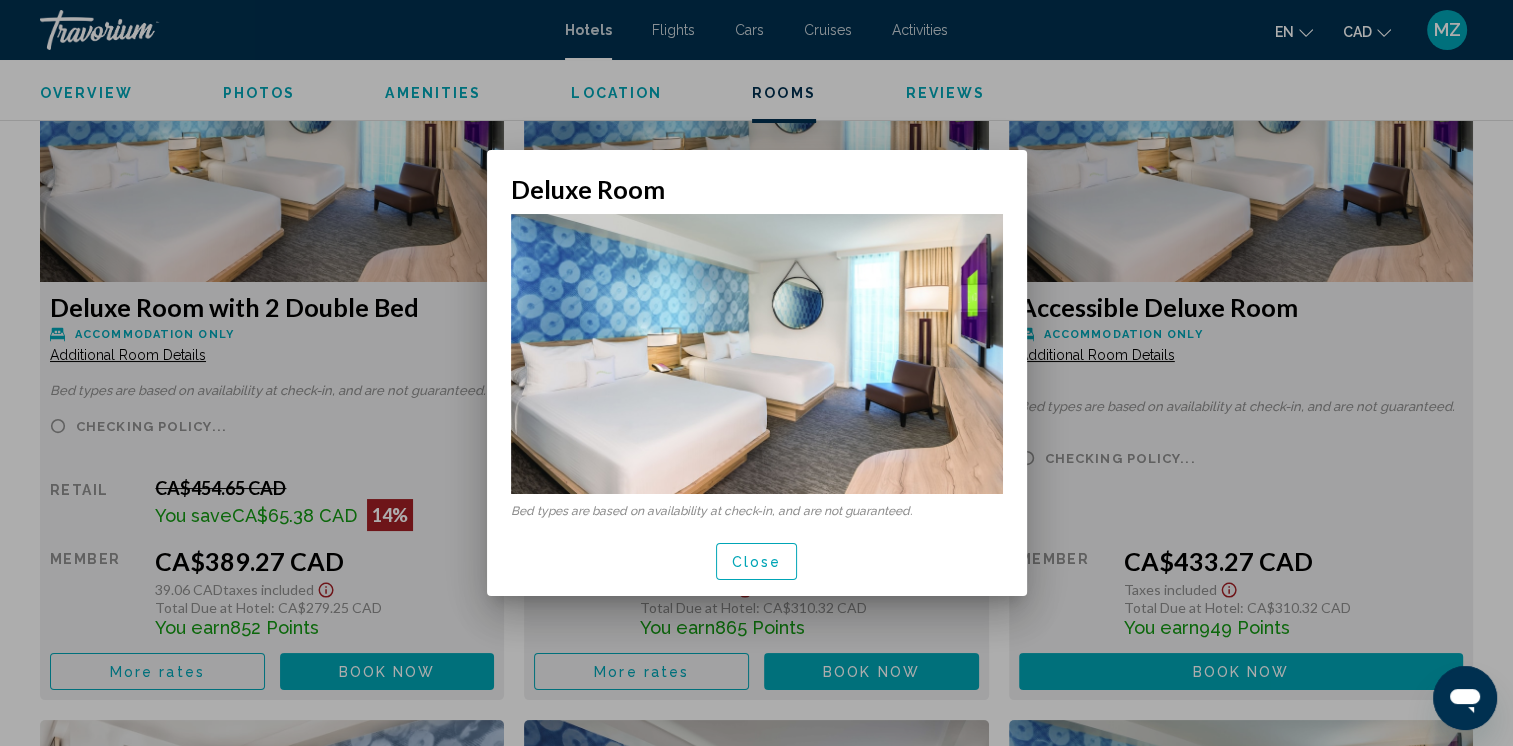 scroll, scrollTop: 0, scrollLeft: 0, axis: both 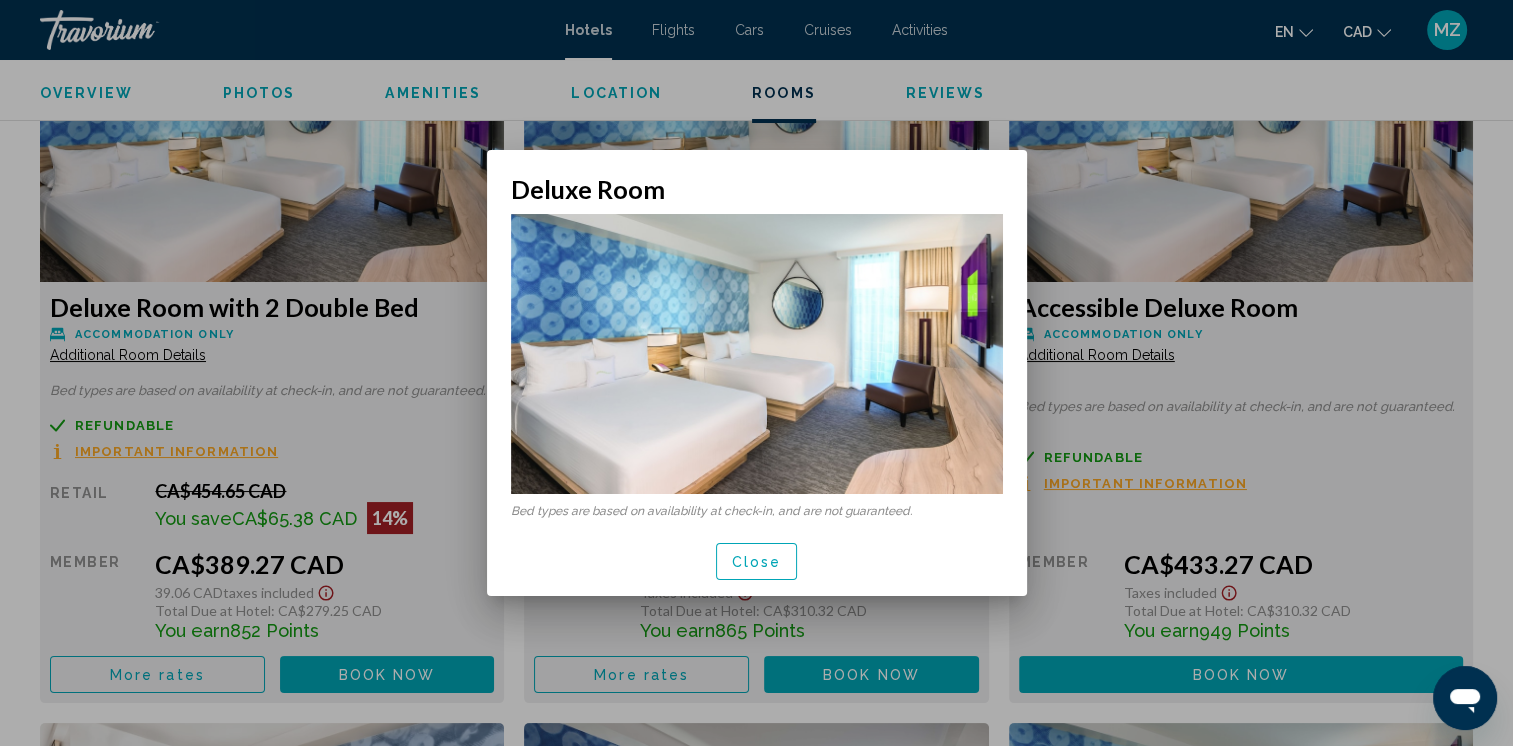 click on "Close" at bounding box center (757, 562) 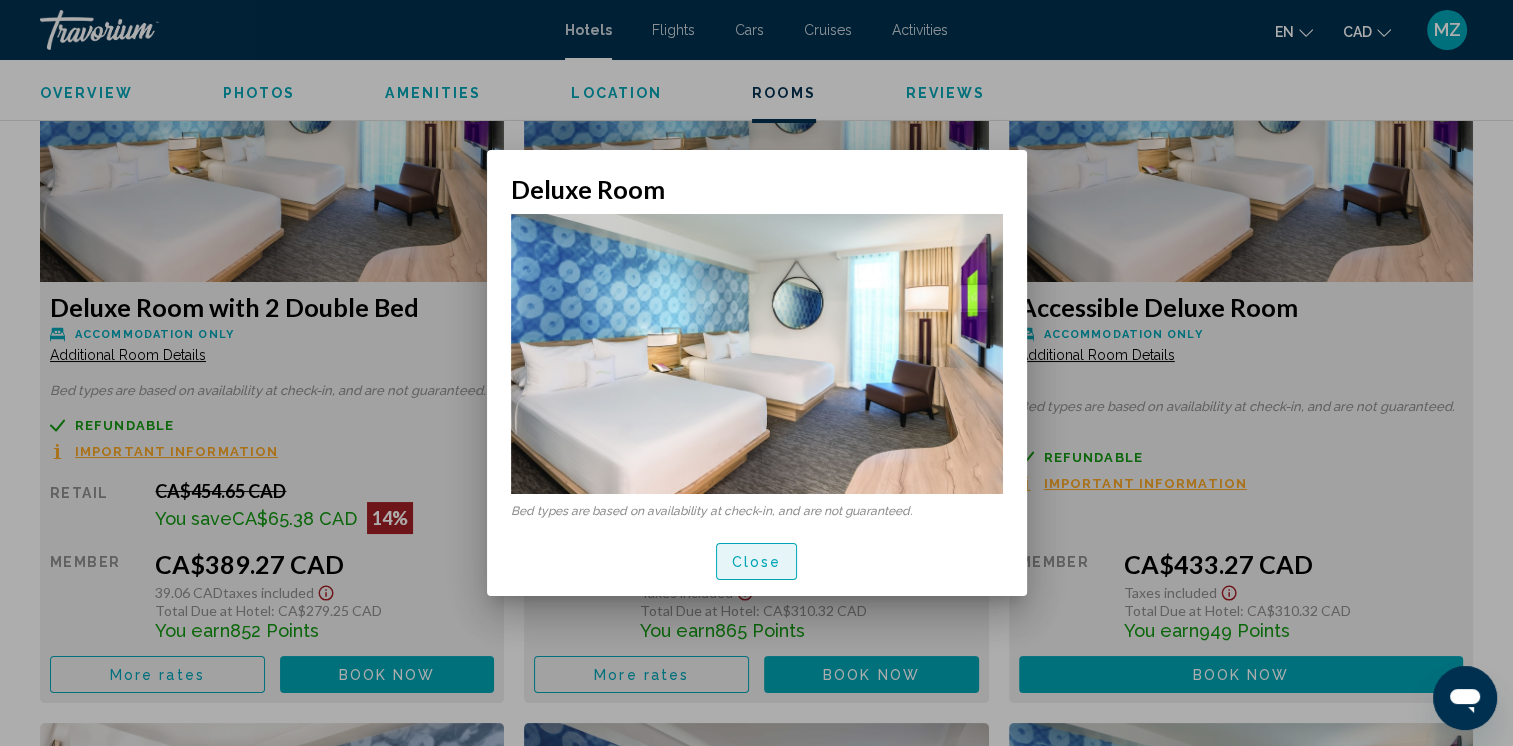 click on "Close" at bounding box center [757, 561] 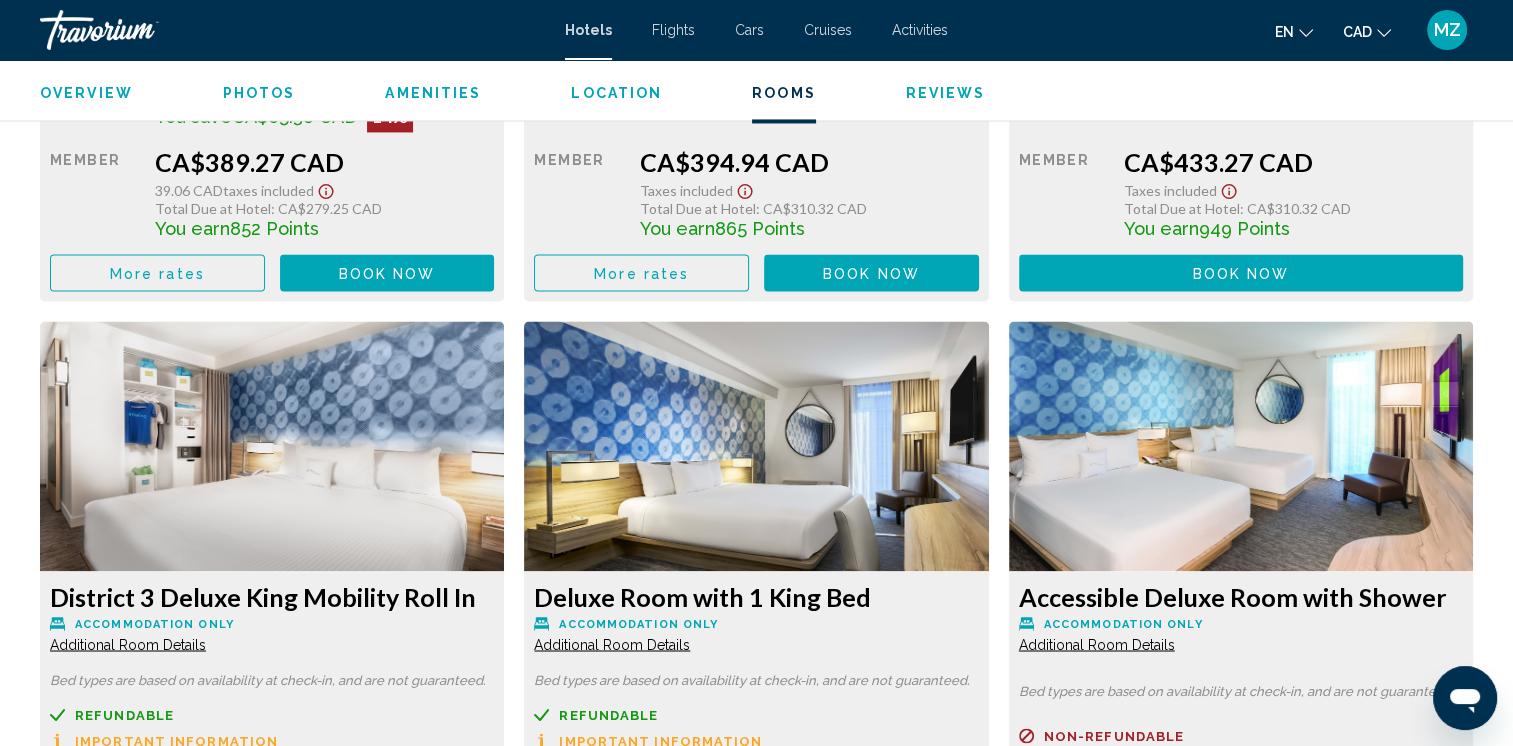 scroll, scrollTop: 3200, scrollLeft: 0, axis: vertical 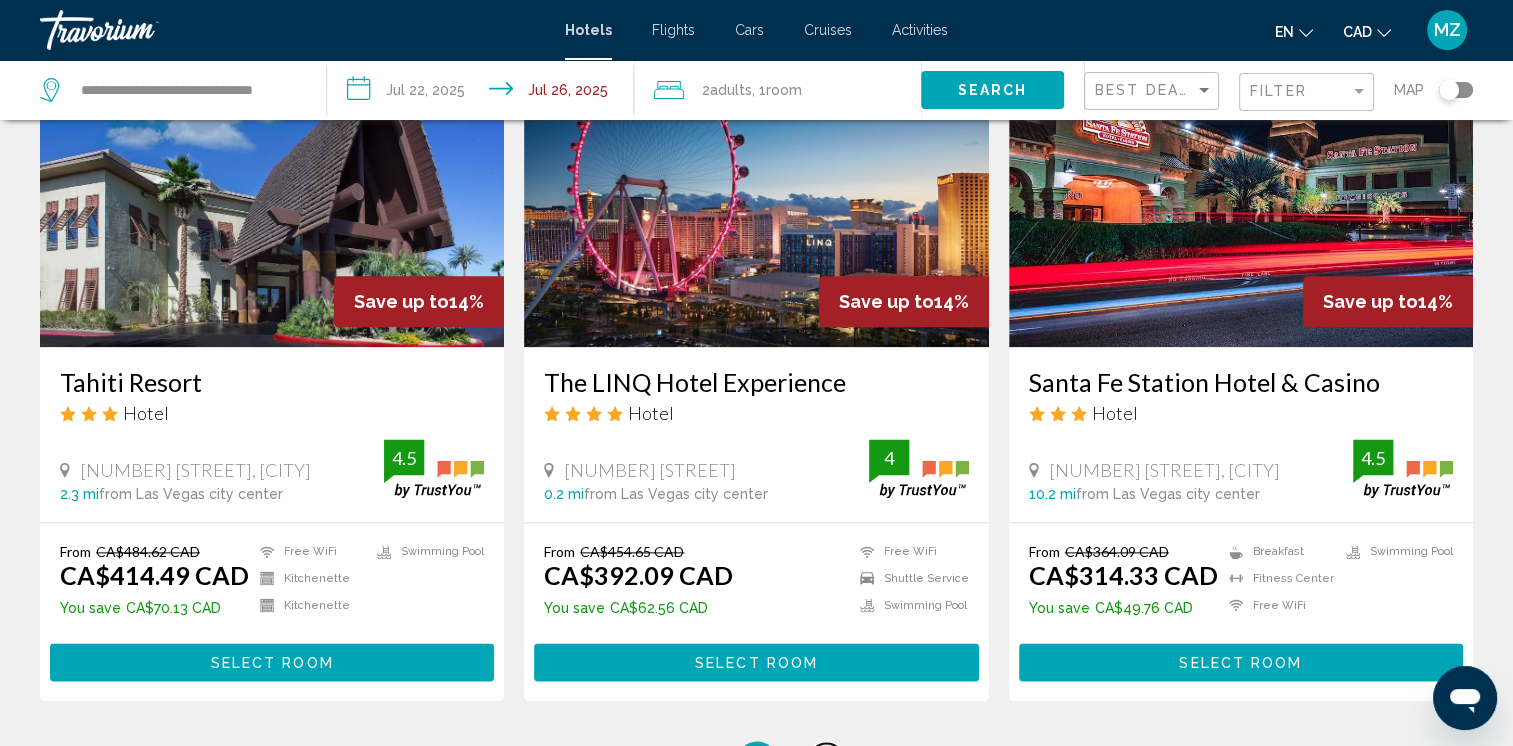 click on "6" at bounding box center [827, 761] 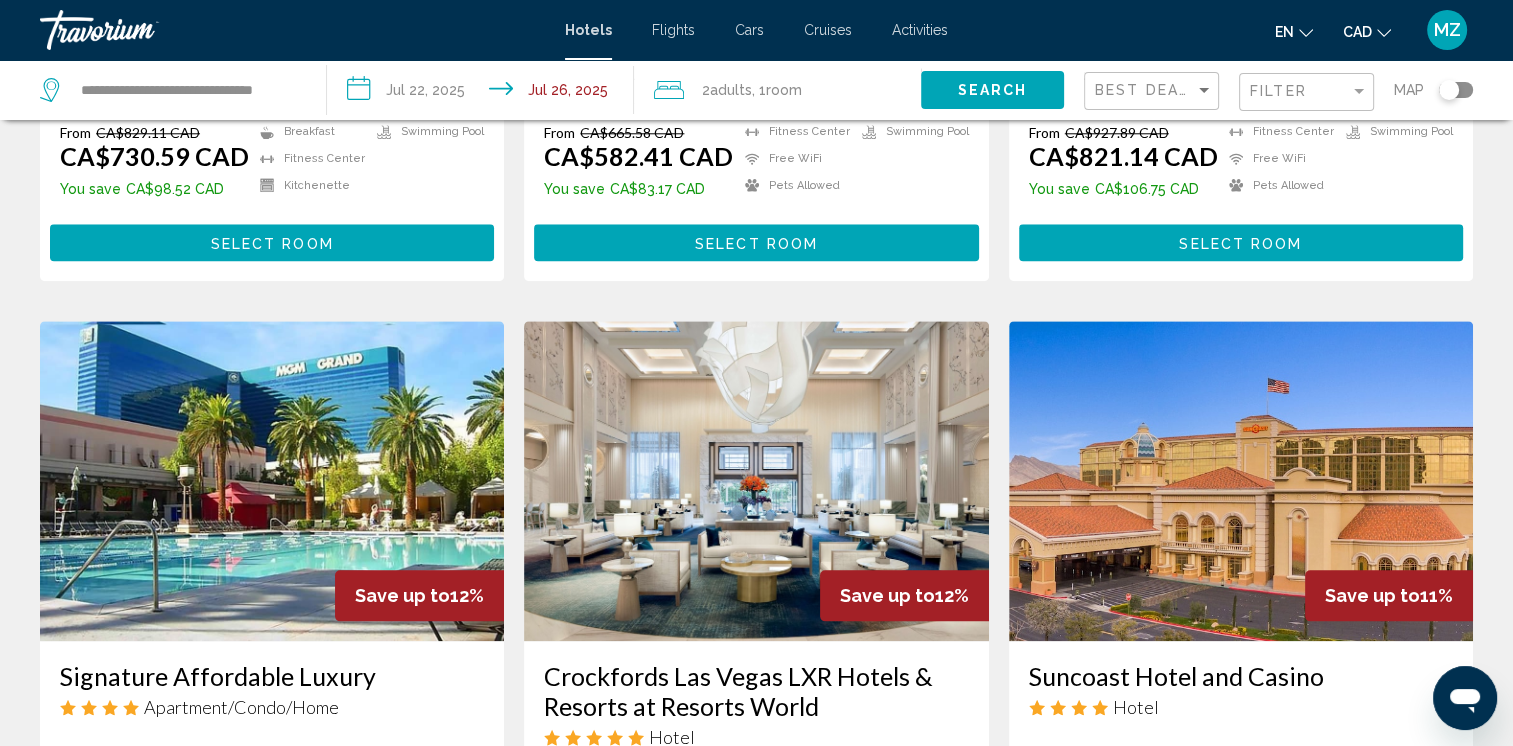 scroll, scrollTop: 2100, scrollLeft: 0, axis: vertical 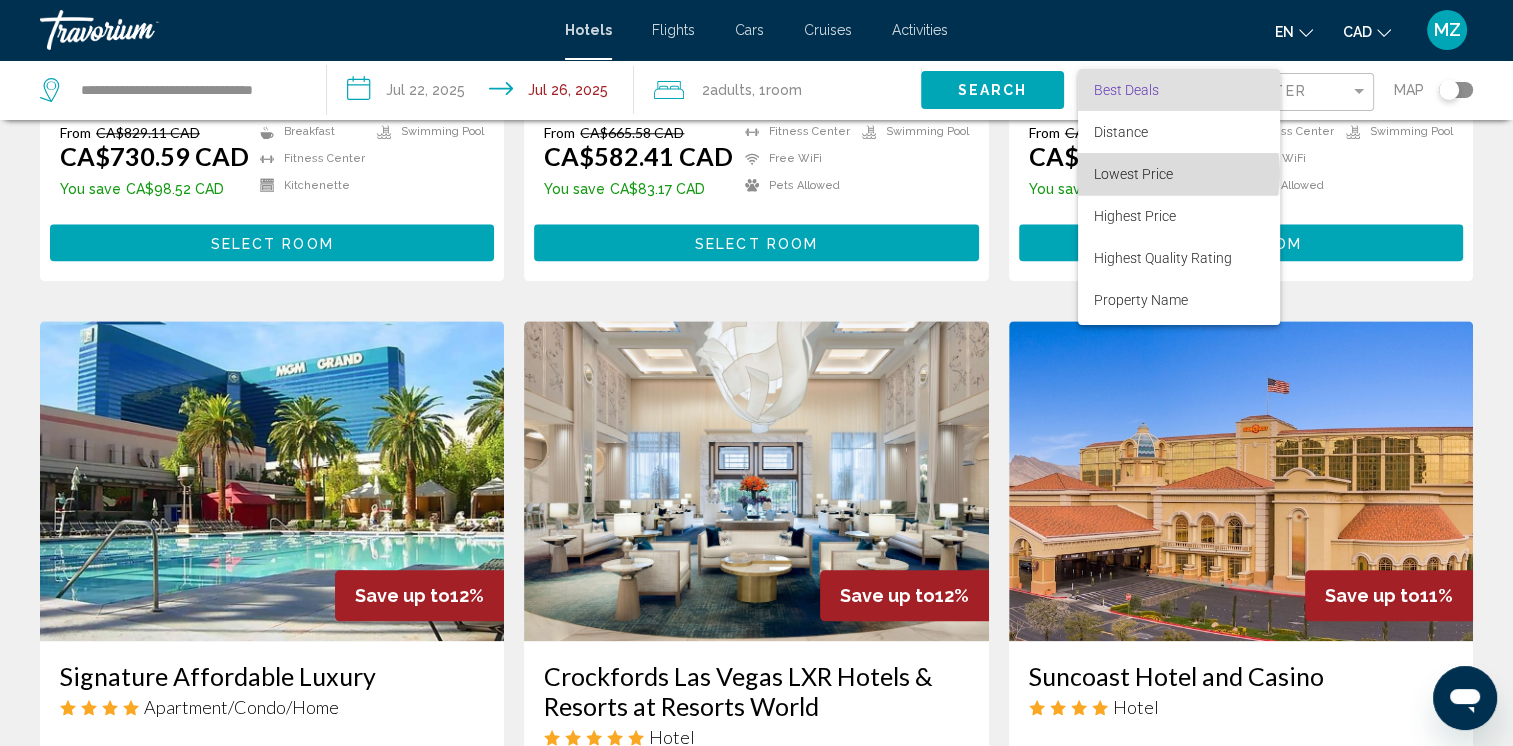 click on "Lowest Price" at bounding box center (1133, 174) 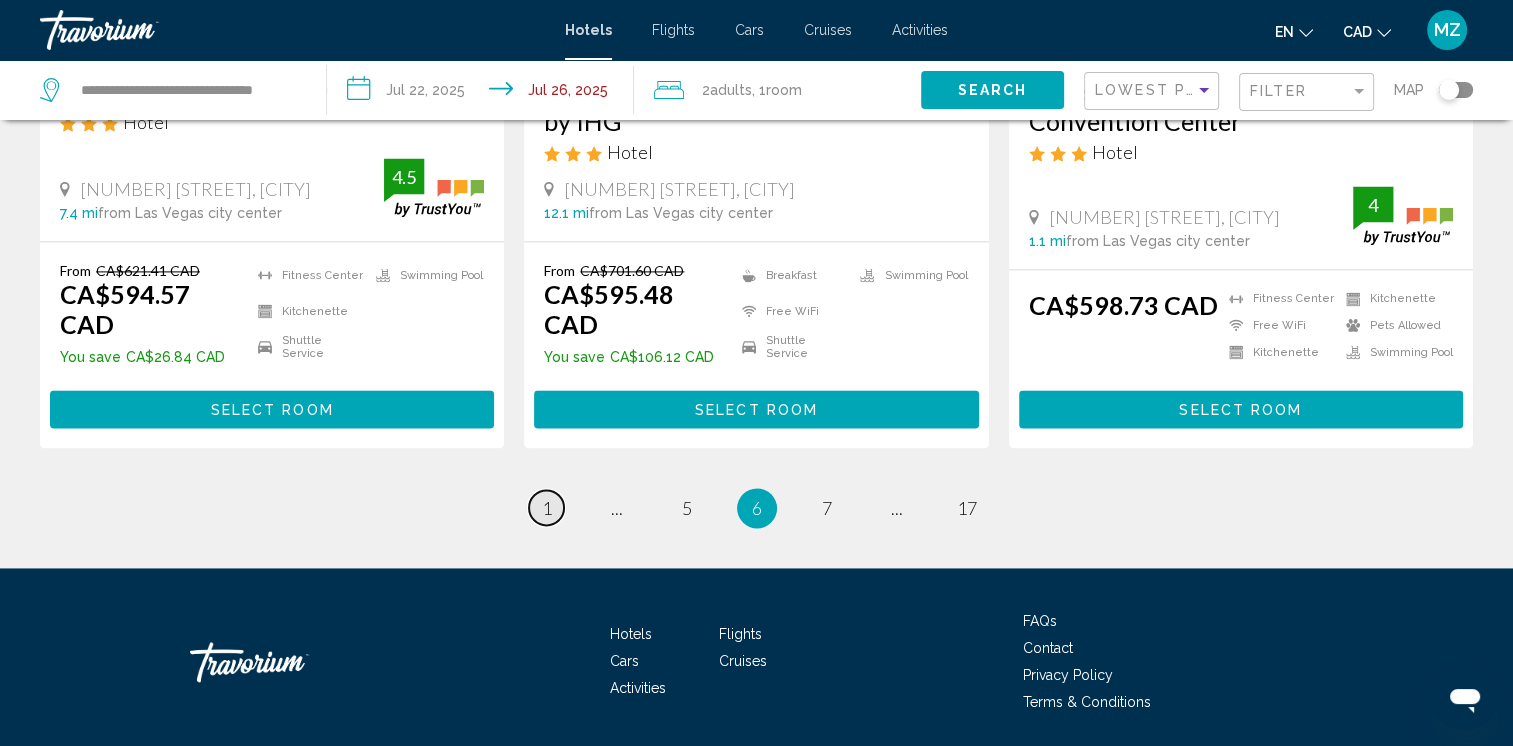 click on "page  1" at bounding box center (546, 507) 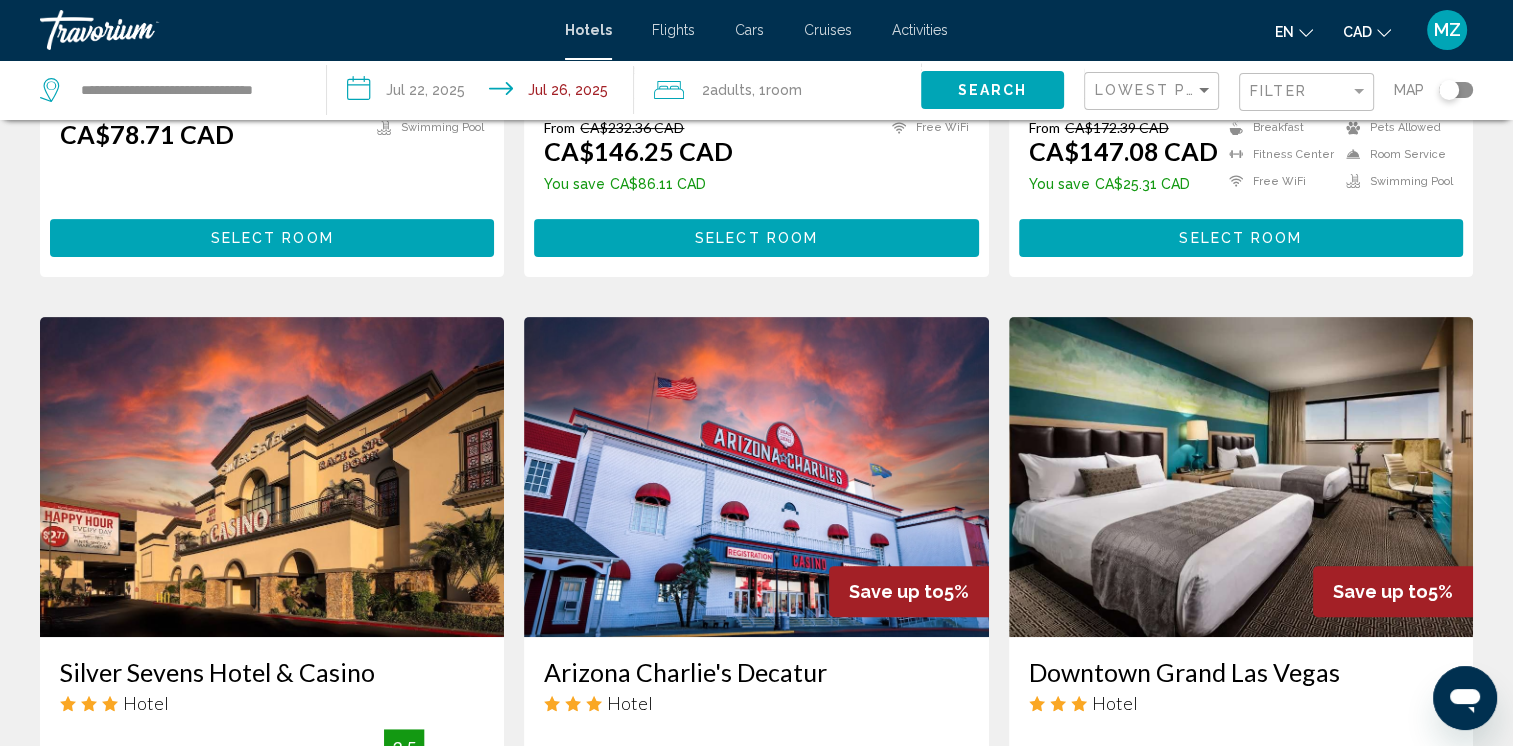 scroll, scrollTop: 500, scrollLeft: 0, axis: vertical 